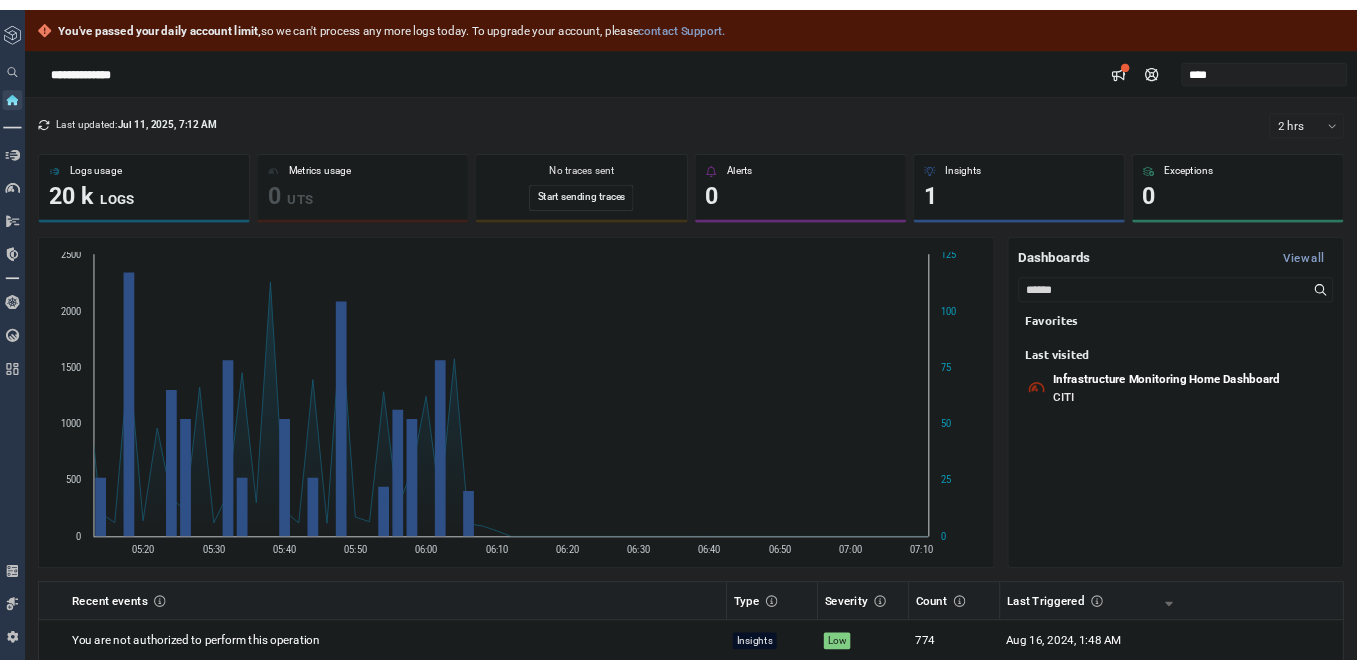 scroll, scrollTop: 0, scrollLeft: 0, axis: both 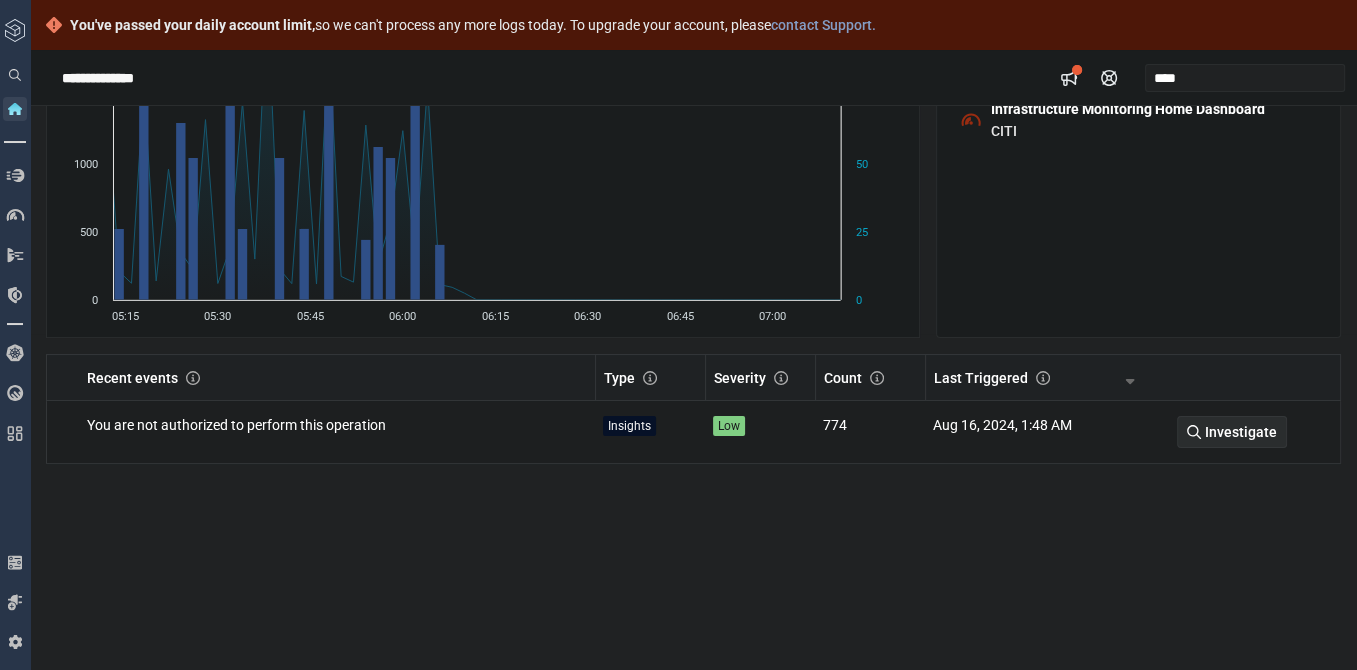 click on "Investigate" at bounding box center (1241, 432) 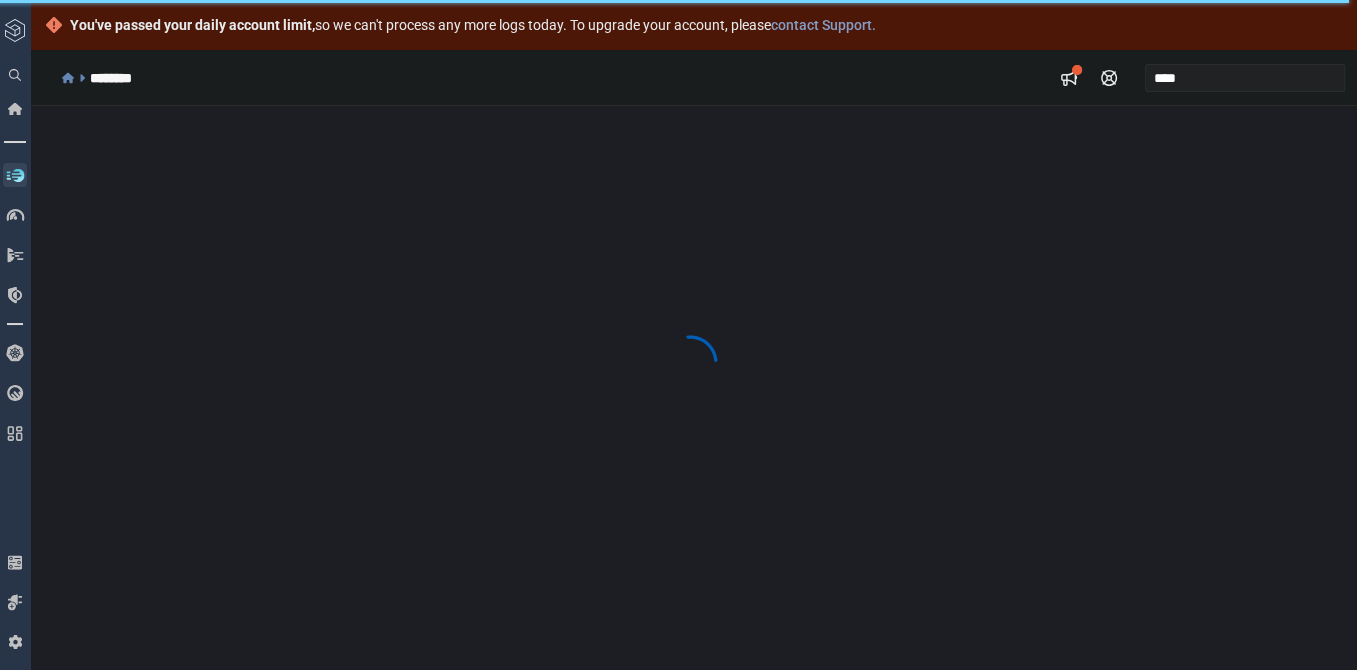 scroll, scrollTop: 0, scrollLeft: 0, axis: both 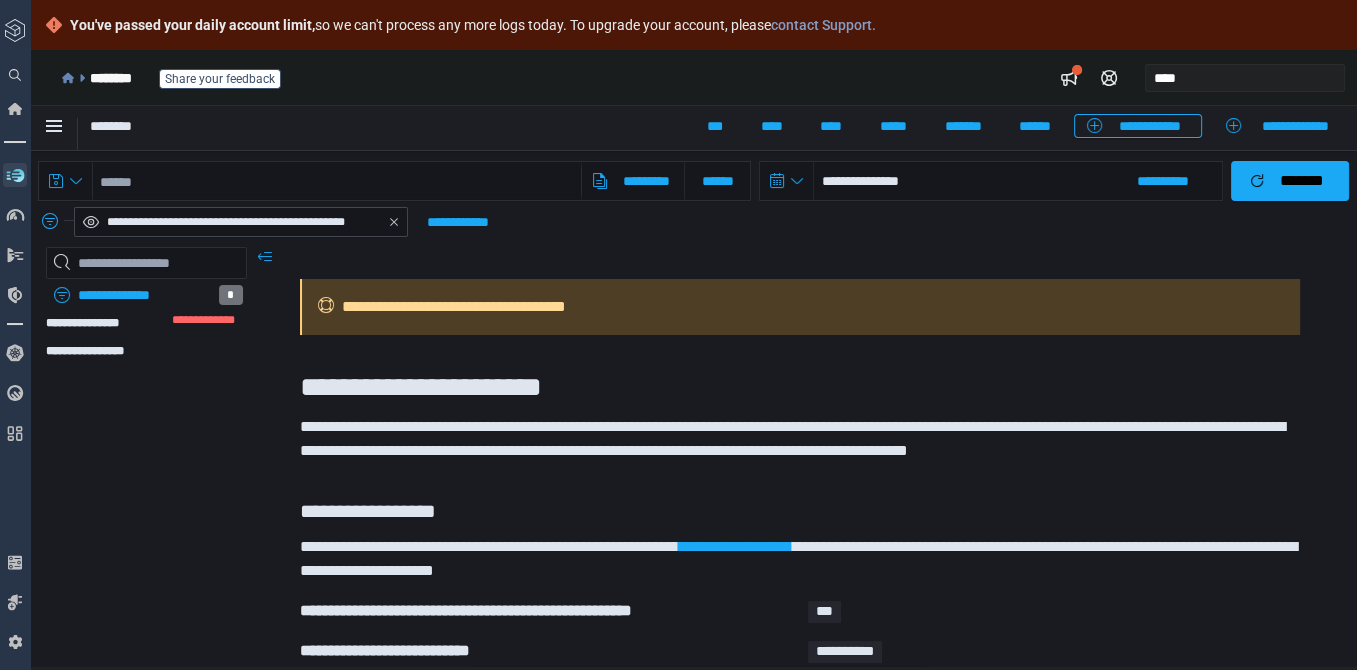 click on "You've passed your daily account limit,  so we can't process any more logs today. To upgrade your account, please   contact Support." at bounding box center (473, 25) 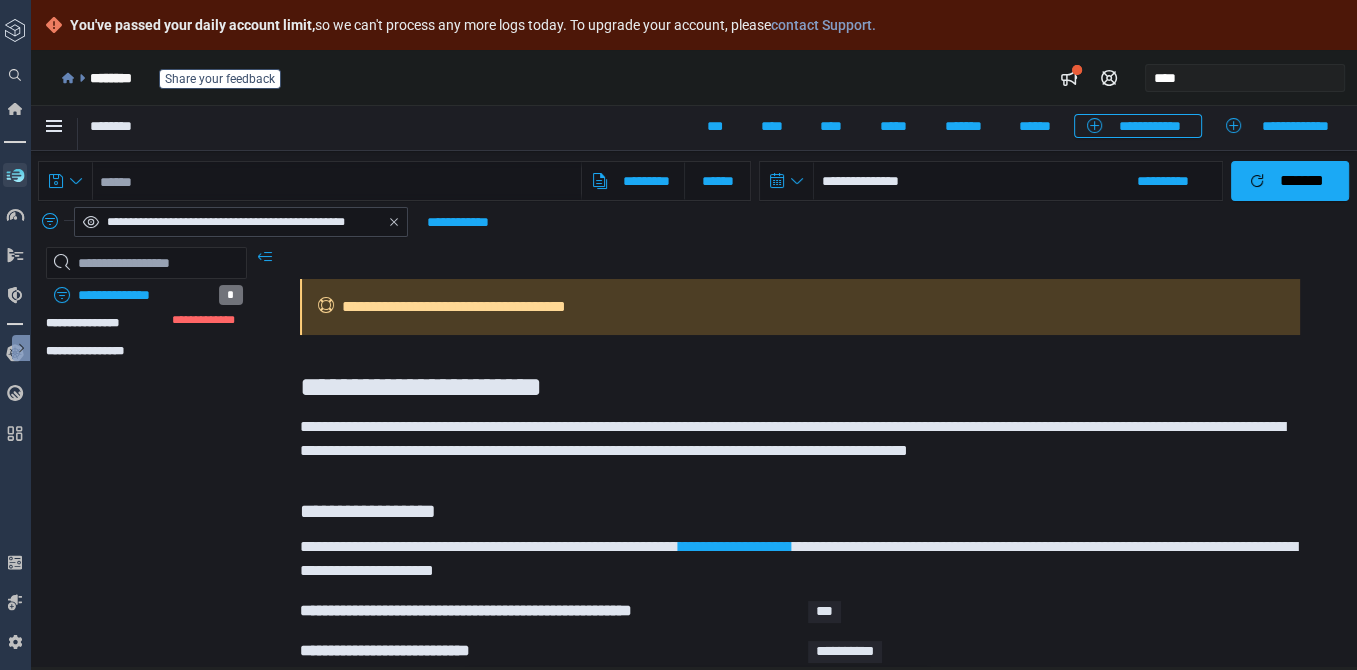 click at bounding box center [15, 30] 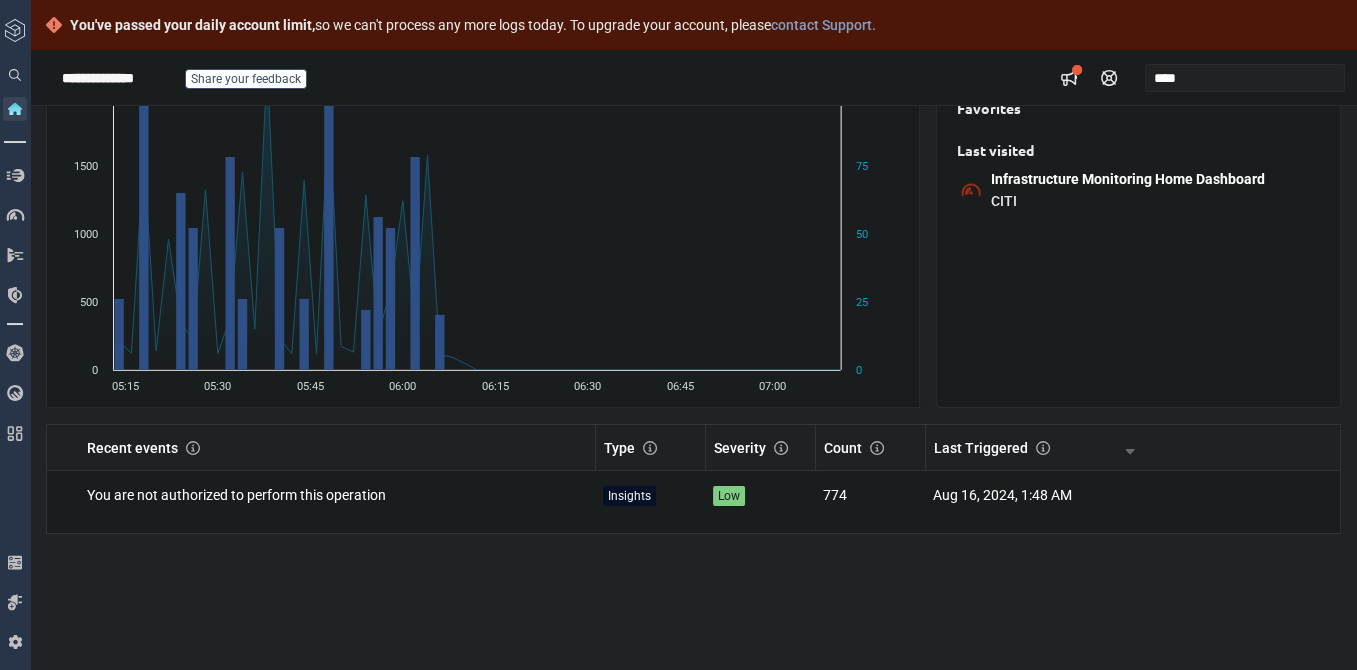scroll, scrollTop: 336, scrollLeft: 0, axis: vertical 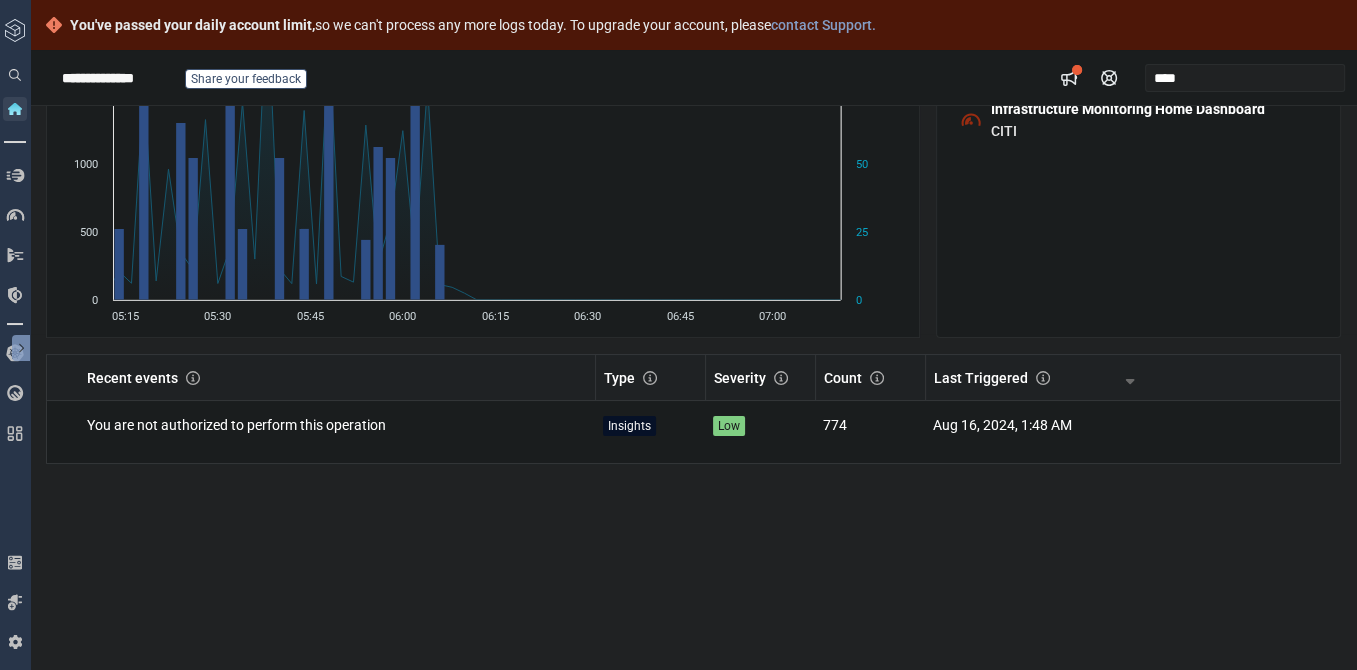 click 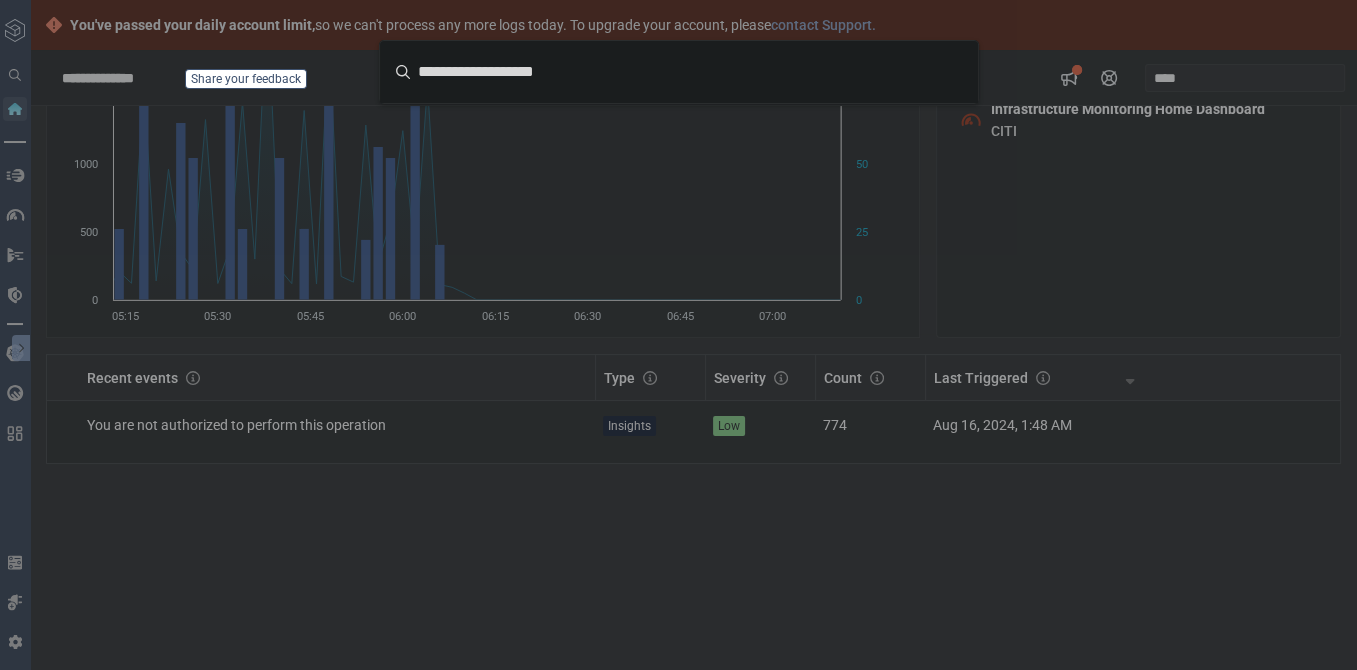 click at bounding box center (678, 335) 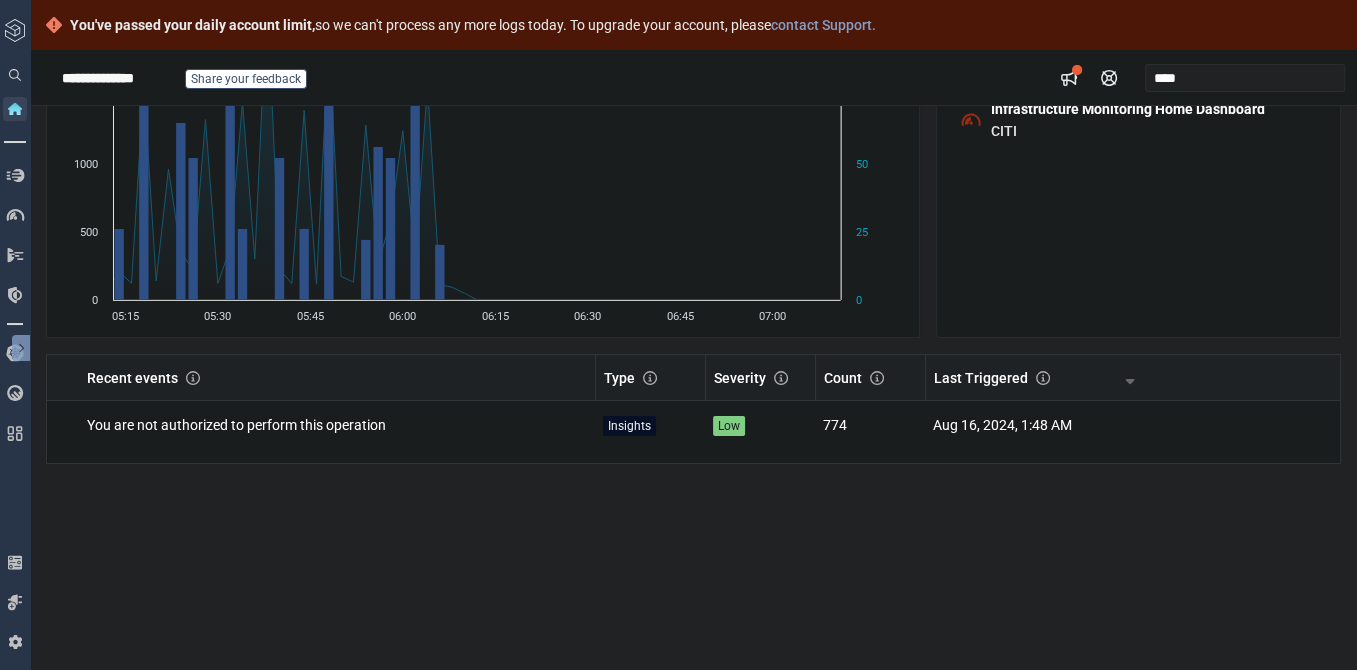 click 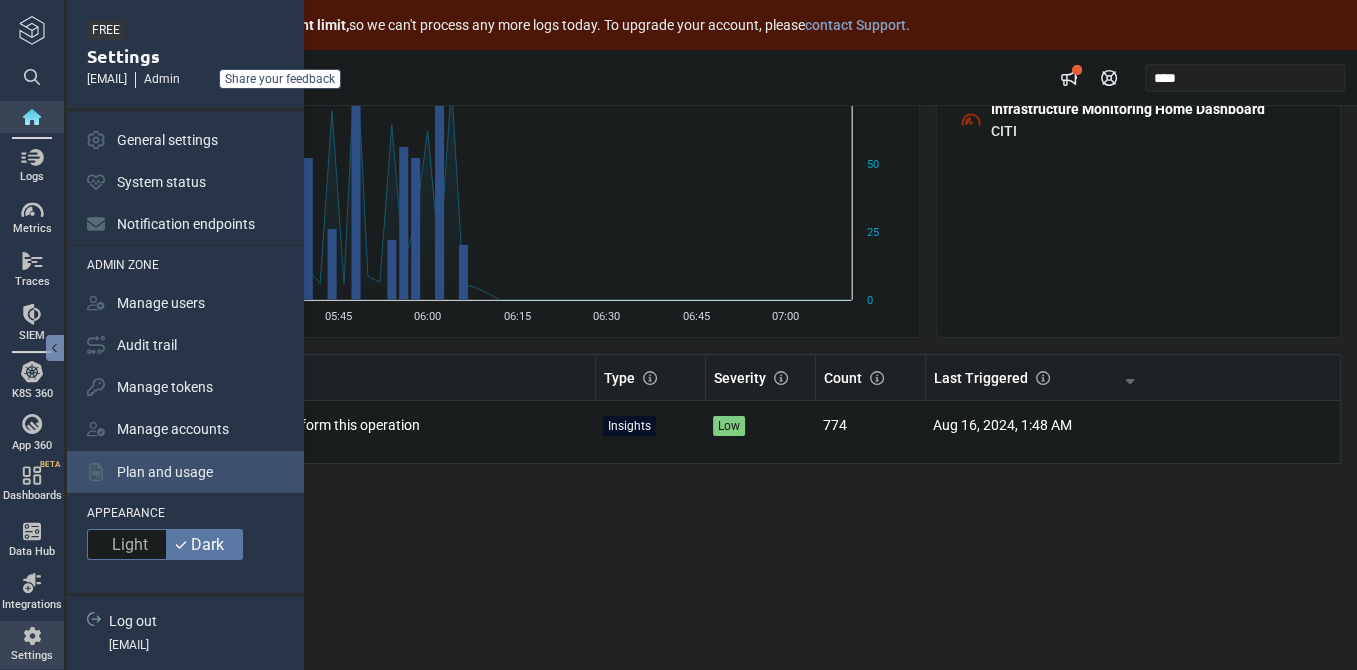 click on "Plan and usage" at bounding box center [187, 472] 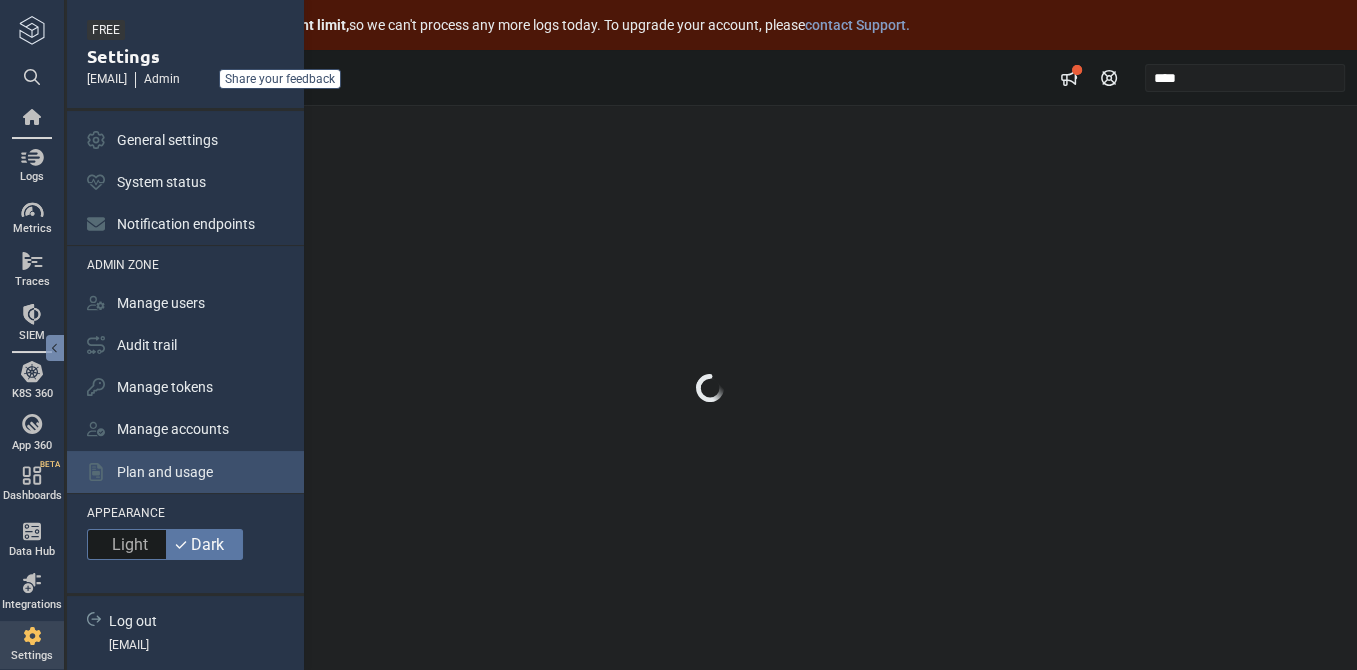 scroll, scrollTop: 0, scrollLeft: 0, axis: both 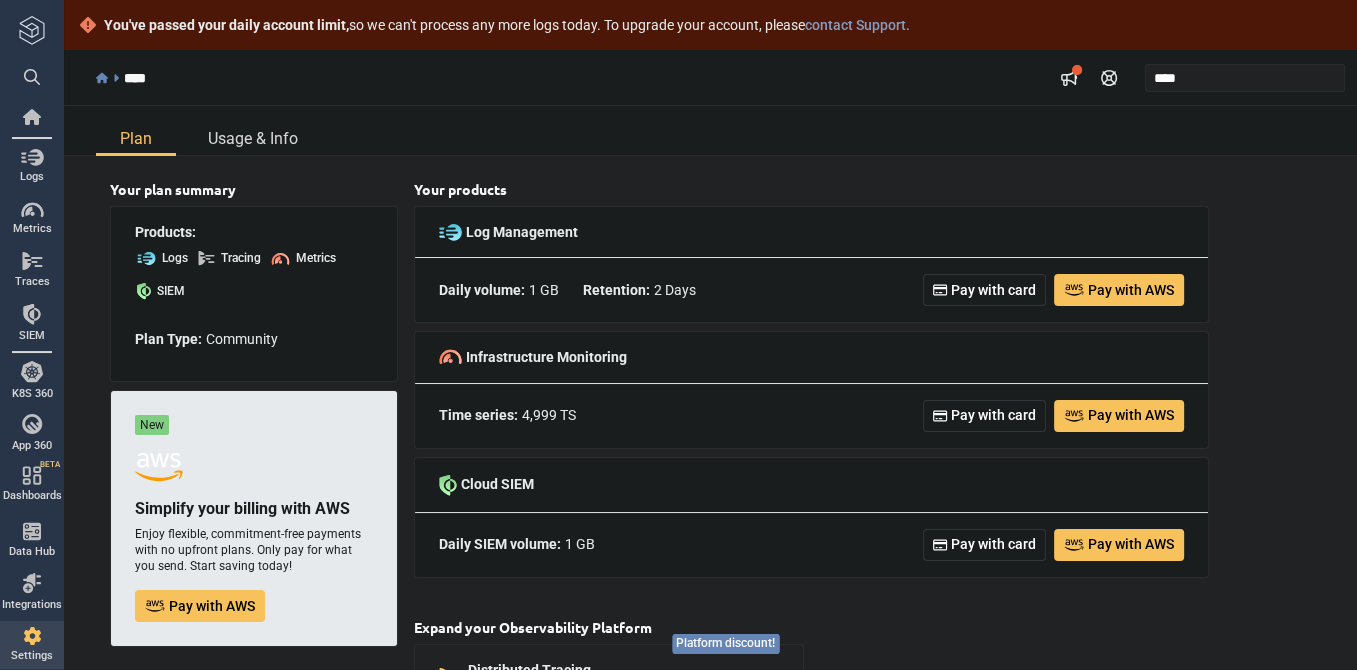 click on "Usage & Info" at bounding box center [253, 138] 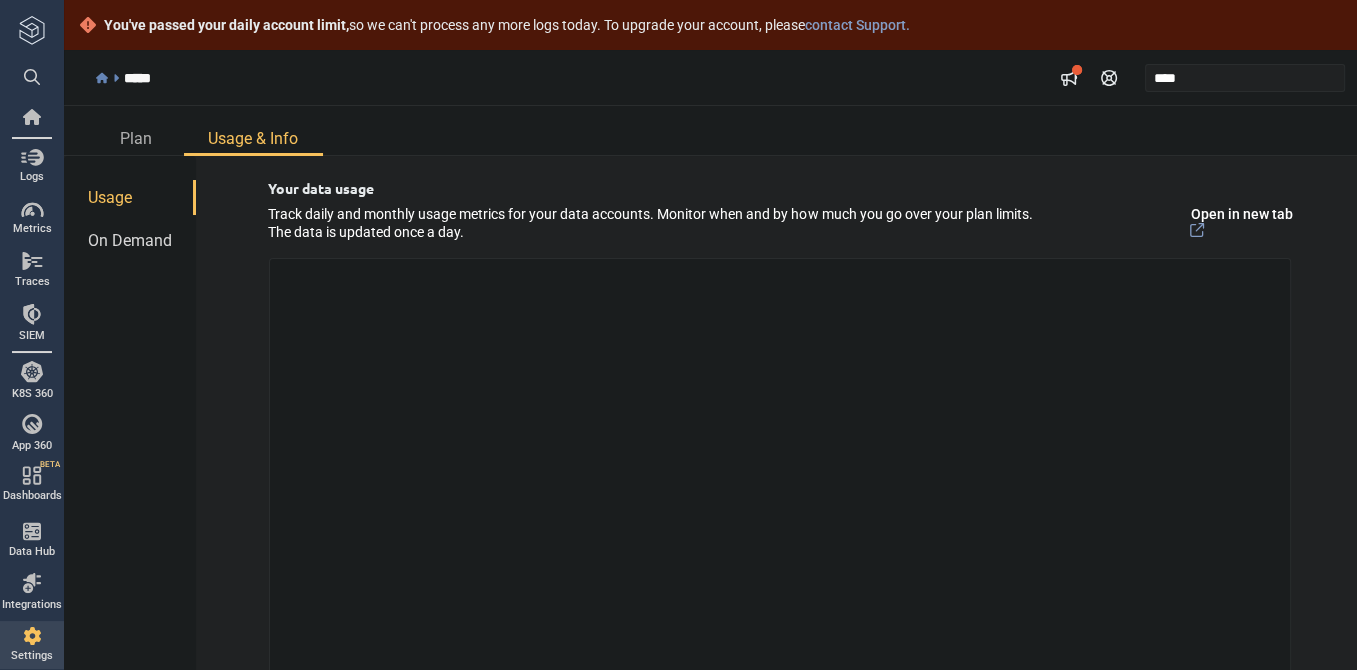 click on "On Demand" at bounding box center (130, 240) 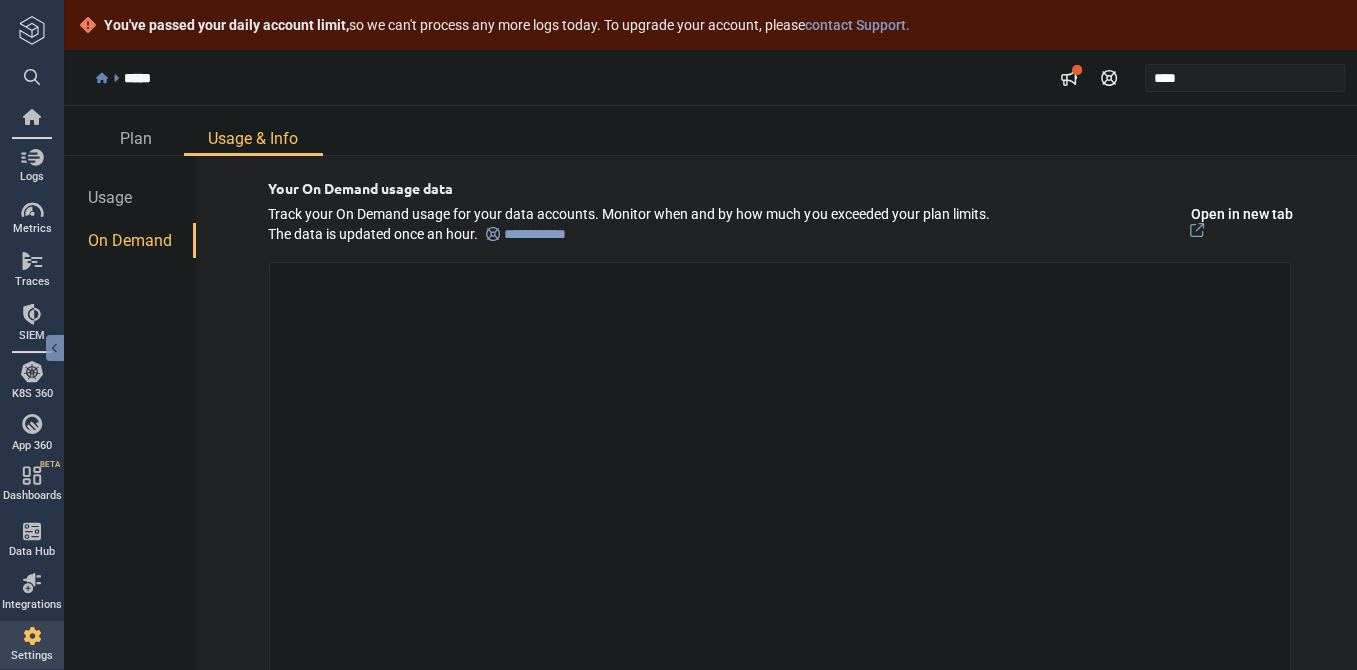 click at bounding box center (32, 74) 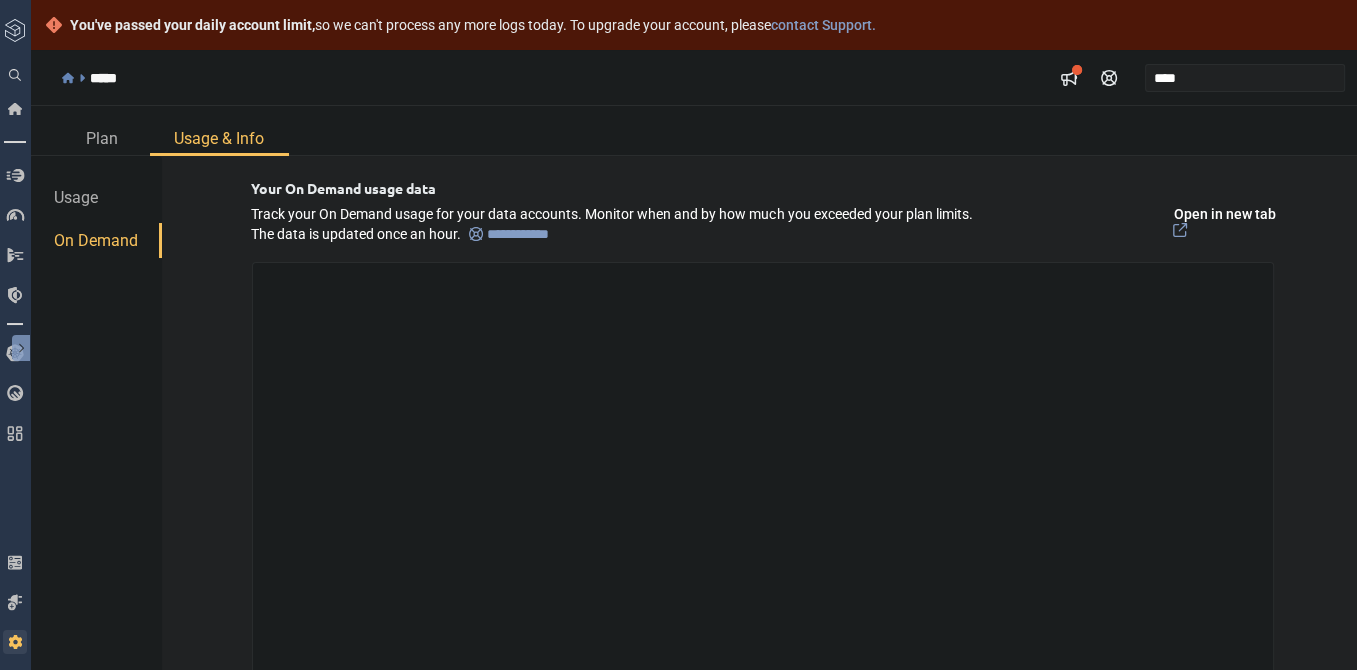 click at bounding box center (21, 348) 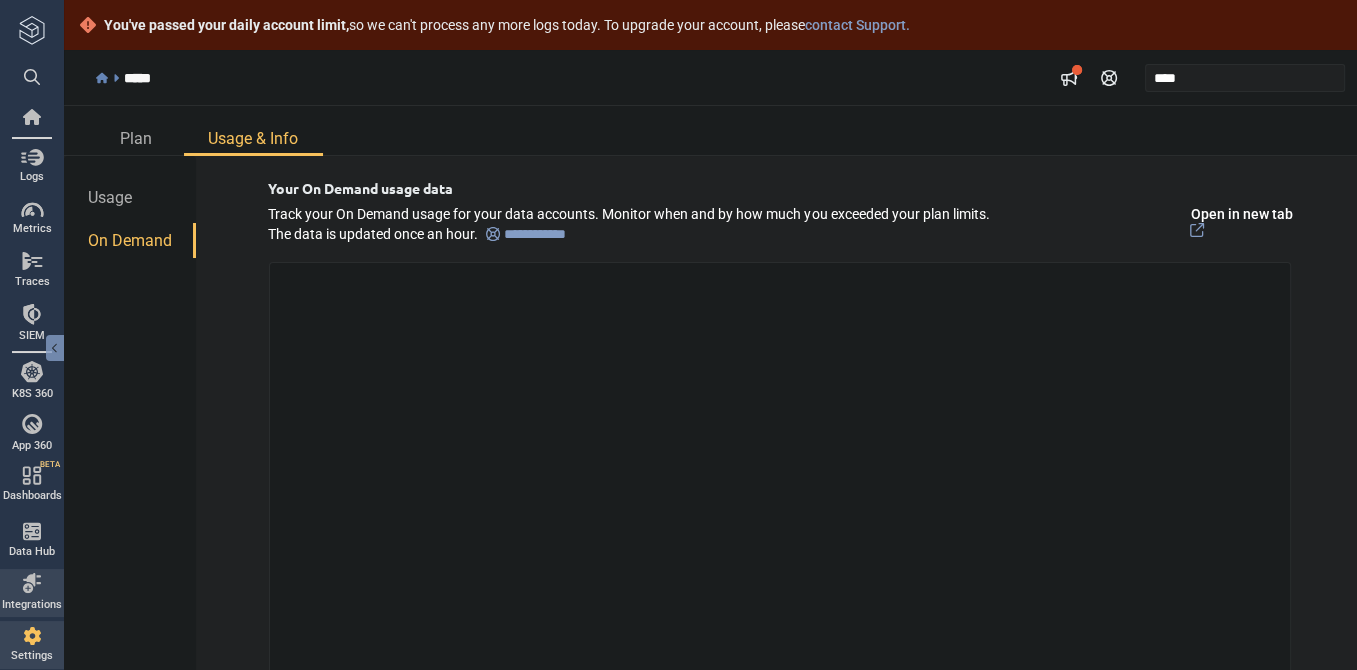 click on "Integrations" at bounding box center [32, 592] 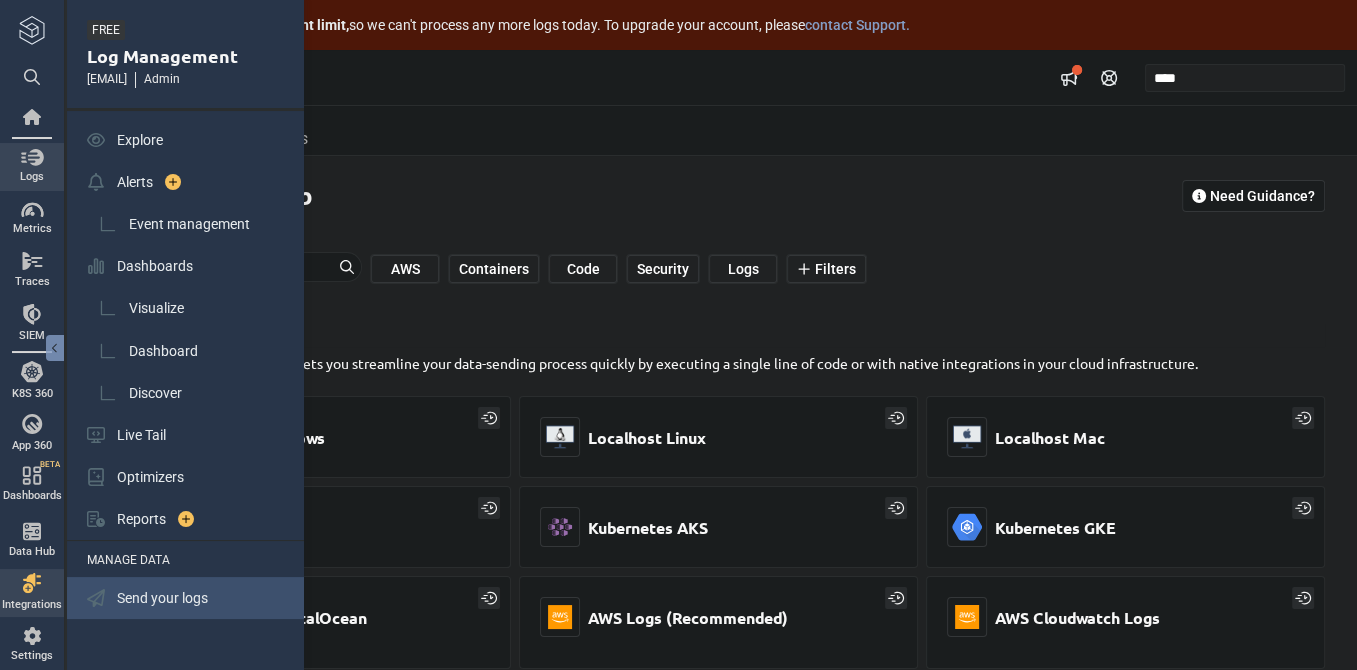 click on "Send your logs" at bounding box center [162, 598] 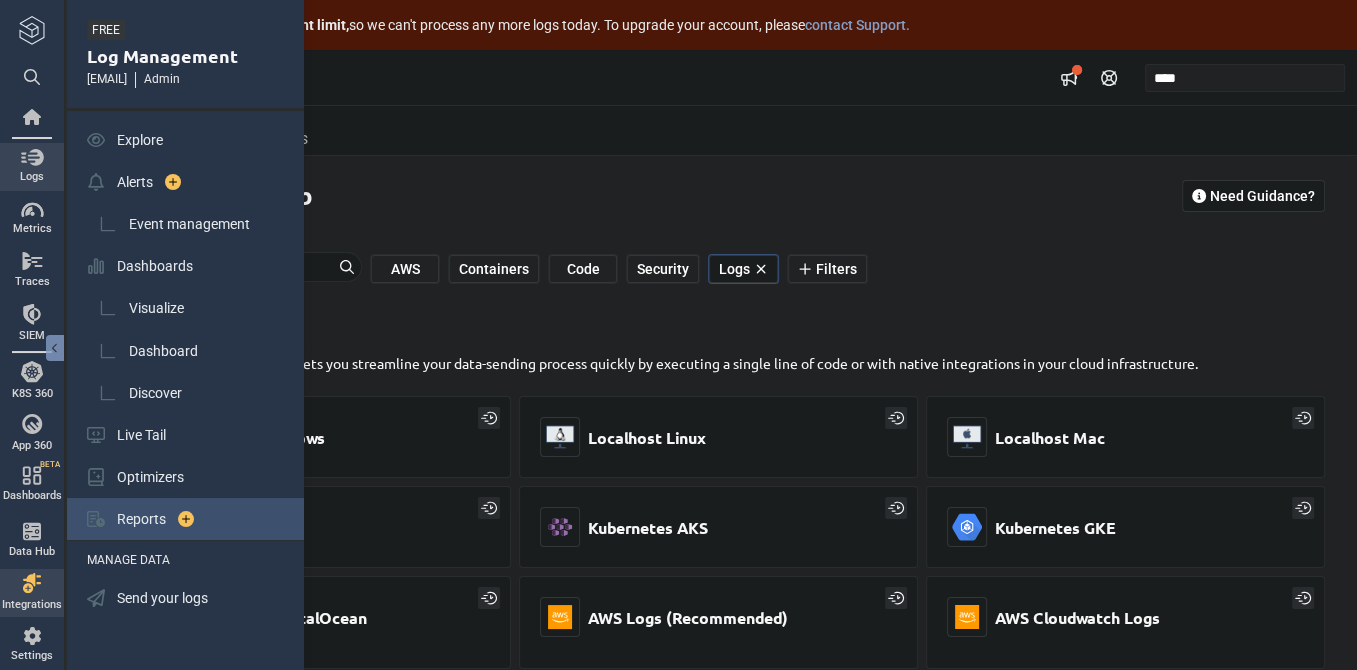 click on "Reports" at bounding box center [141, 519] 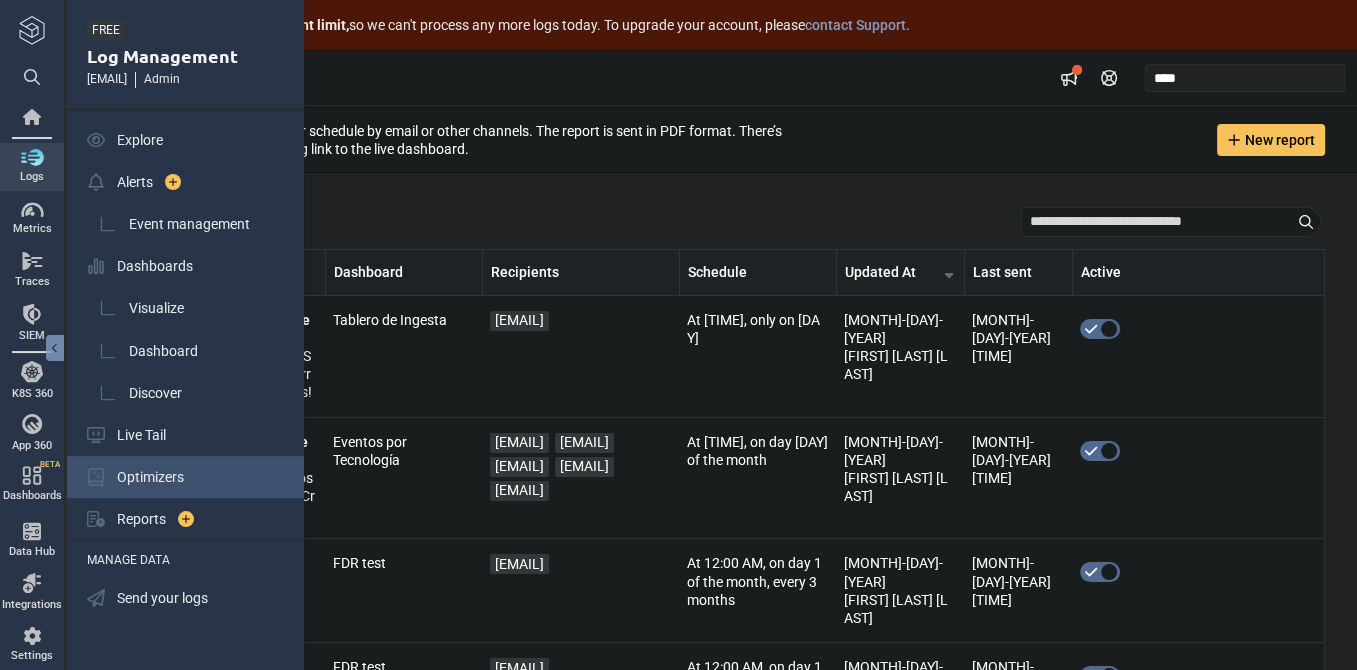 click on "Optimizers" at bounding box center (150, 477) 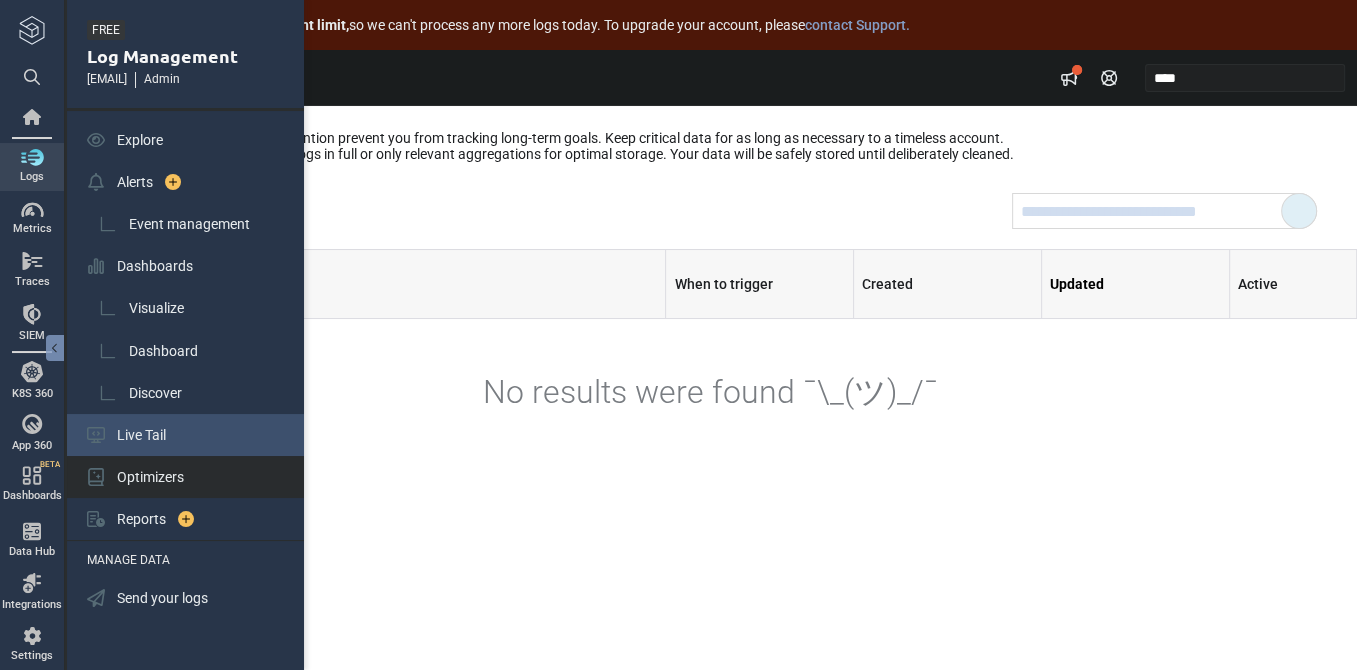 click on "Live Tail" at bounding box center (141, 435) 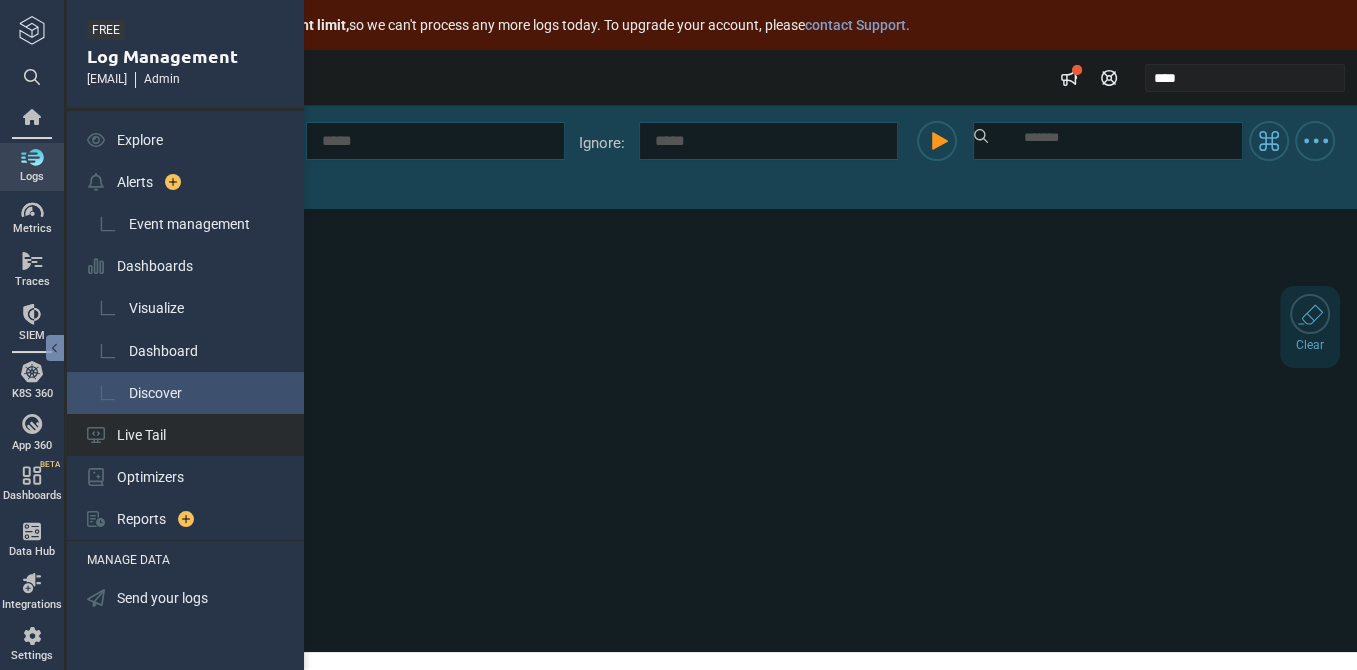 click on "Discover" at bounding box center (155, 393) 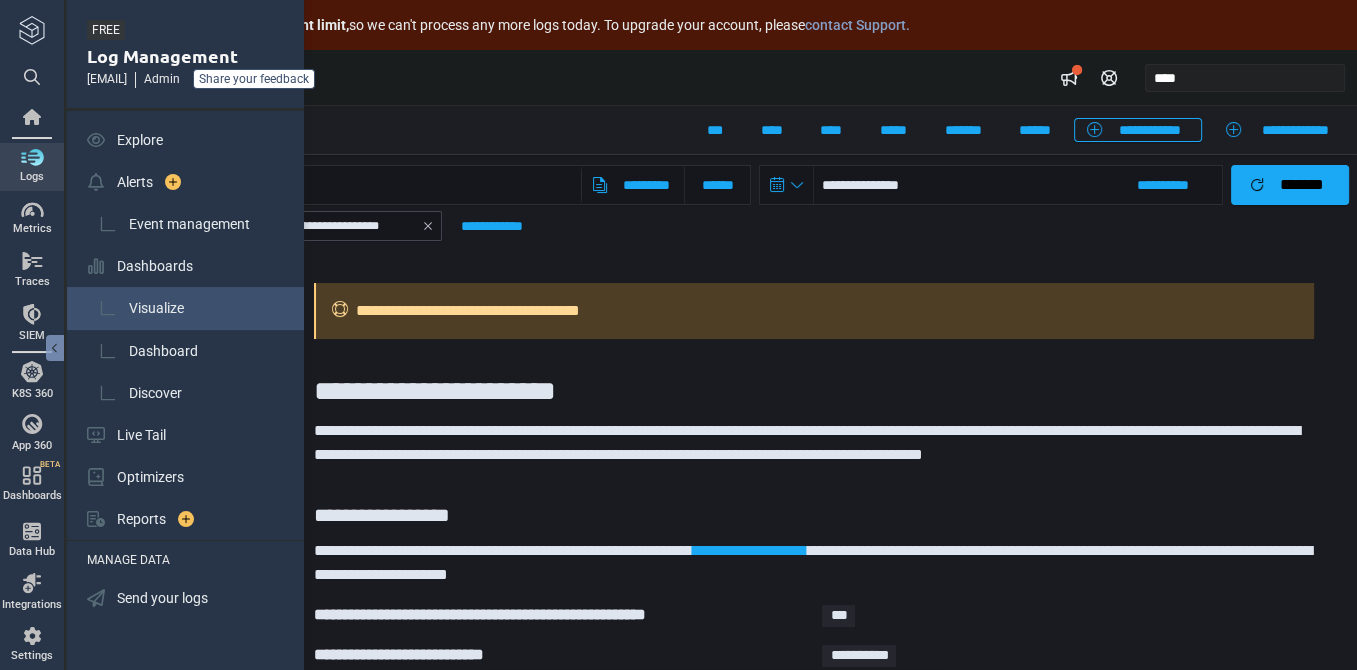 click on "Visualize" at bounding box center [156, 308] 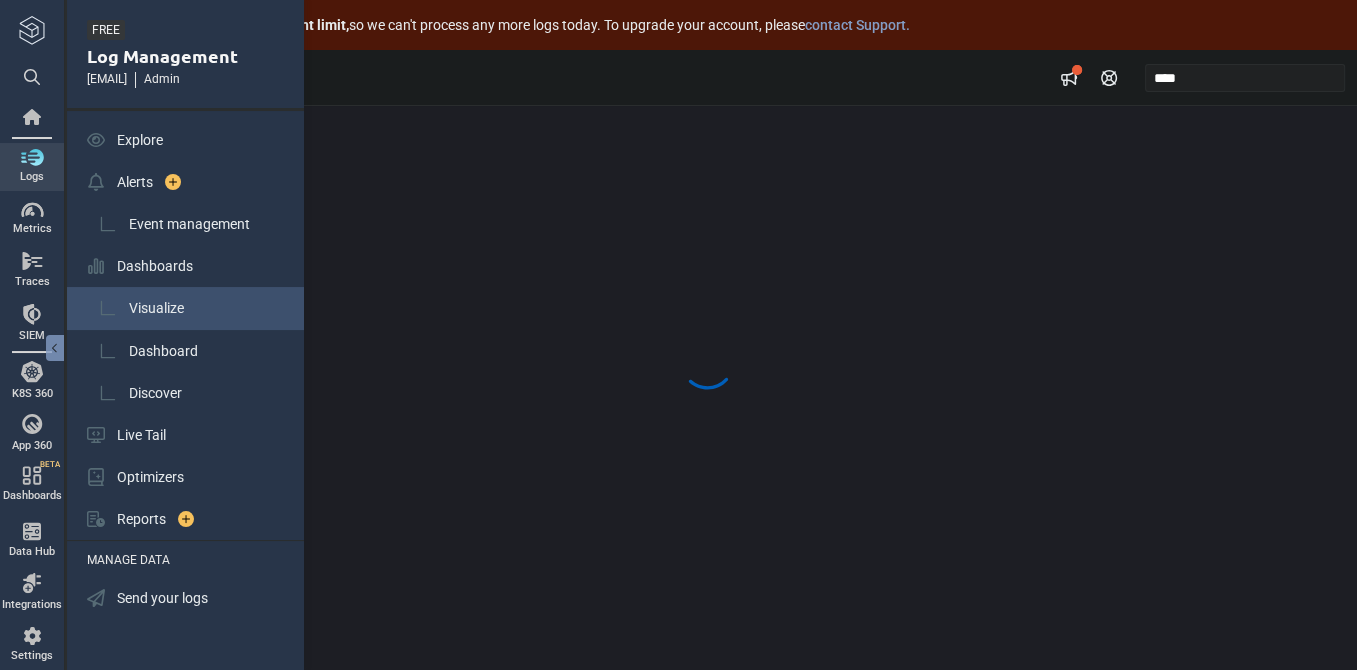 scroll, scrollTop: 0, scrollLeft: 0, axis: both 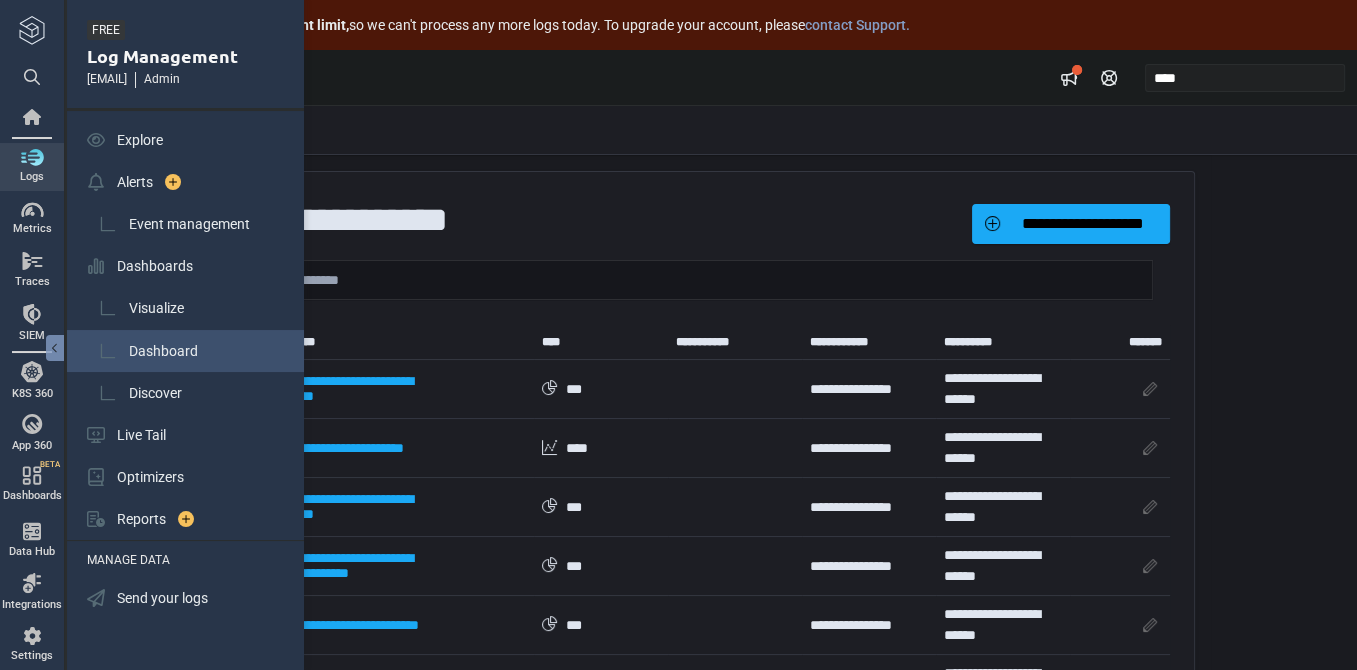 click on "Dashboard" at bounding box center [187, 351] 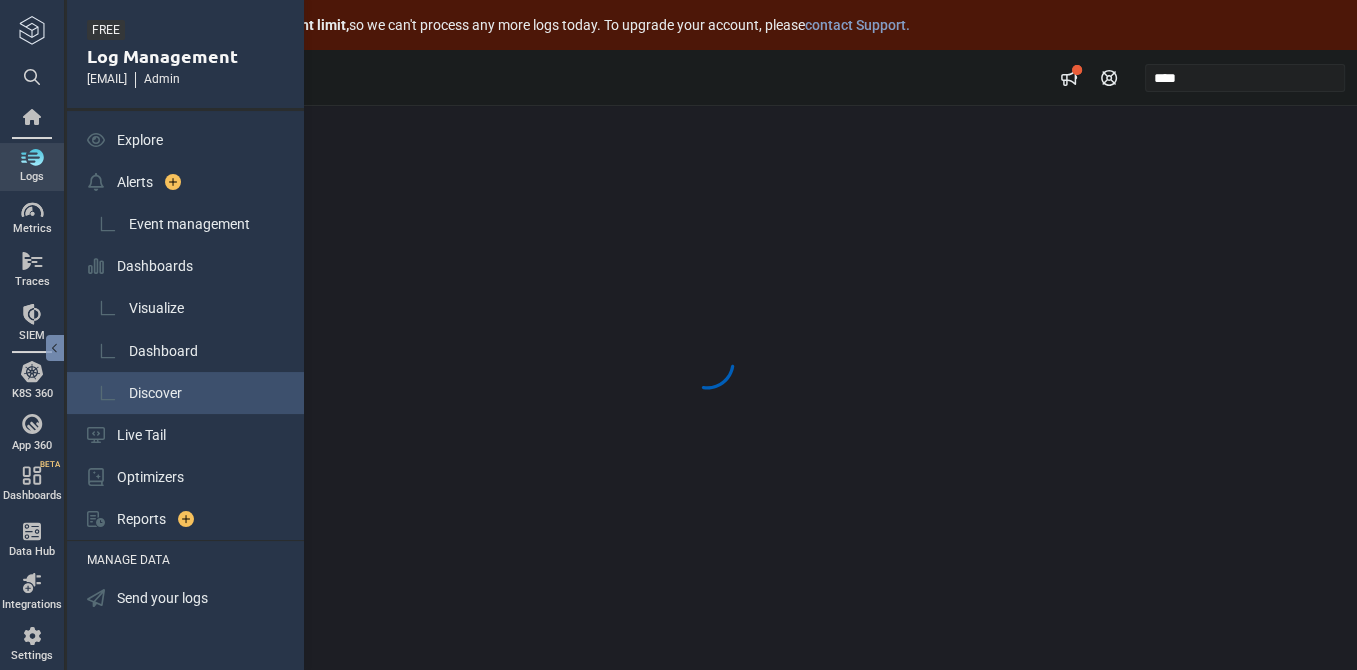 scroll, scrollTop: 0, scrollLeft: 0, axis: both 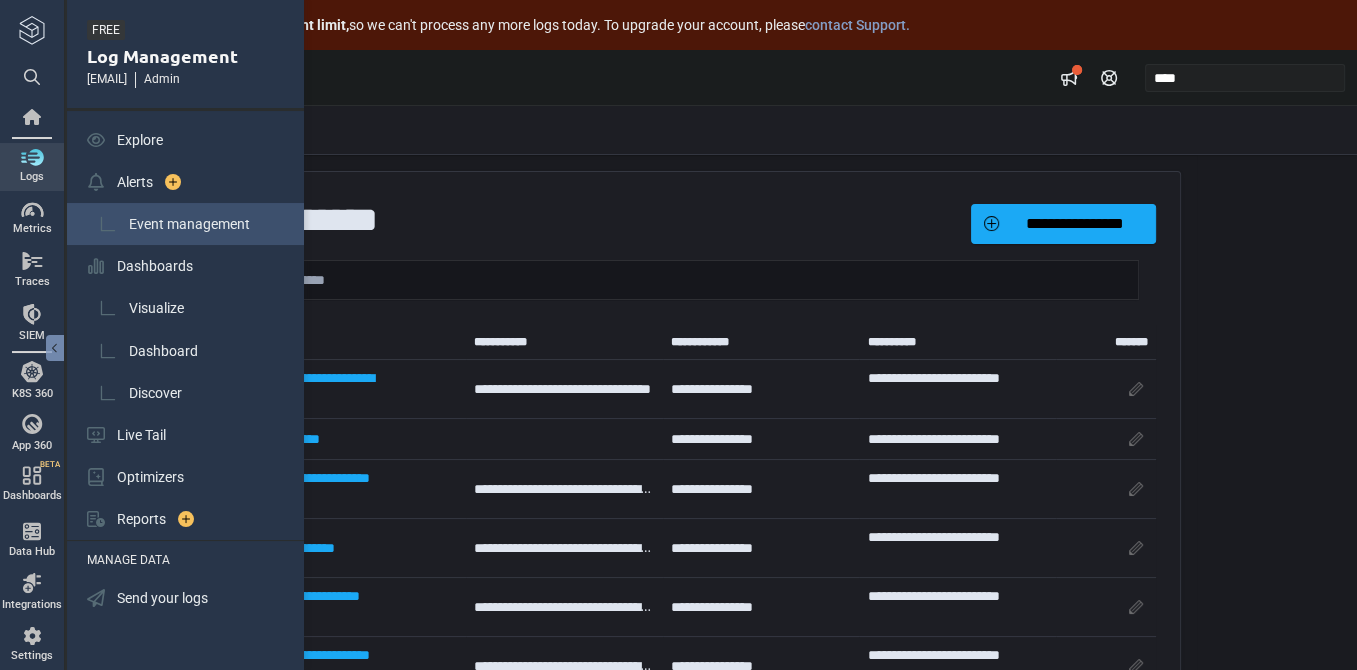 click on "Event management" at bounding box center [189, 224] 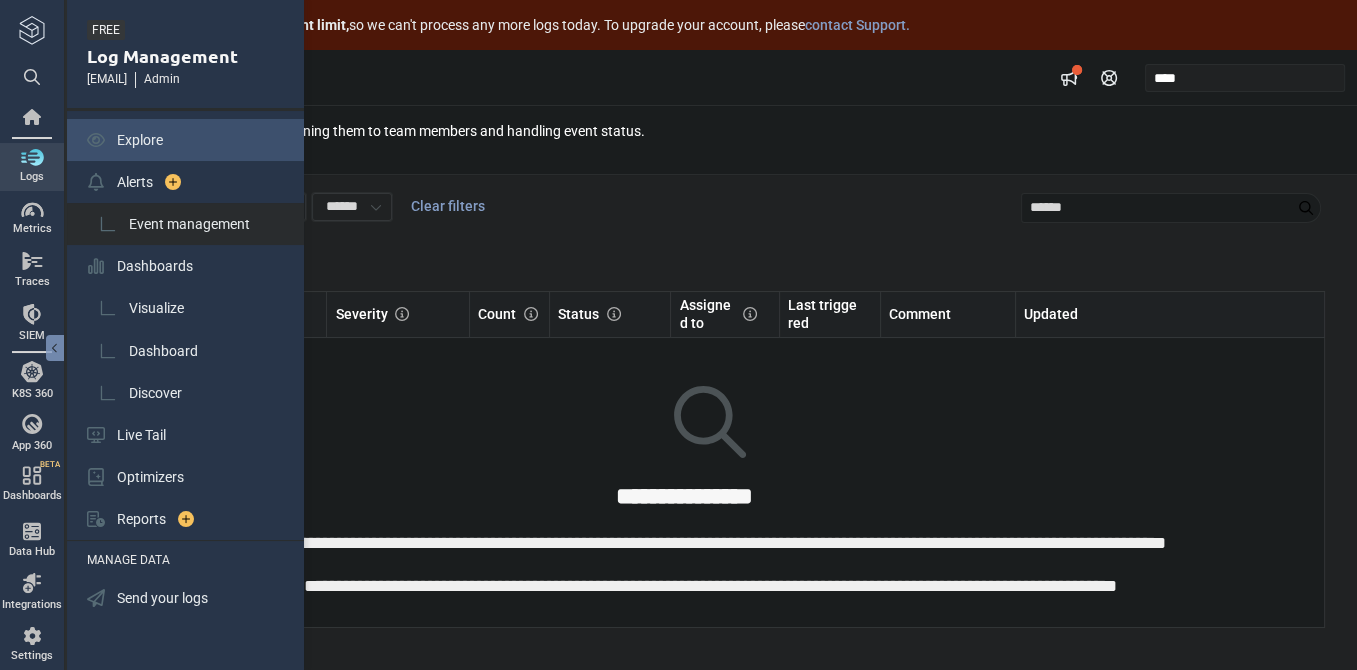 click on "Explore" at bounding box center [140, 140] 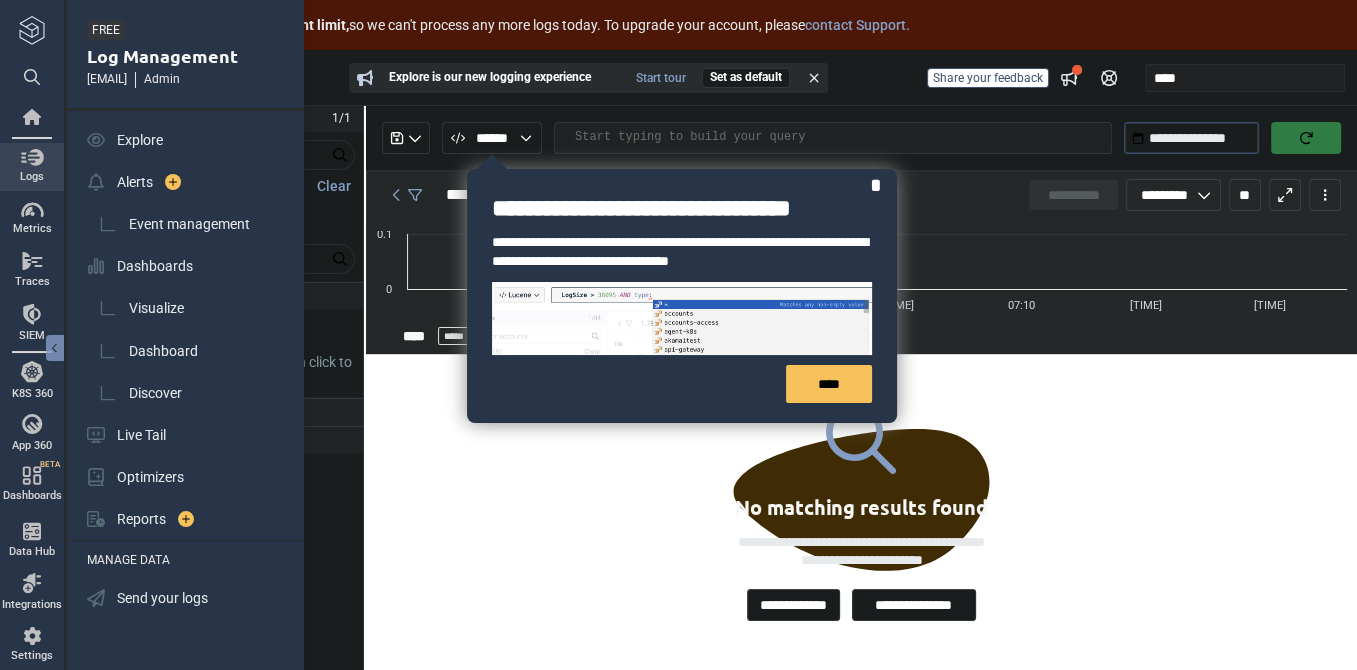 click at bounding box center [32, 157] 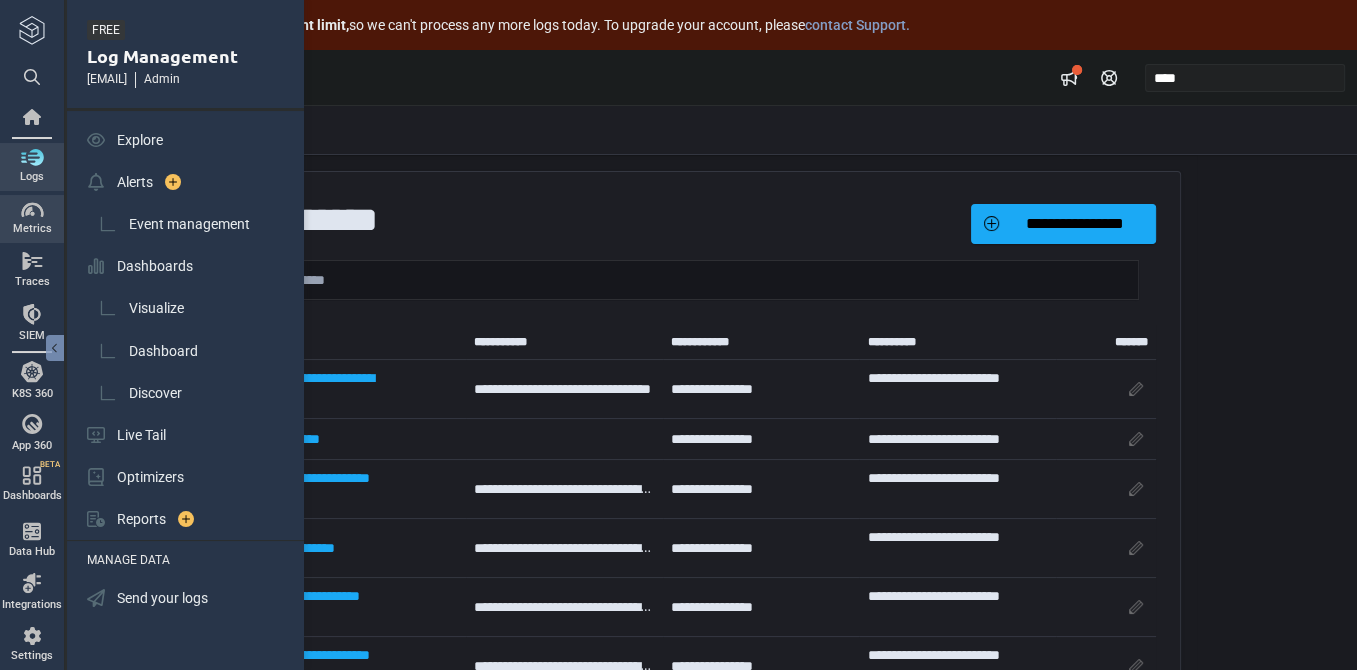 click at bounding box center [32, 210] 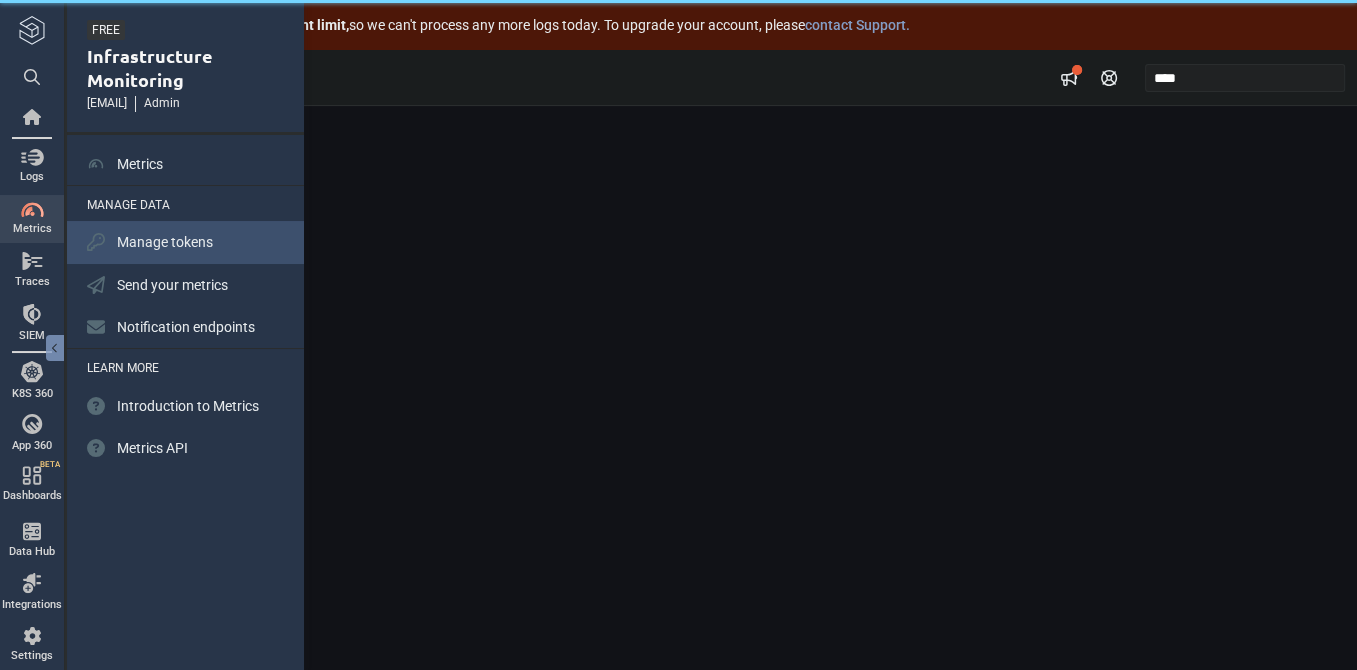 scroll, scrollTop: 0, scrollLeft: 0, axis: both 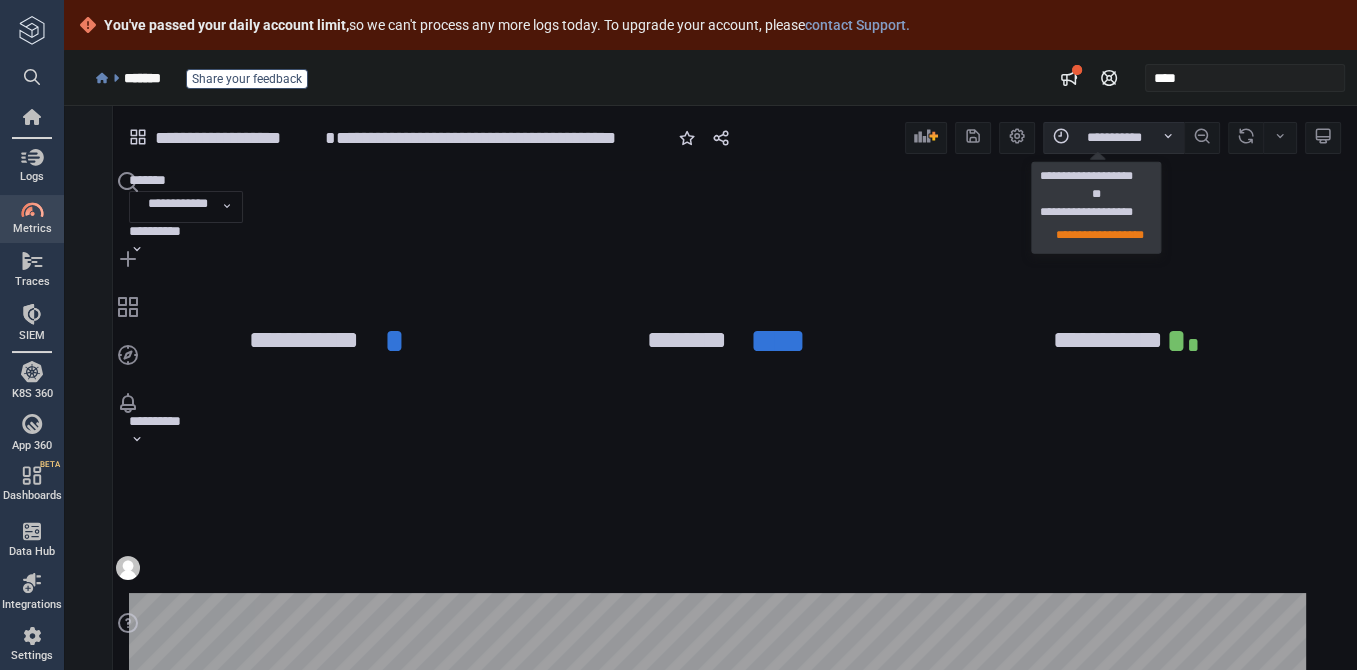 click on "**********" at bounding box center (1114, 138) 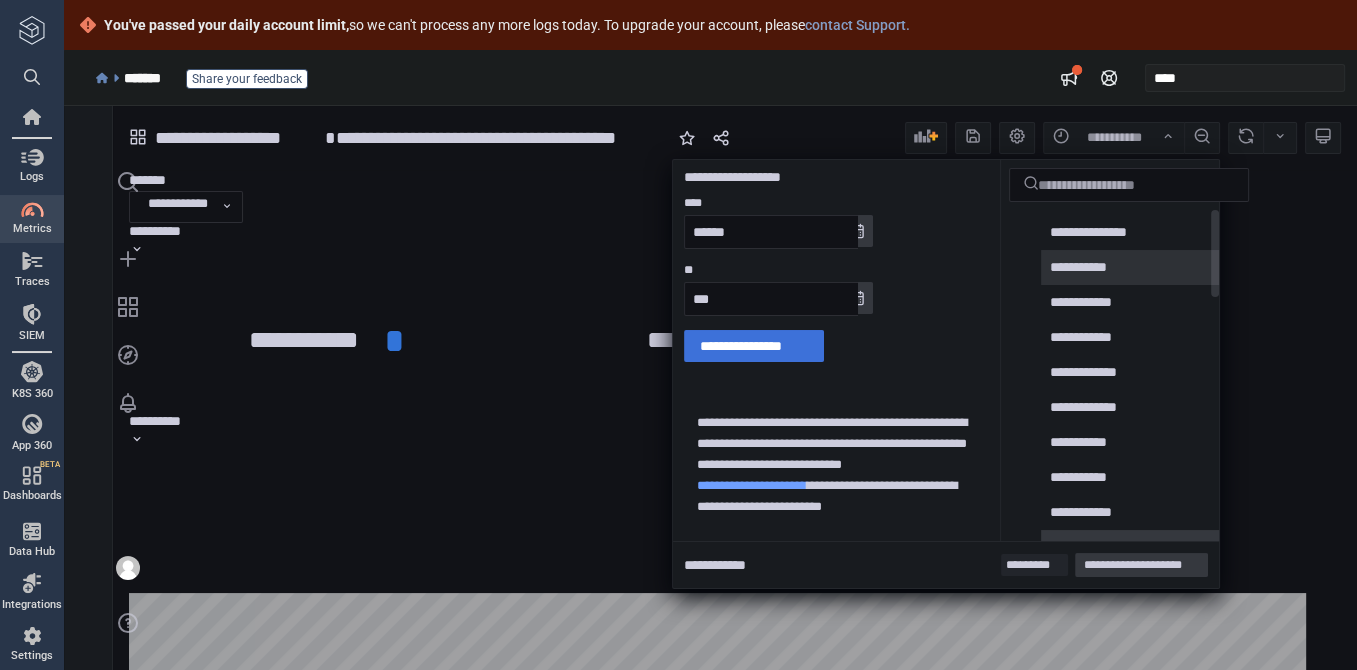 scroll, scrollTop: 0, scrollLeft: 0, axis: both 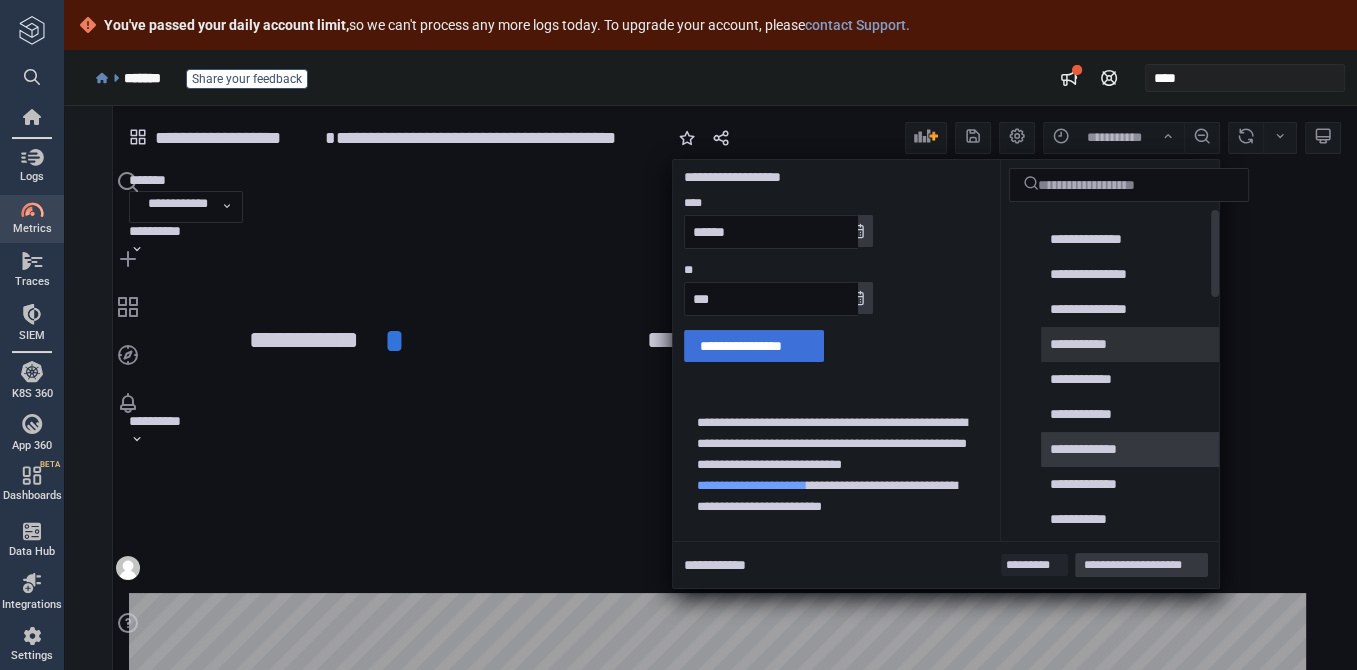 click on "**********" at bounding box center [1139, 449] 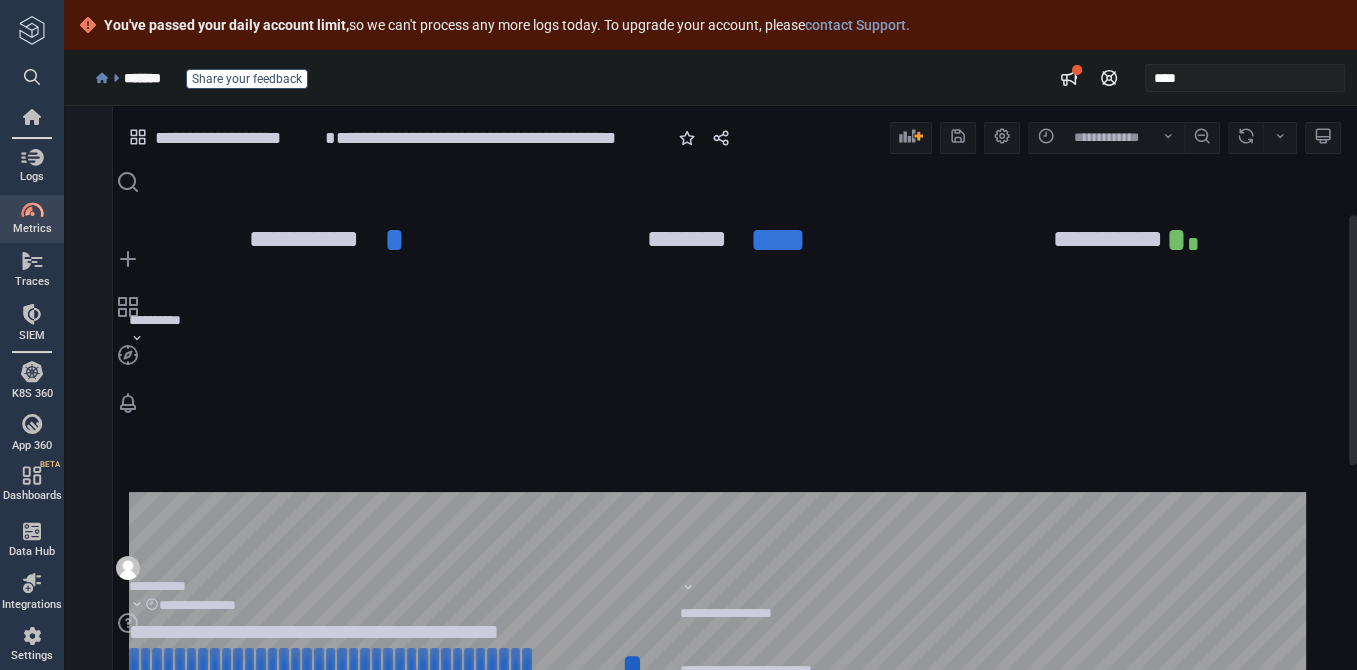 scroll, scrollTop: 0, scrollLeft: 0, axis: both 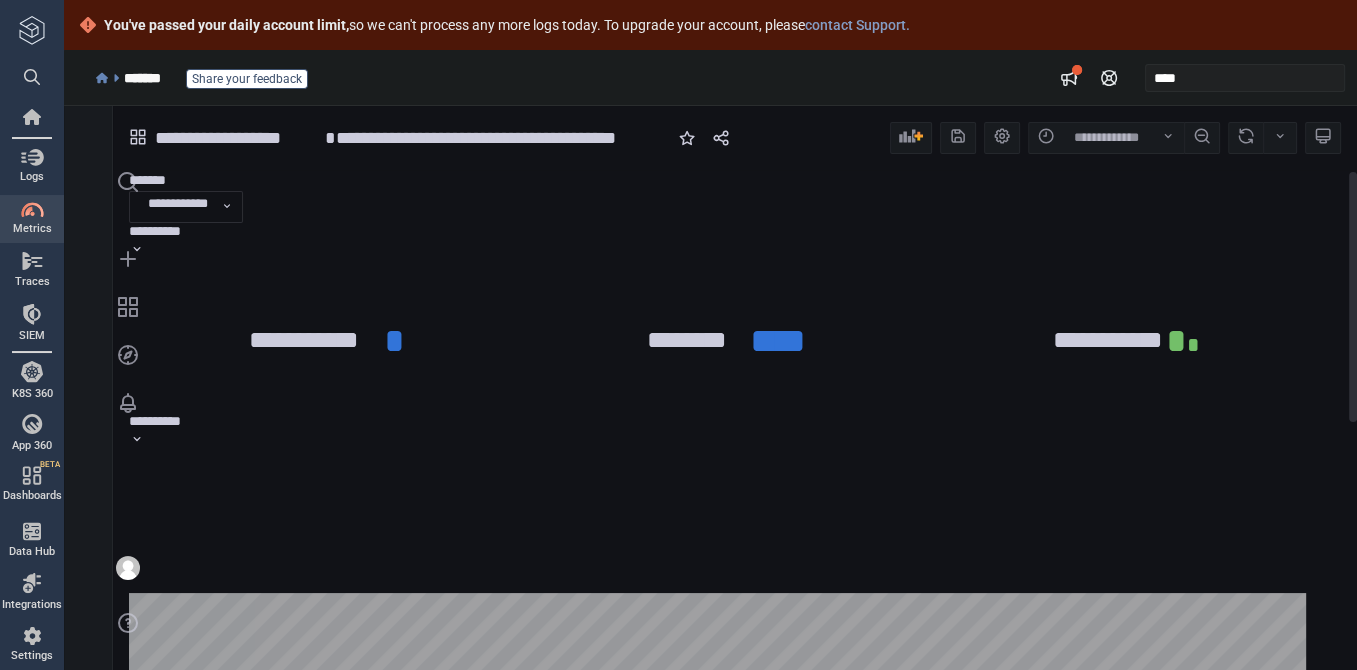 click on "**********" at bounding box center (178, 207) 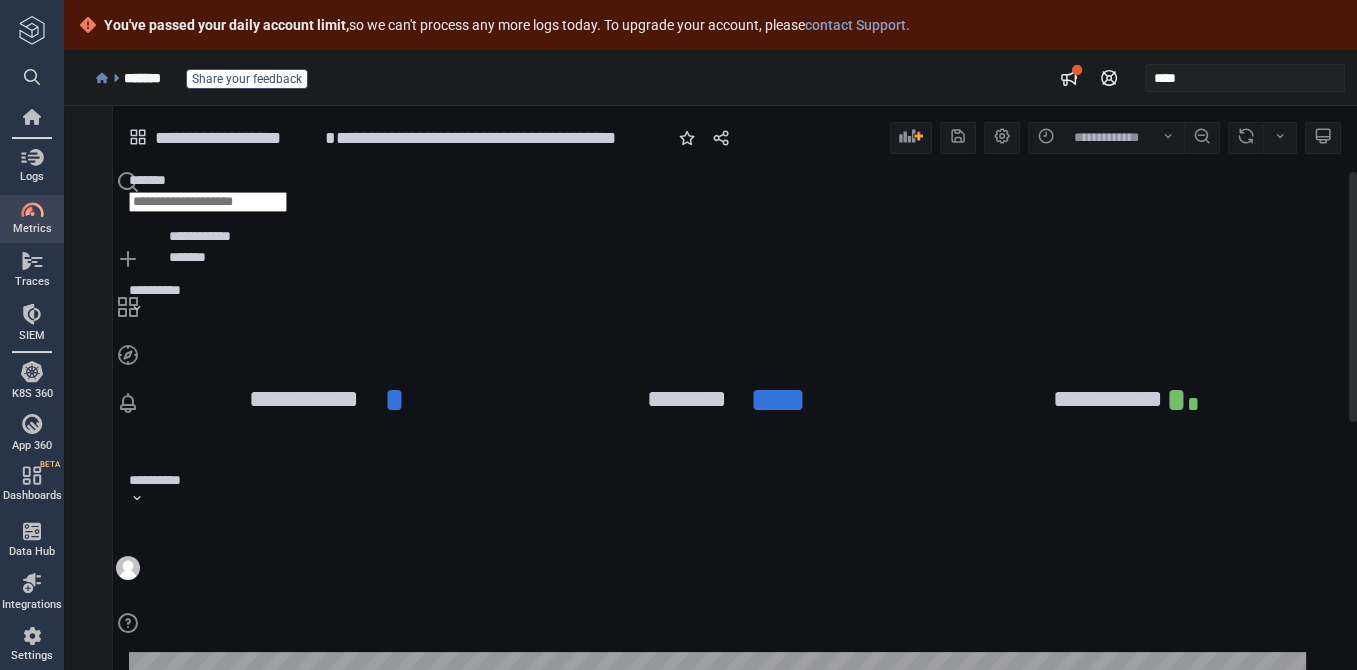 click on "*******" at bounding box center [187, 257] 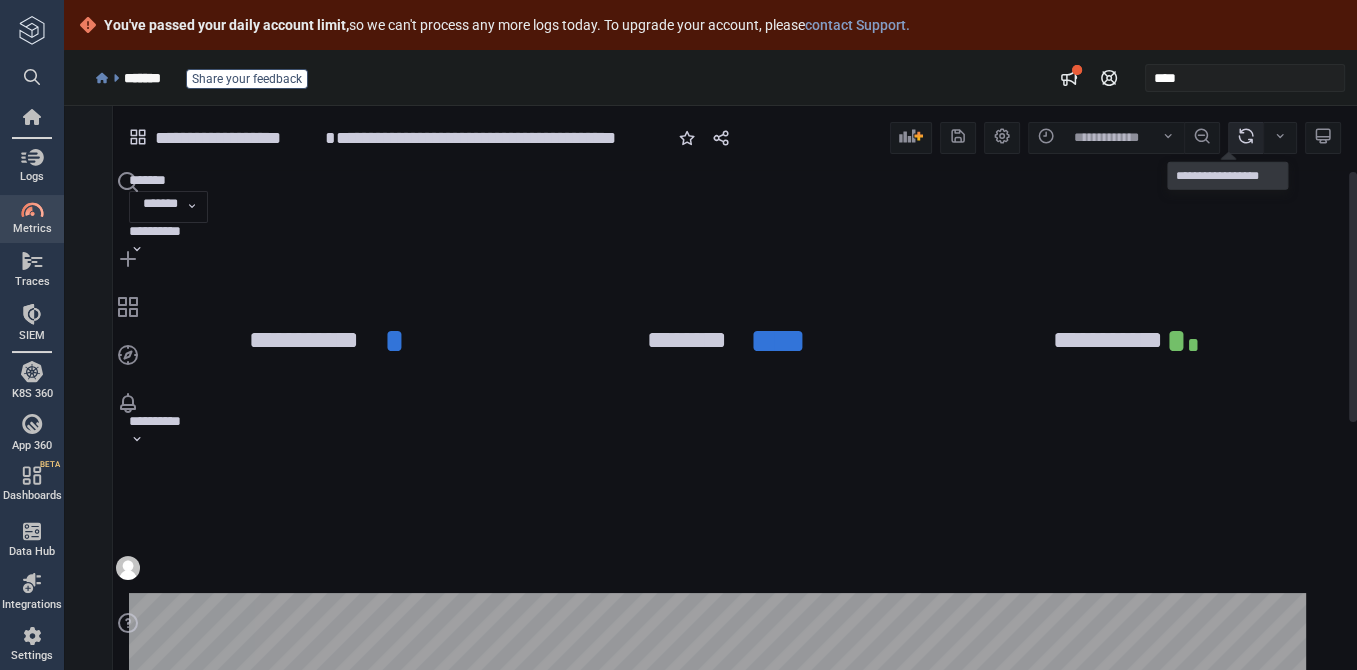 click 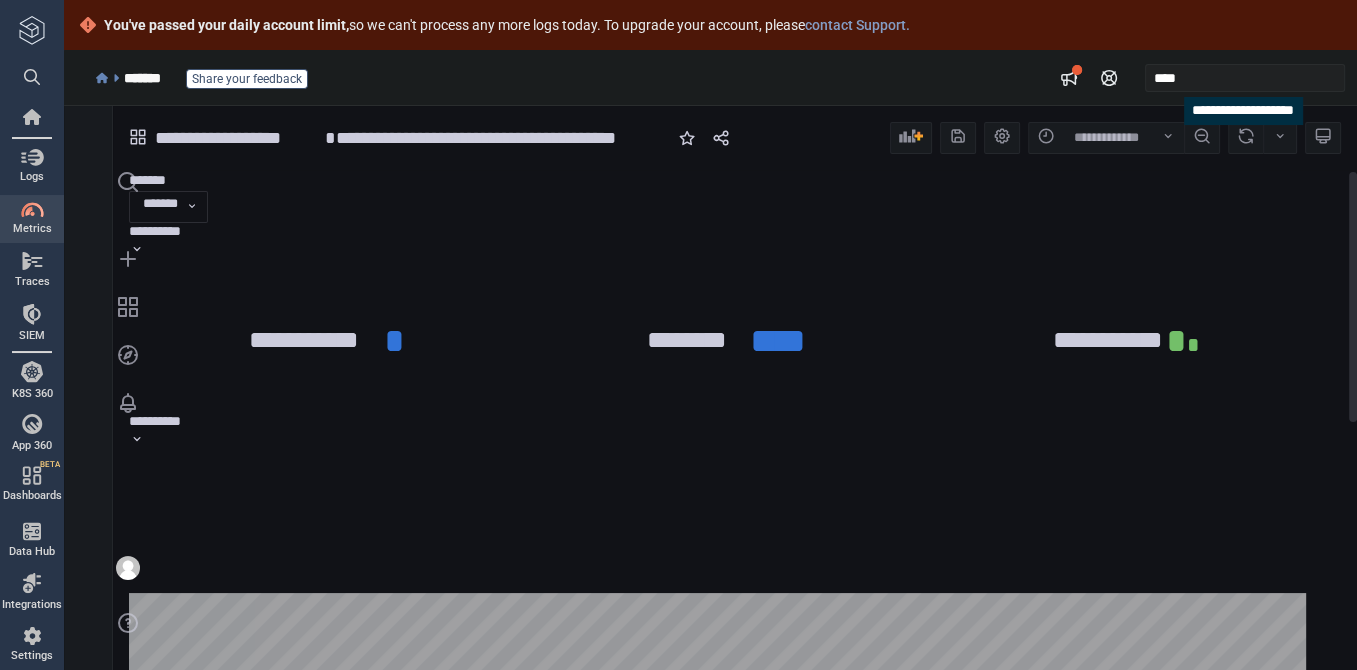 click on "****" at bounding box center (1245, 78) 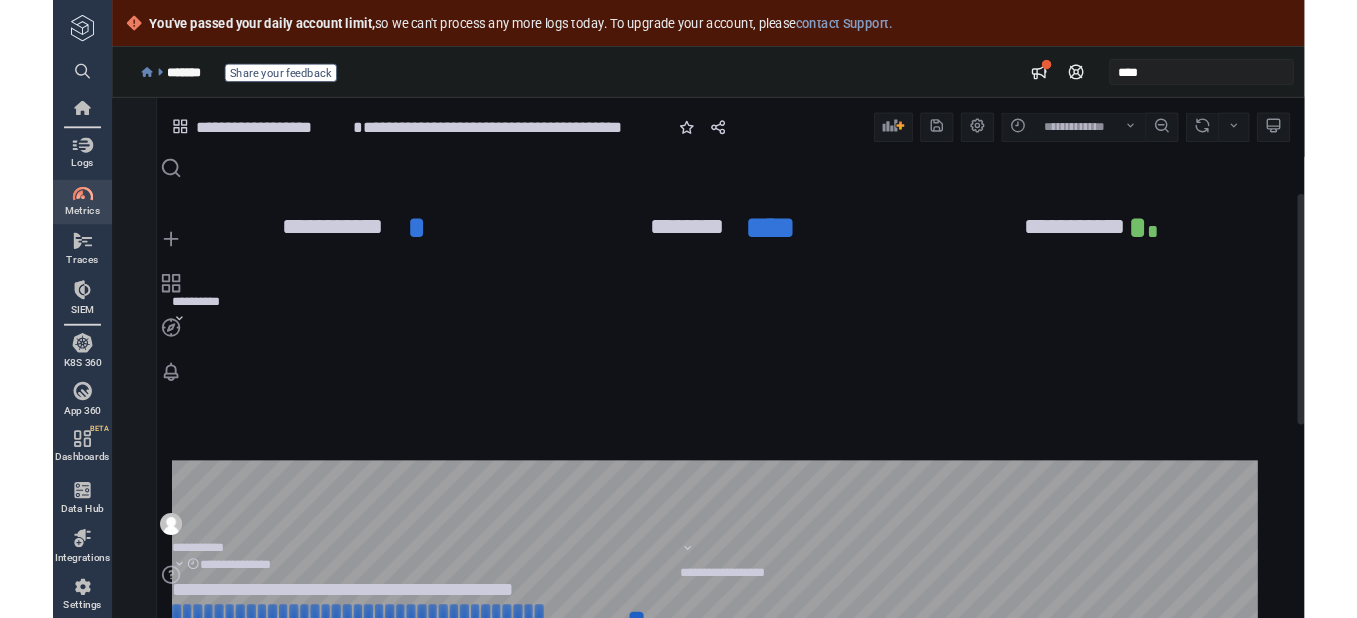 scroll, scrollTop: 0, scrollLeft: 0, axis: both 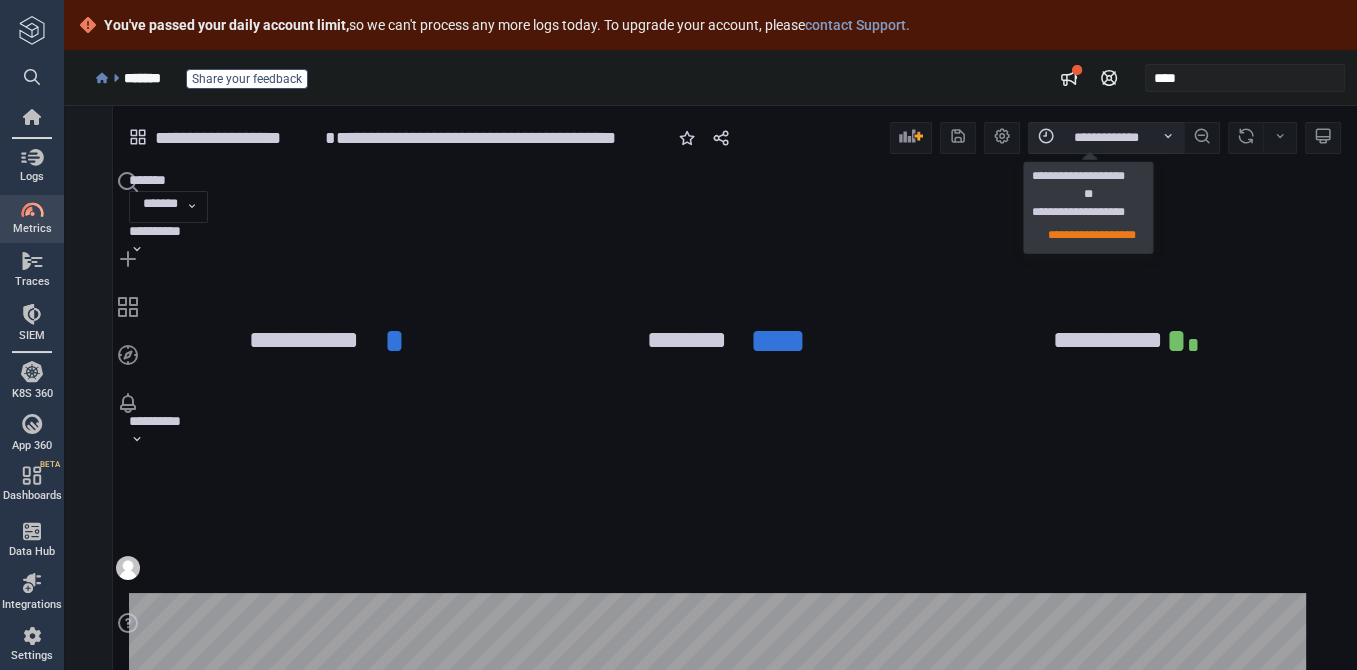 click on "**********" at bounding box center (1107, 138) 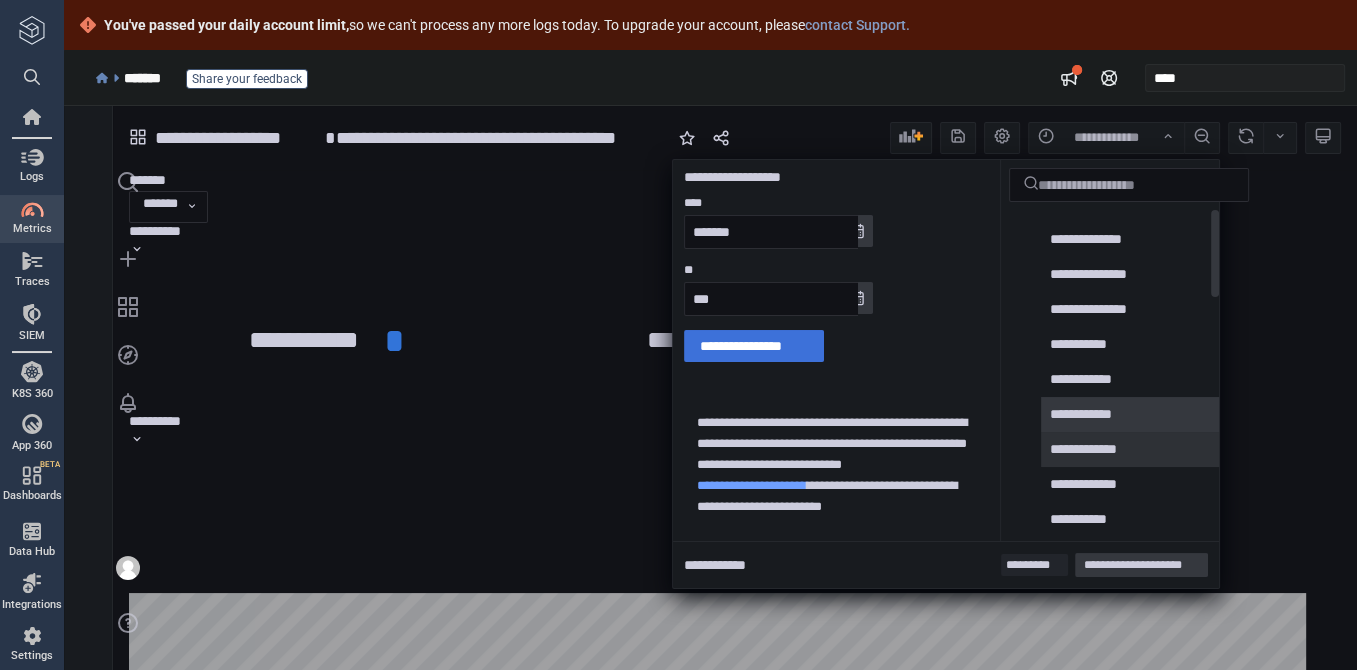 click on "**********" at bounding box center (1089, 414) 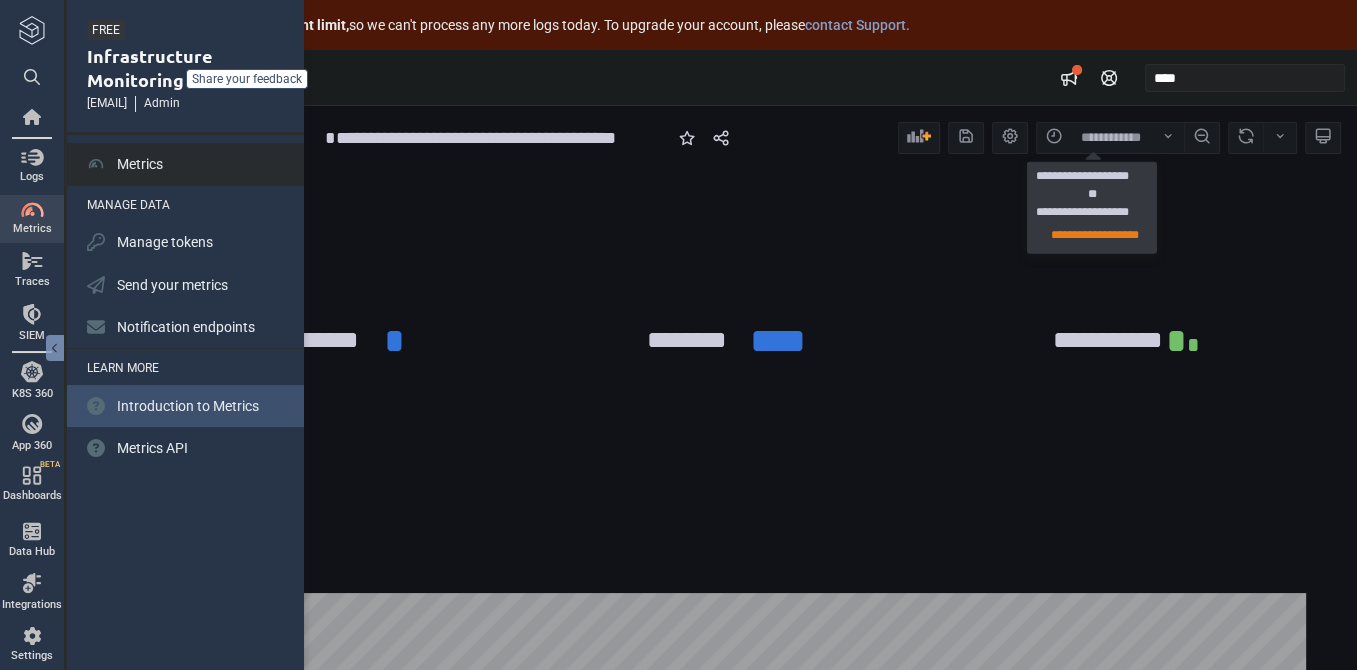 click on "Introduction to Metrics" at bounding box center (188, 406) 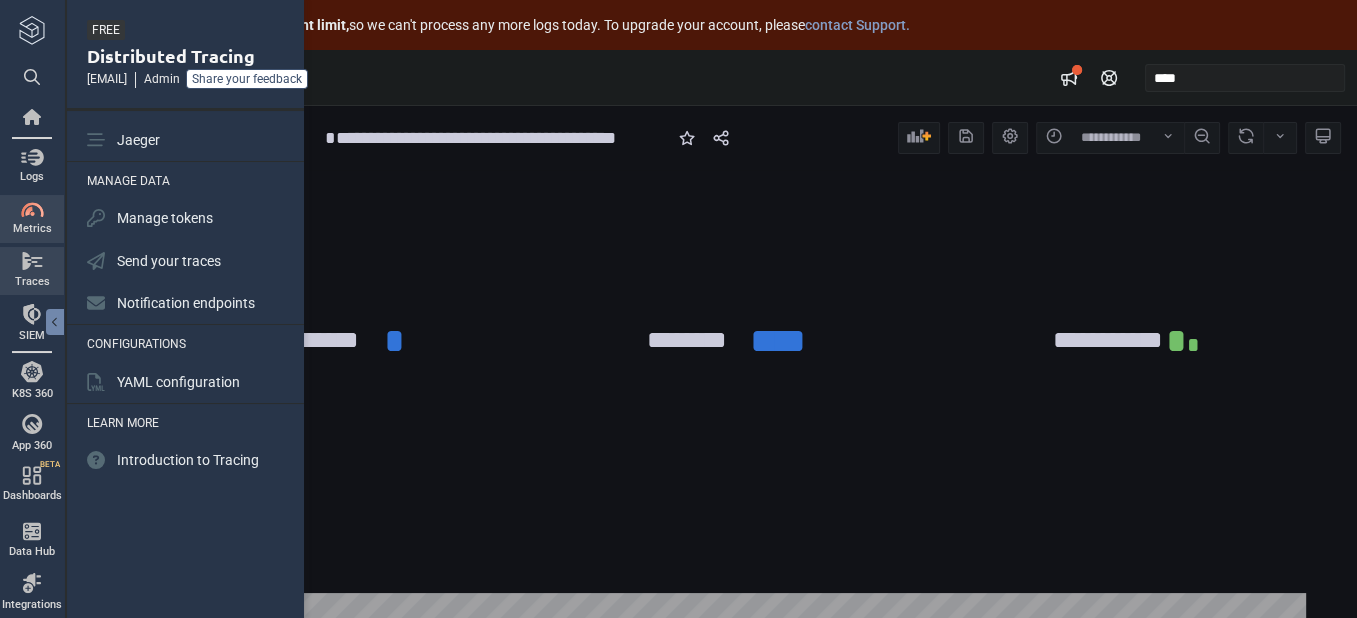 click at bounding box center (32, 261) 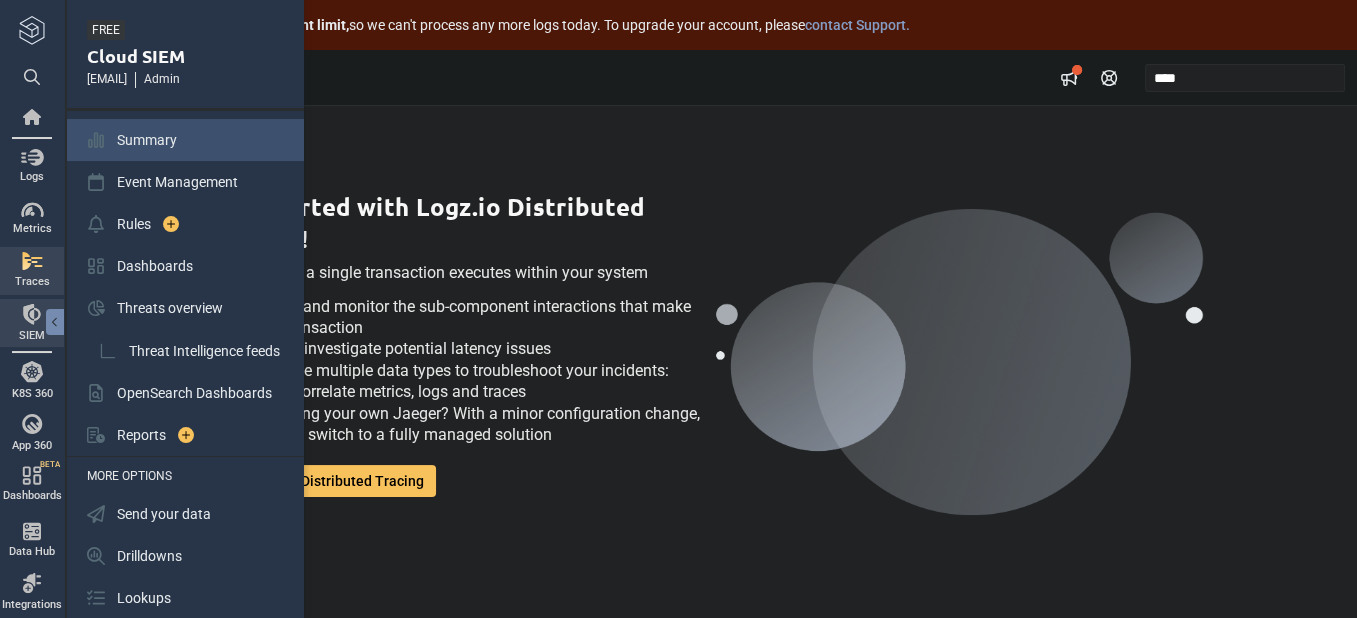 click on "Summary" at bounding box center [187, 140] 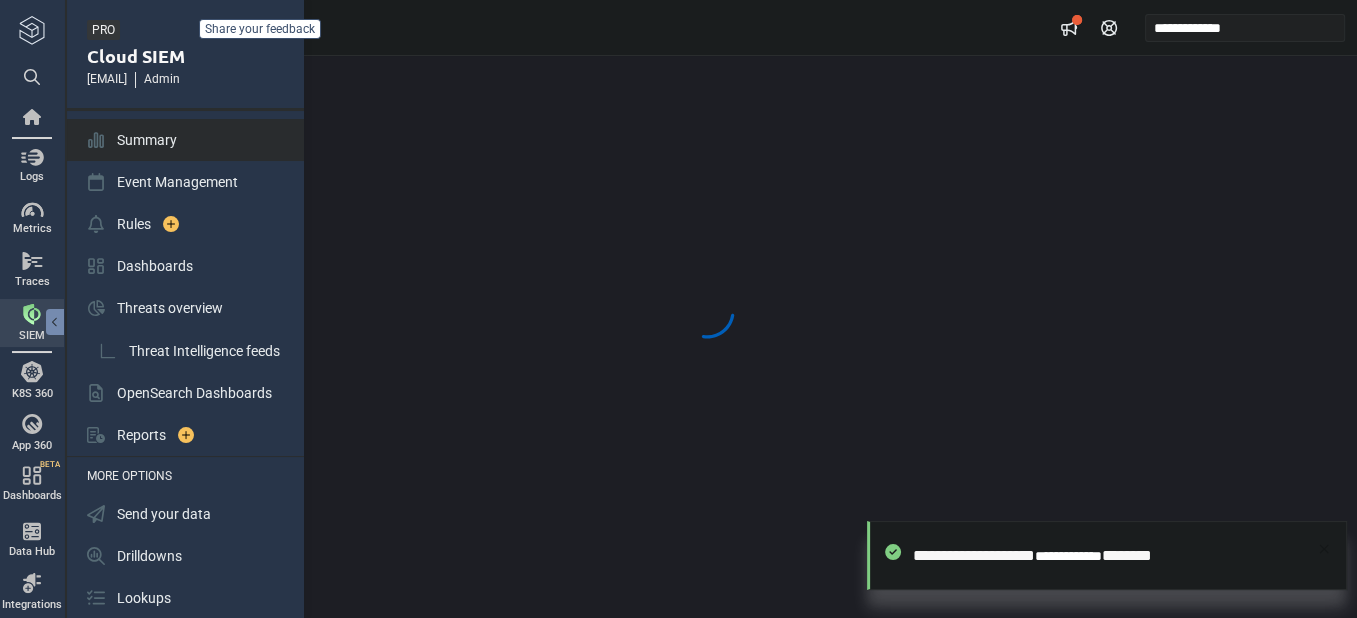 scroll, scrollTop: 0, scrollLeft: 0, axis: both 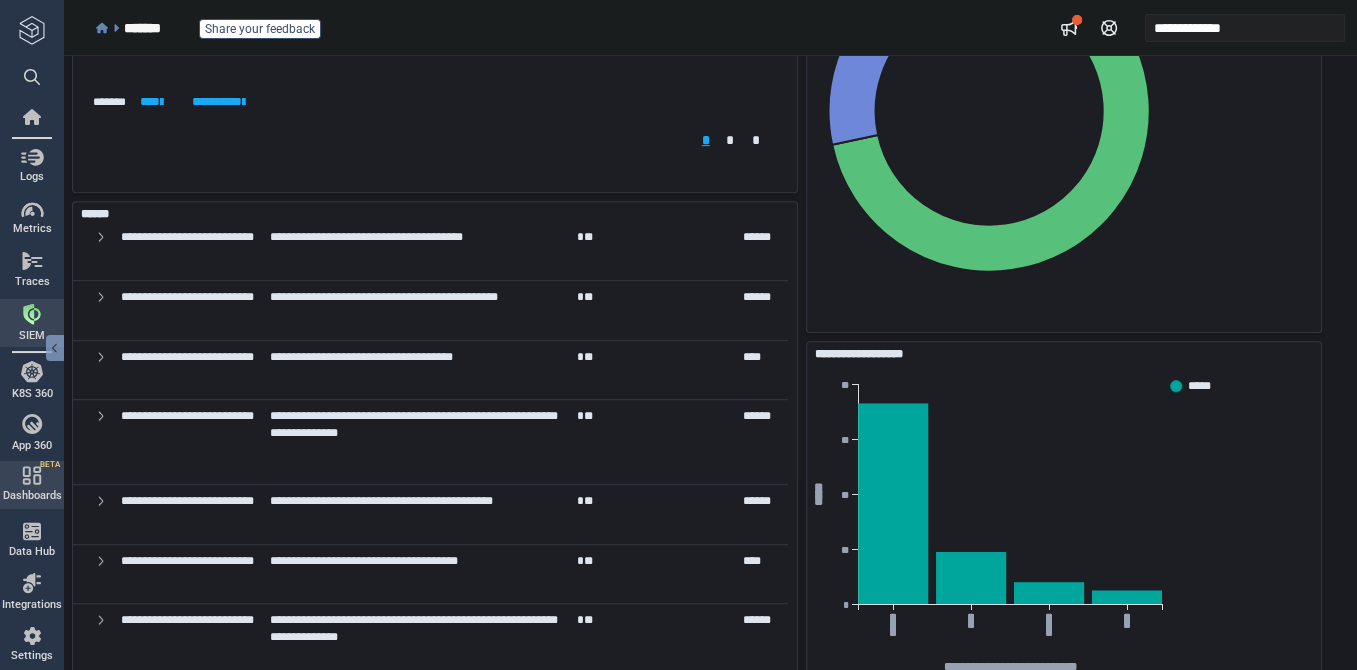click at bounding box center (55, 348) 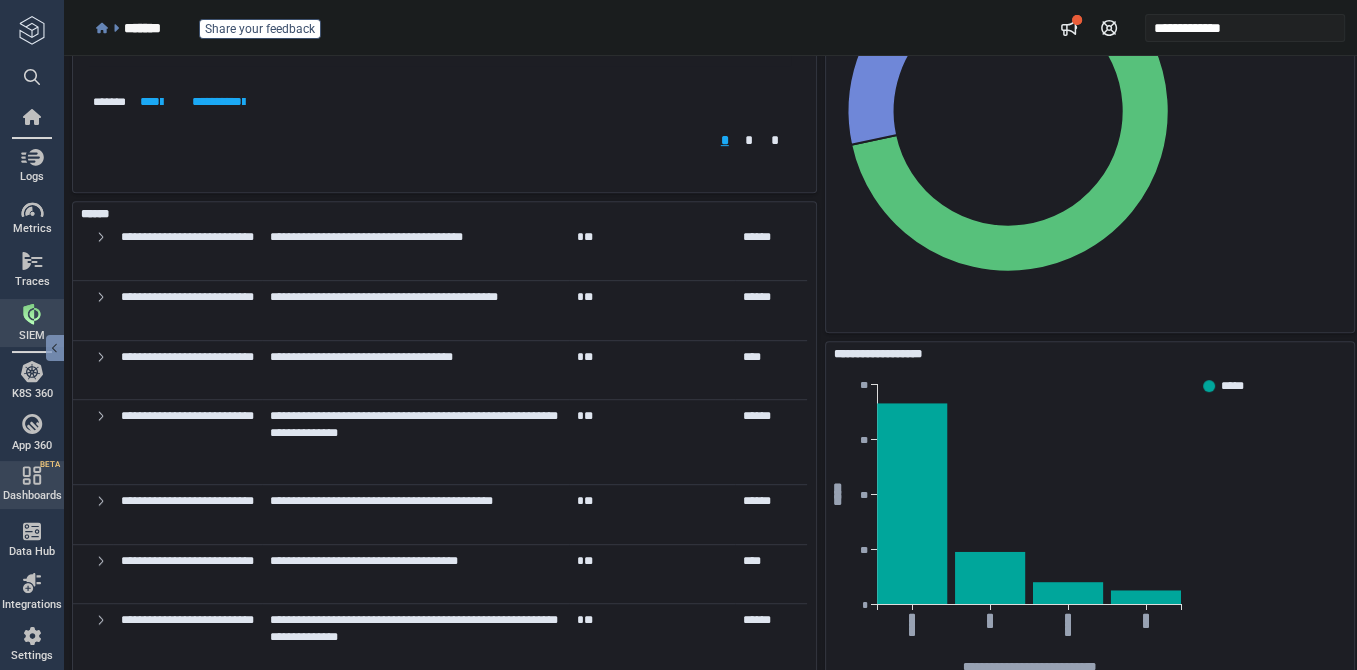 scroll, scrollTop: 28, scrollLeft: 28, axis: both 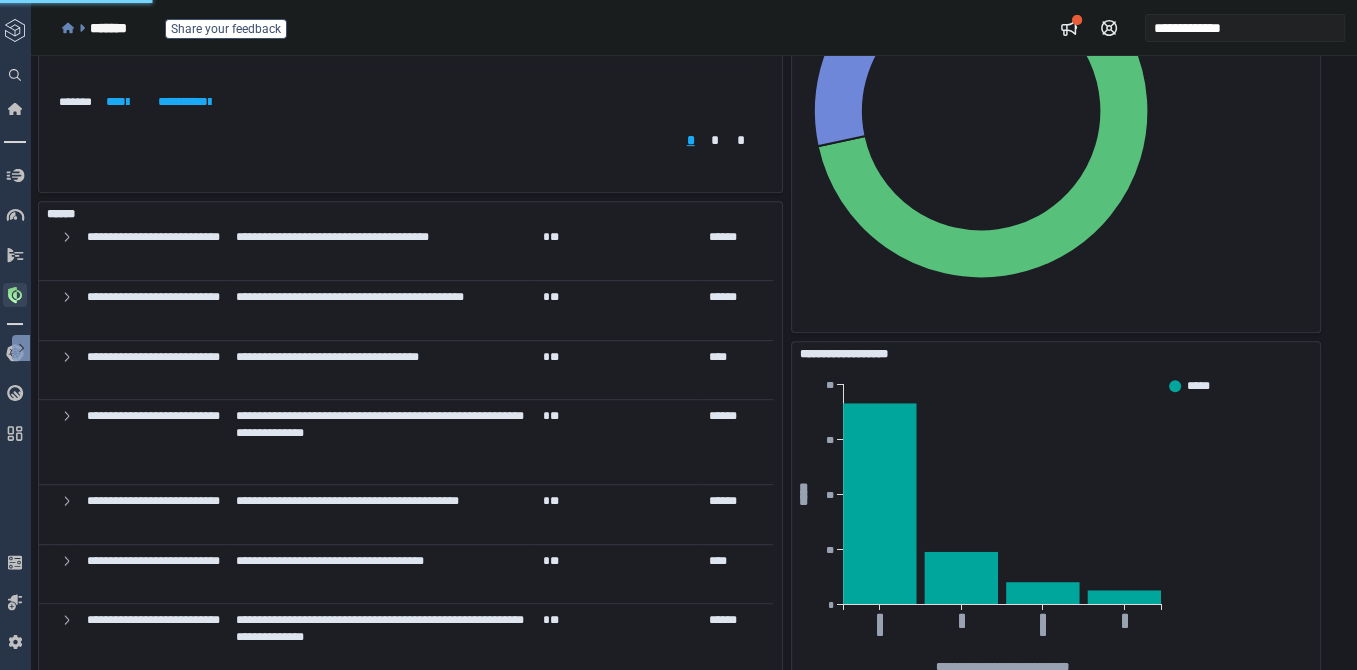click 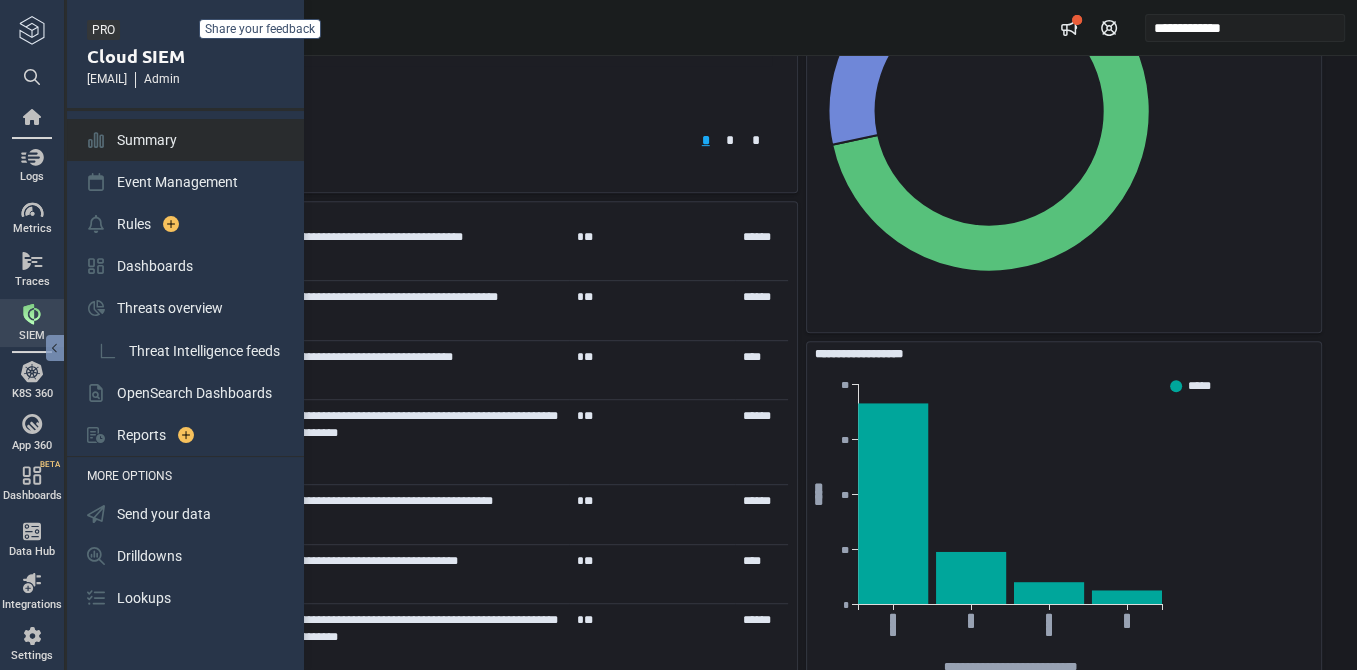 click at bounding box center [32, 314] 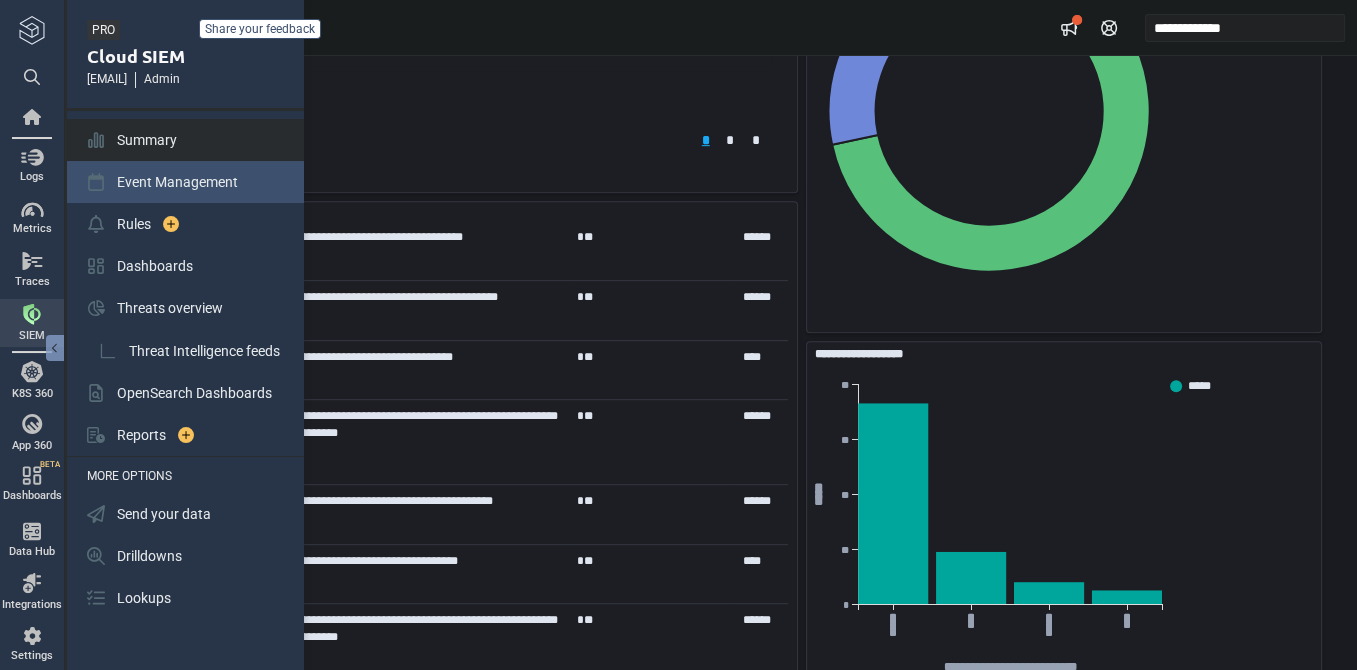 click on "Event Management" at bounding box center [177, 182] 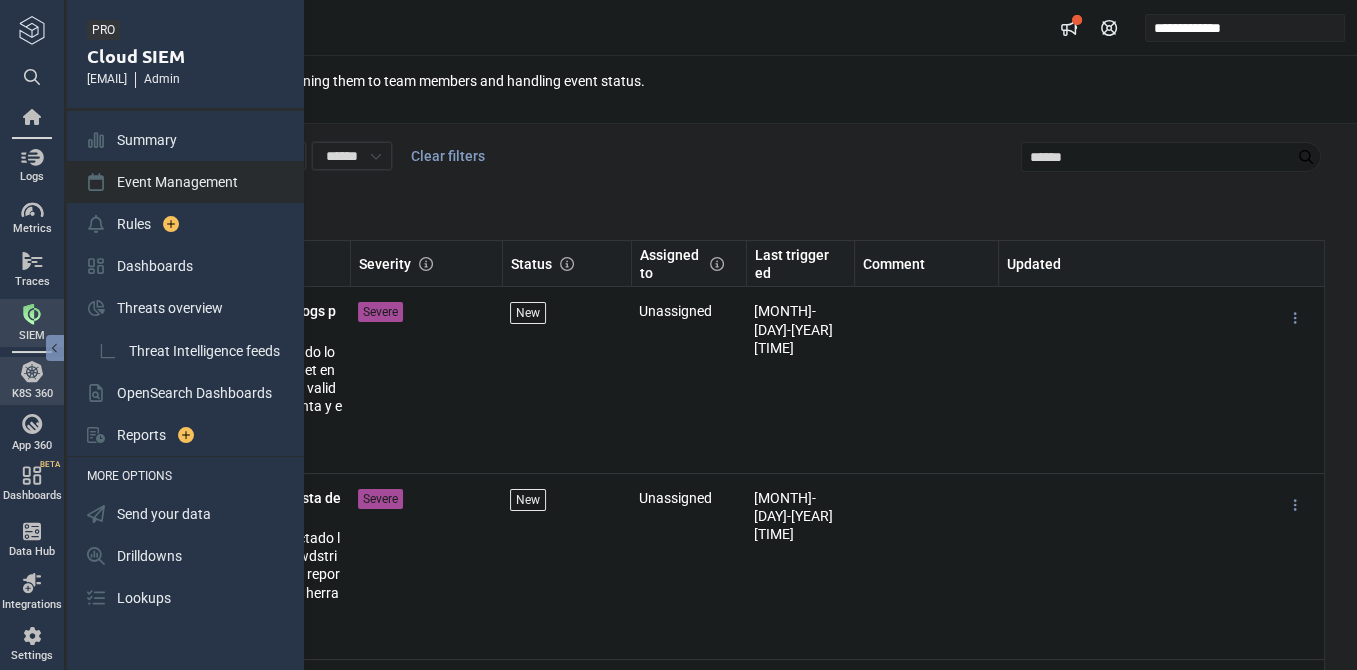 click on "K8S 360" at bounding box center [32, 394] 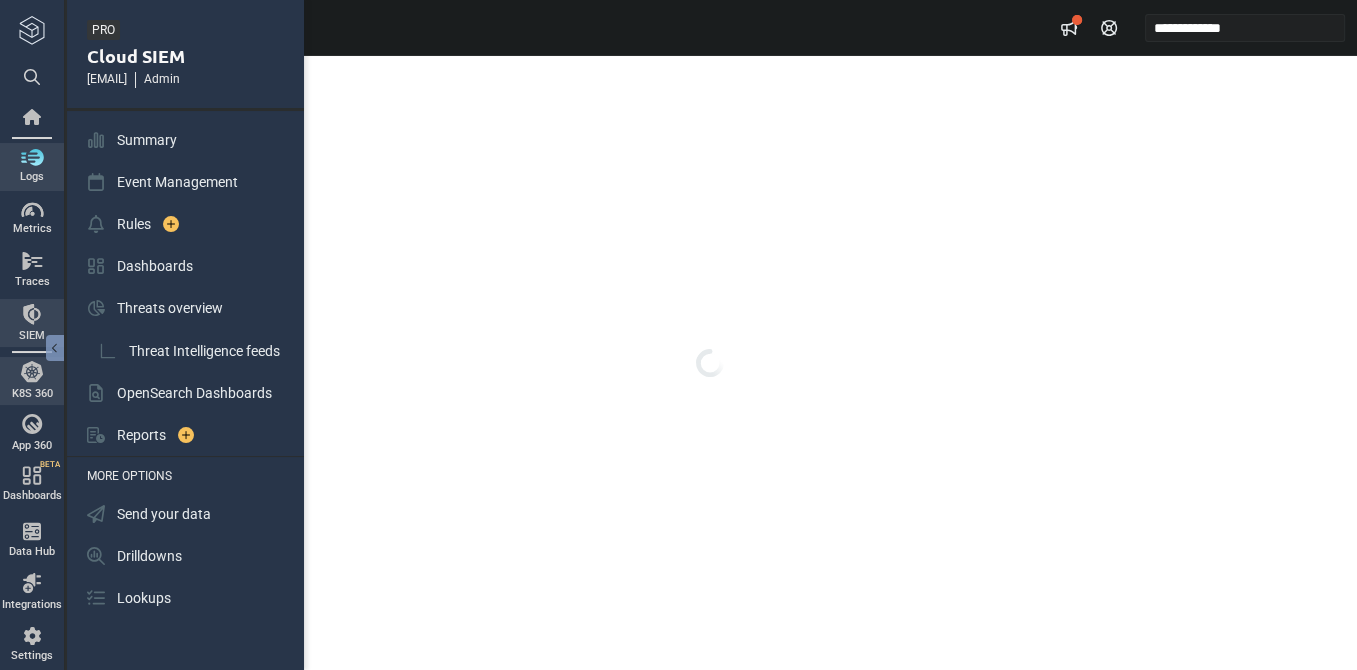 type on "*" 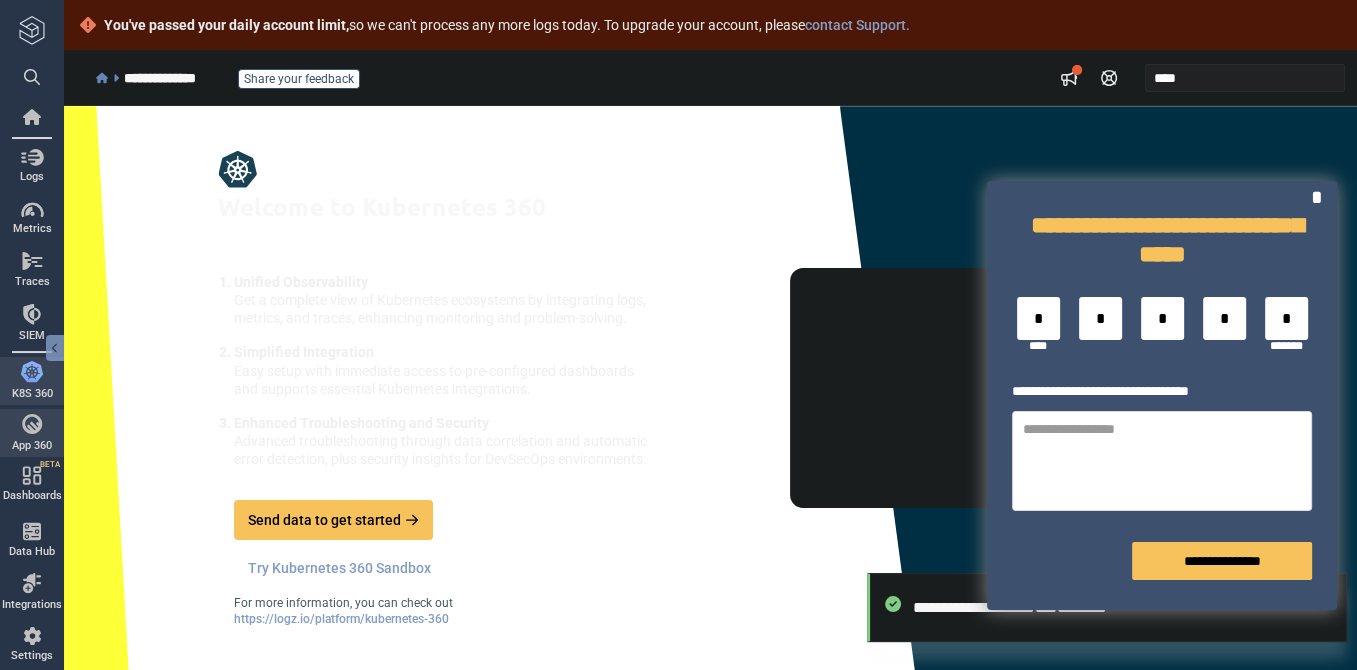 click at bounding box center [32, 424] 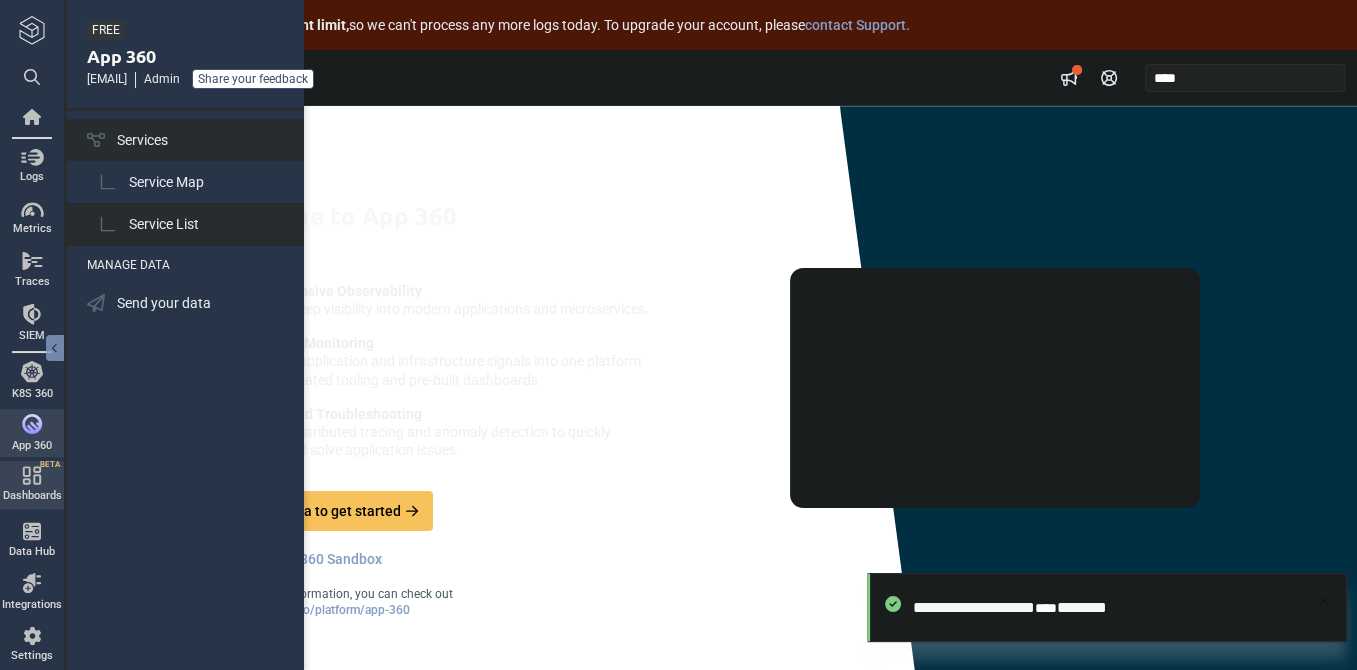click at bounding box center (32, 475) 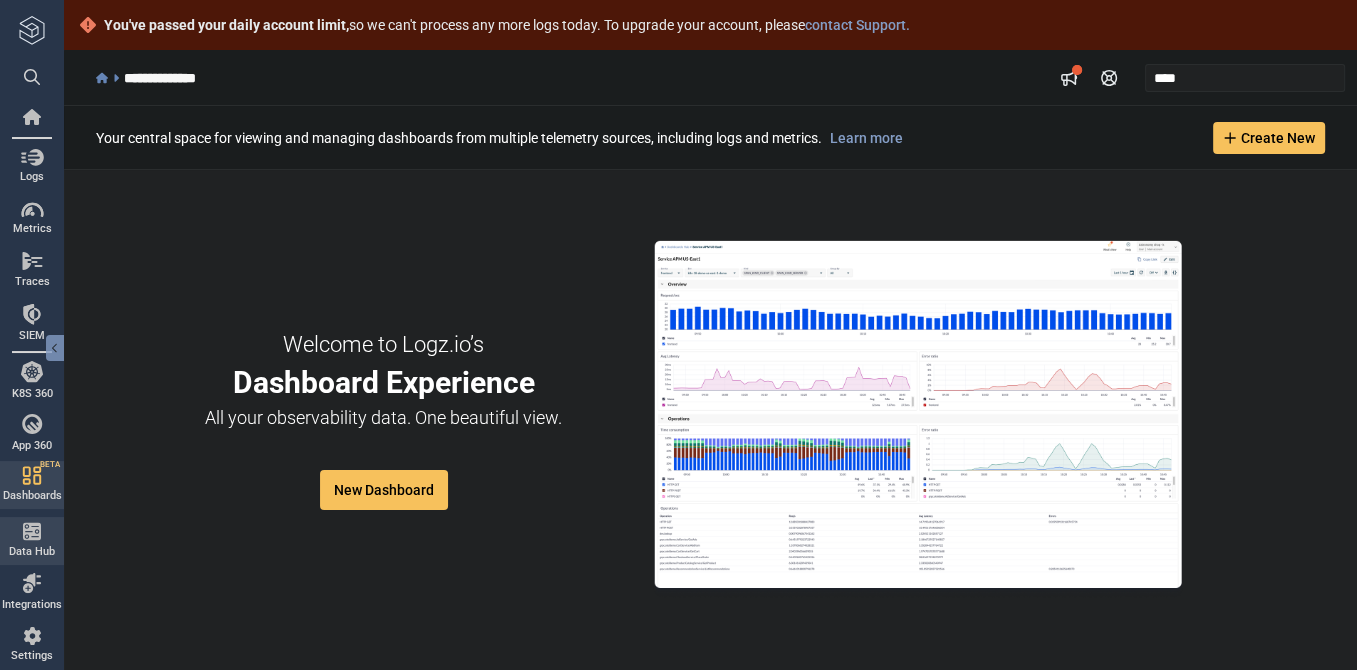 click at bounding box center (32, 531) 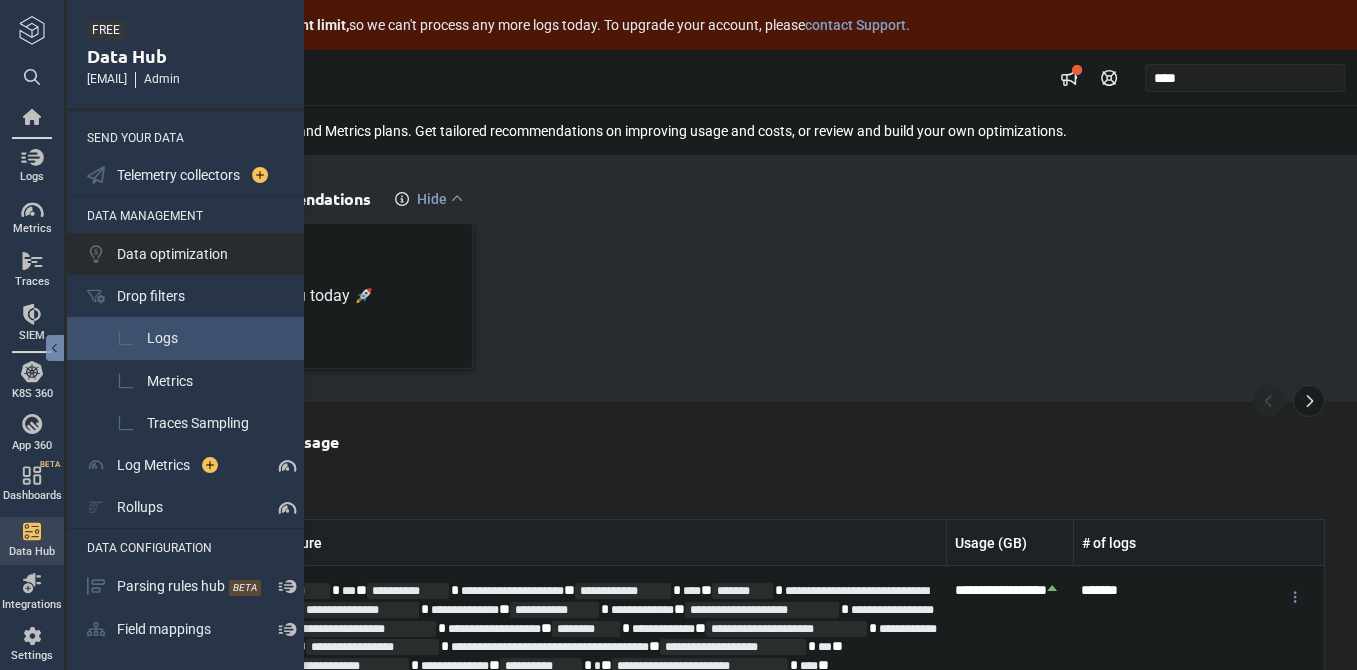 click on "Logs" at bounding box center (162, 338) 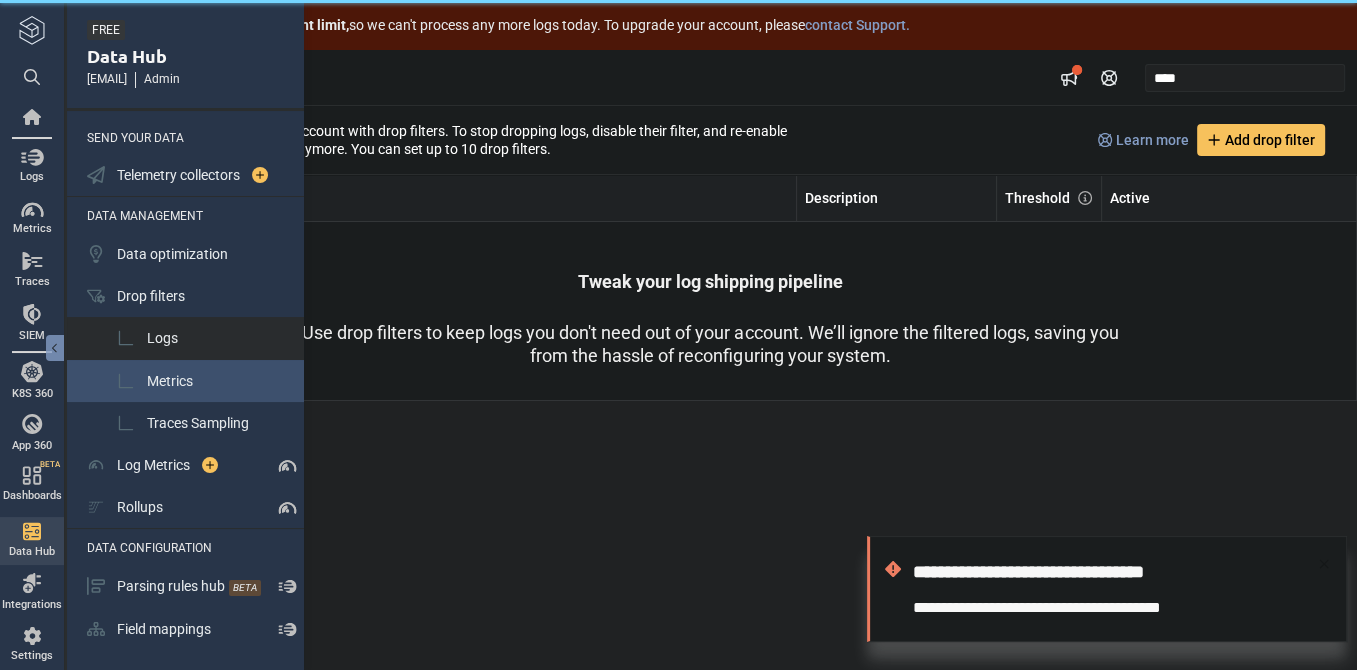 click on "Metrics" at bounding box center [187, 381] 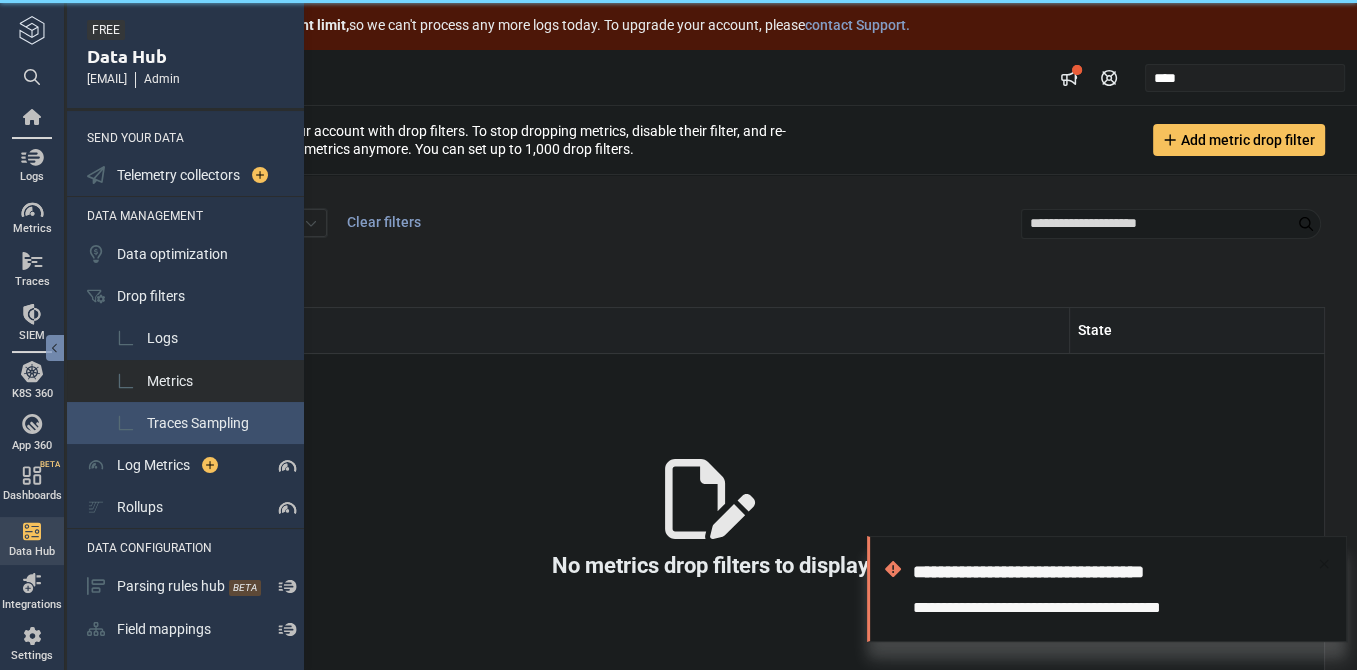 click on "Traces Sampling" at bounding box center (198, 423) 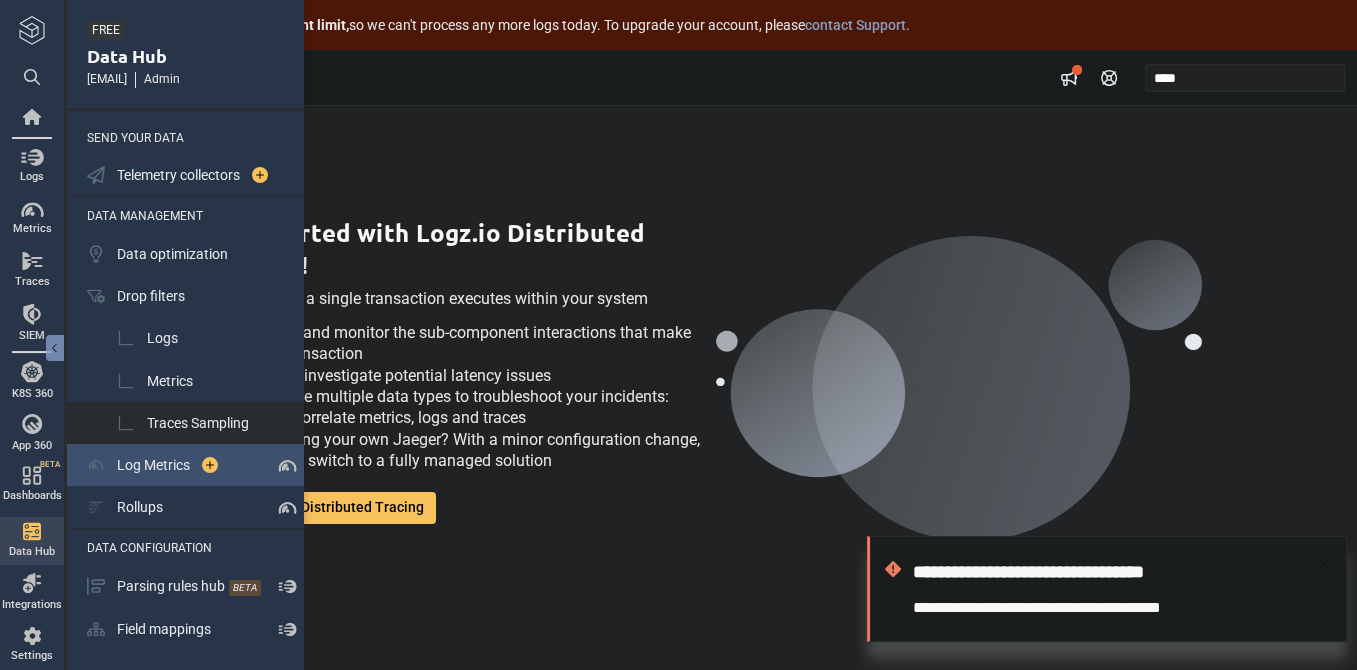click on "Log Metrics" at bounding box center (153, 465) 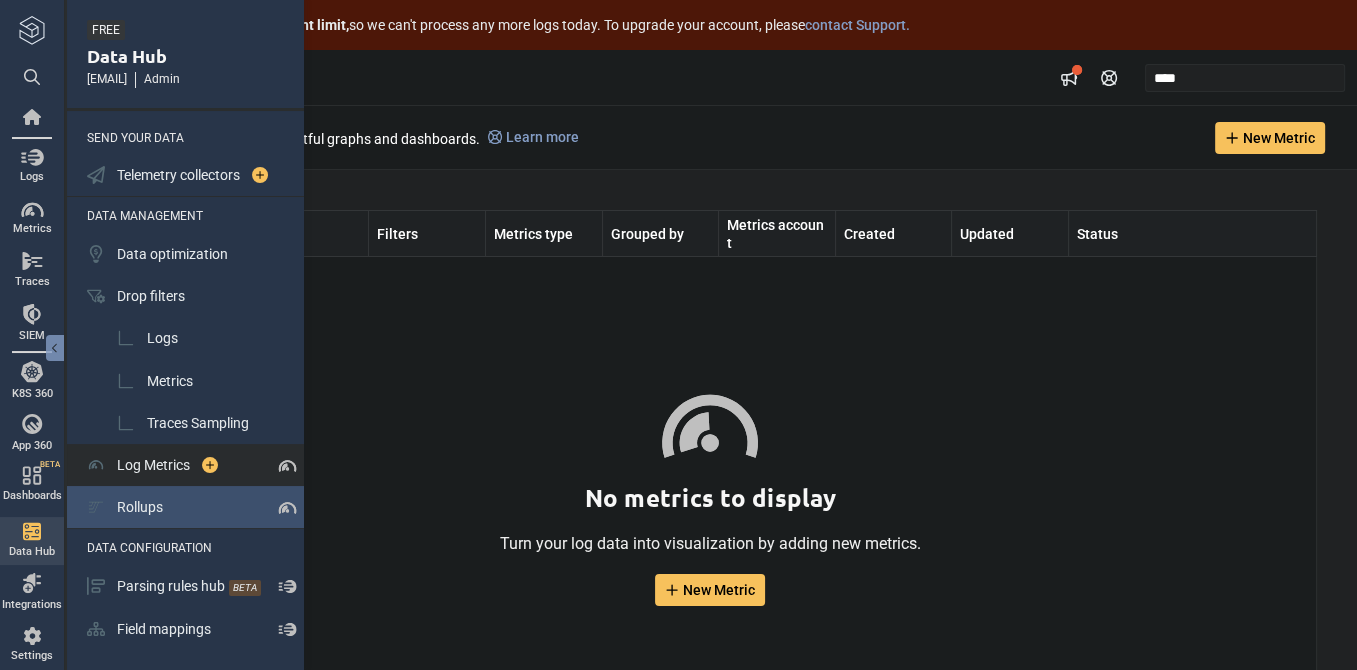 click on "Rollups" at bounding box center [140, 507] 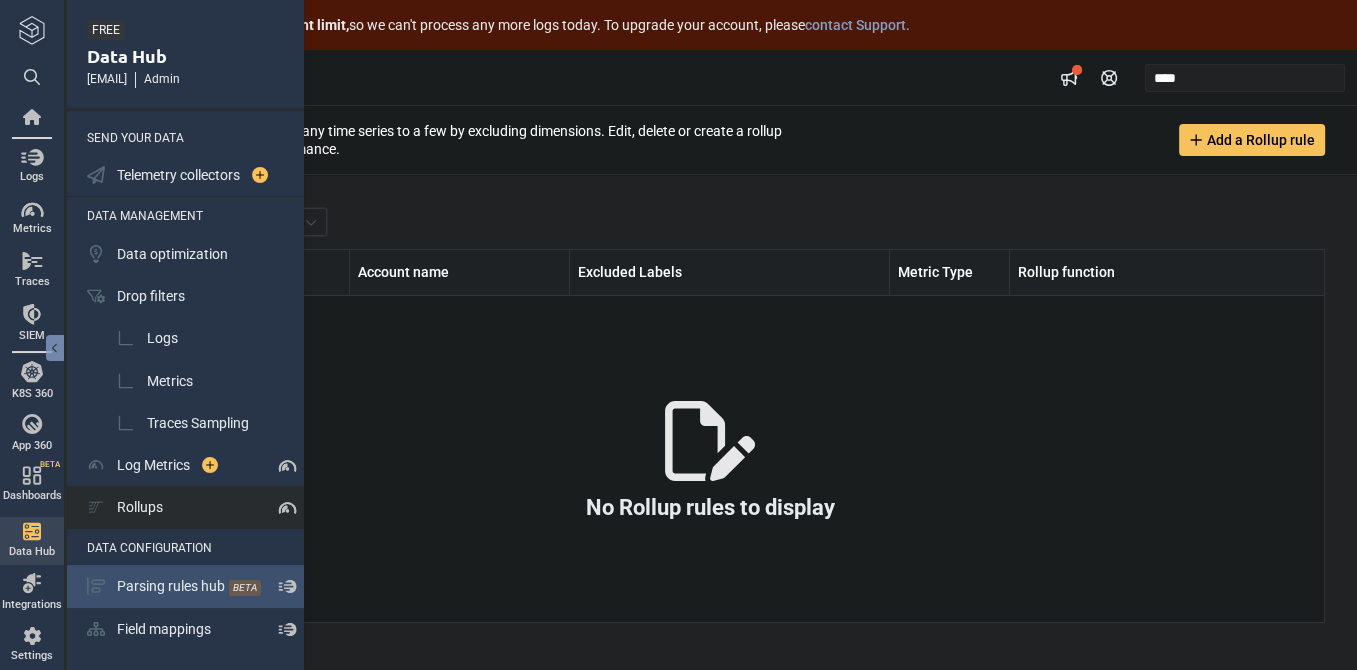 click on "Parsing rules hub BETA" at bounding box center [191, 586] 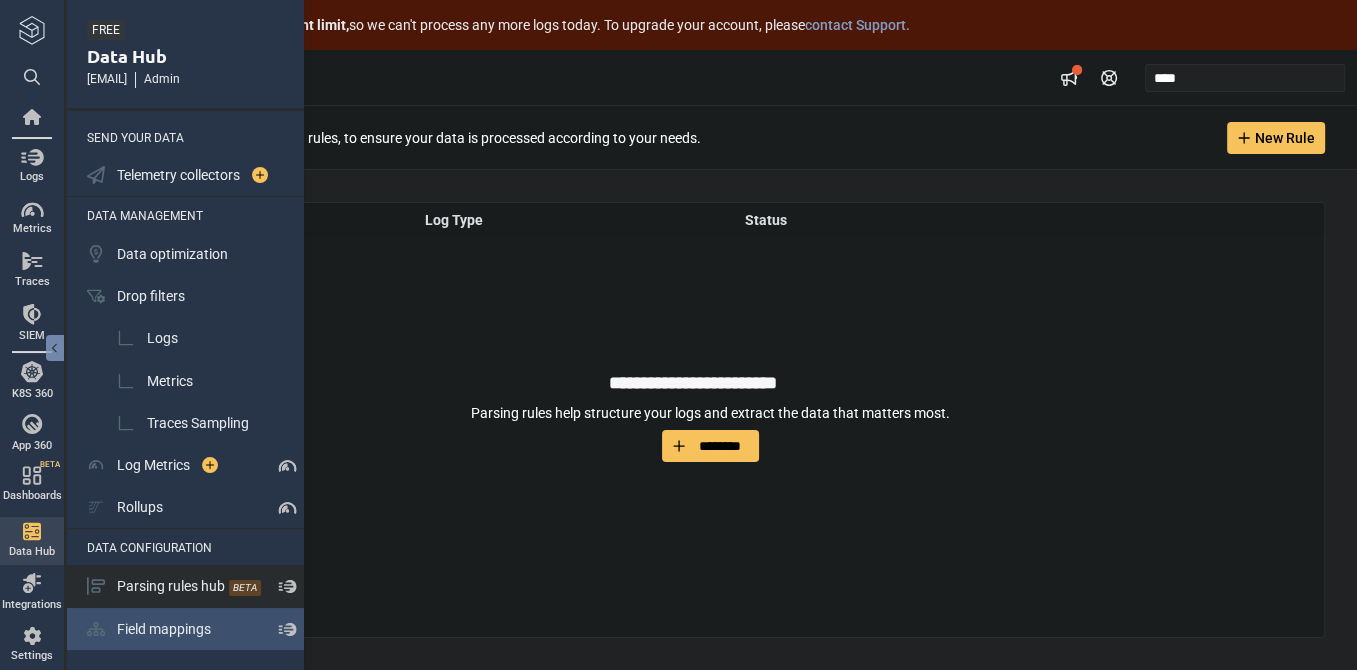 click on "Field mappings" at bounding box center [164, 629] 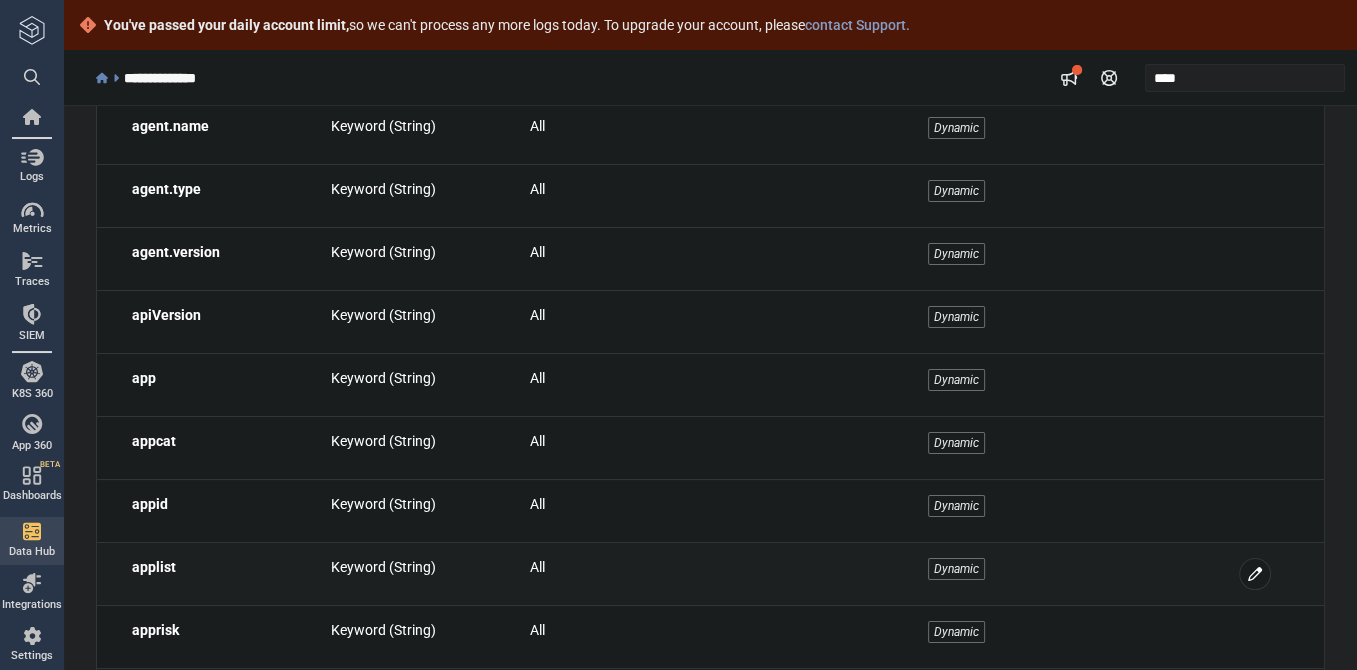 scroll, scrollTop: 1415, scrollLeft: 0, axis: vertical 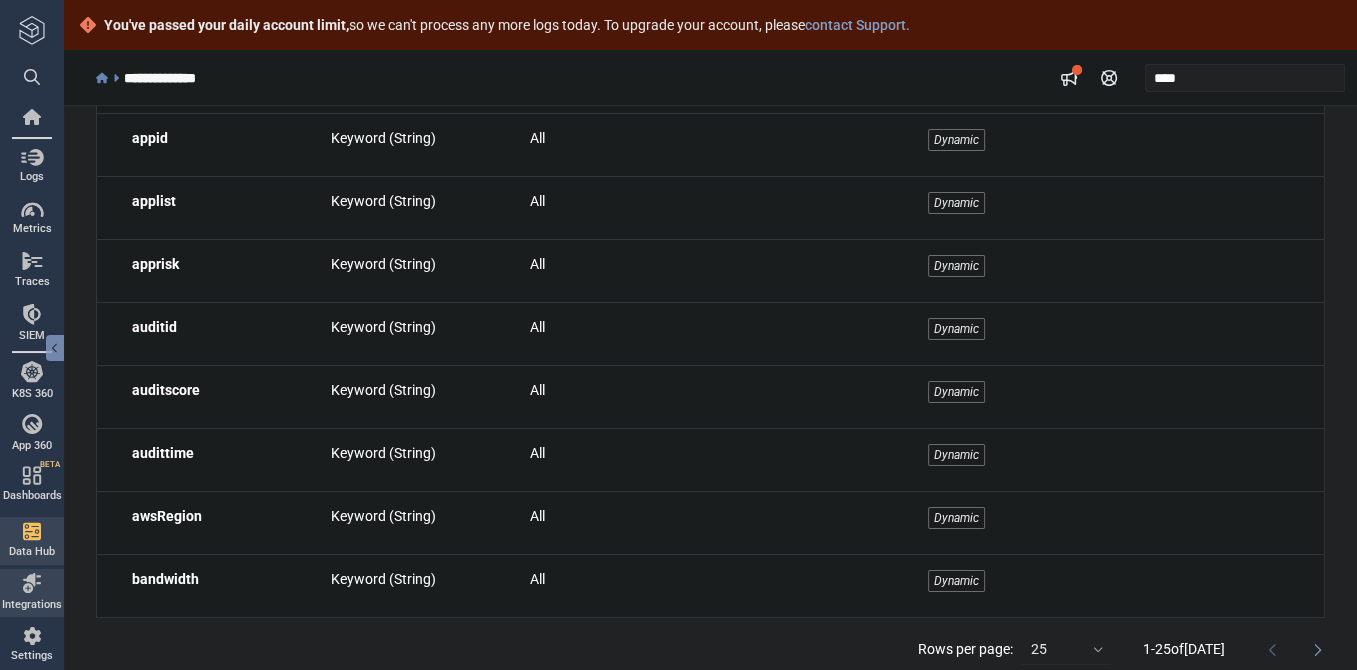 click at bounding box center (32, 531) 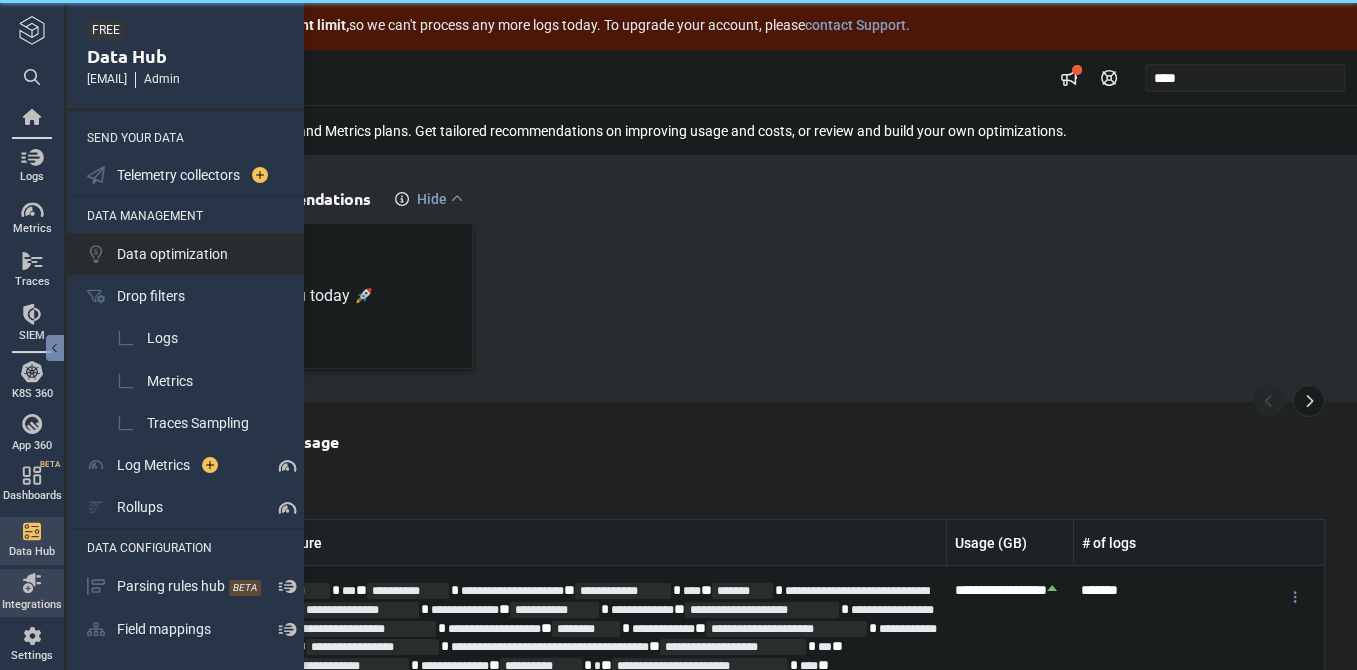 click at bounding box center (32, 583) 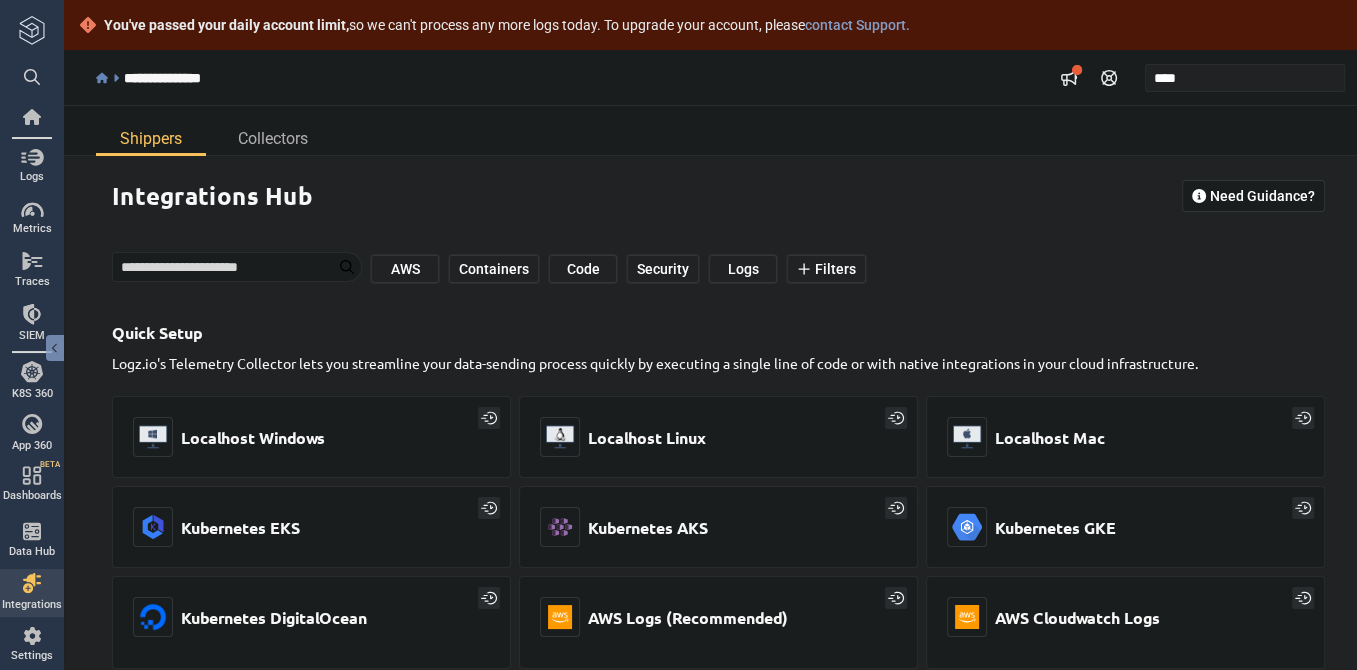 click at bounding box center (32, 583) 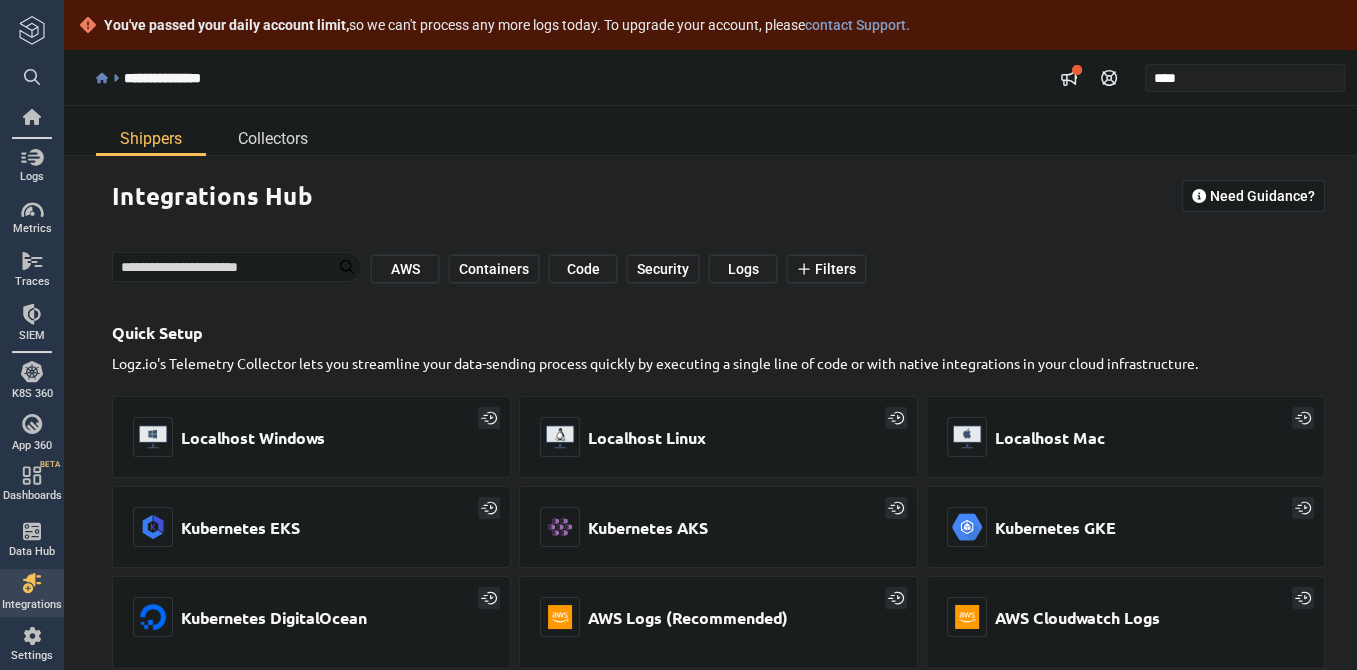 click on "Collectors" at bounding box center (273, 138) 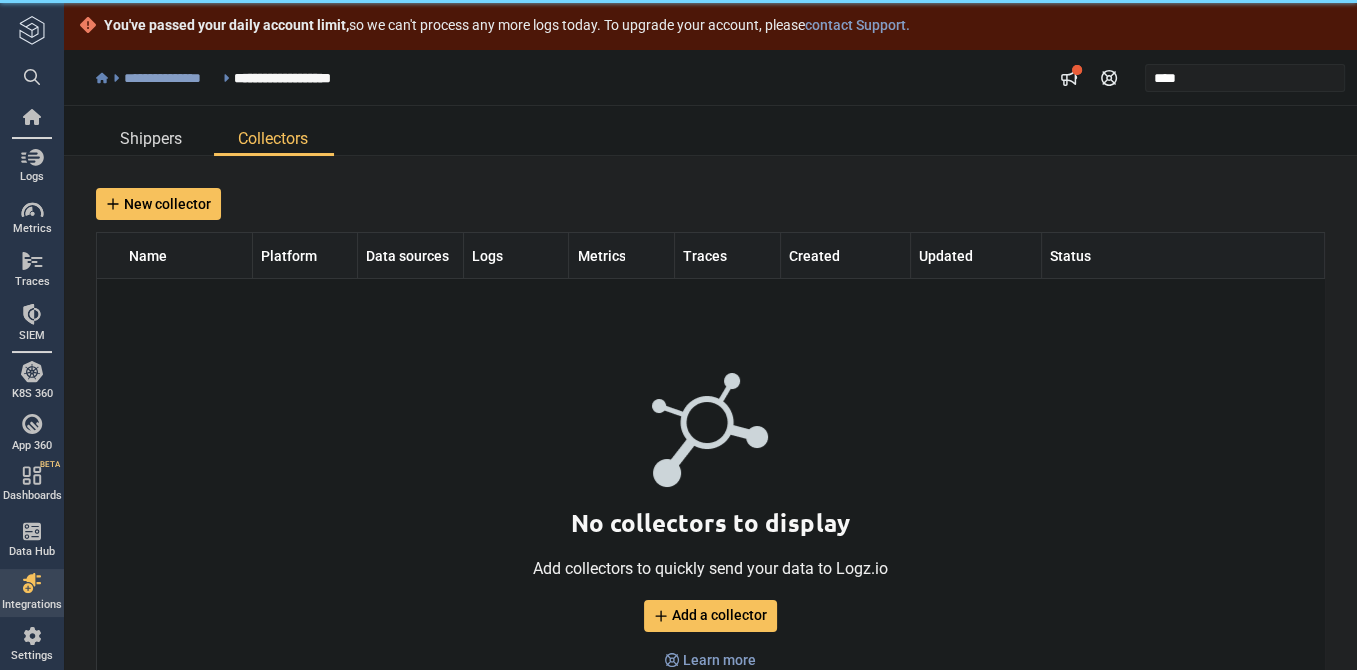 click on "Shippers" at bounding box center (151, 138) 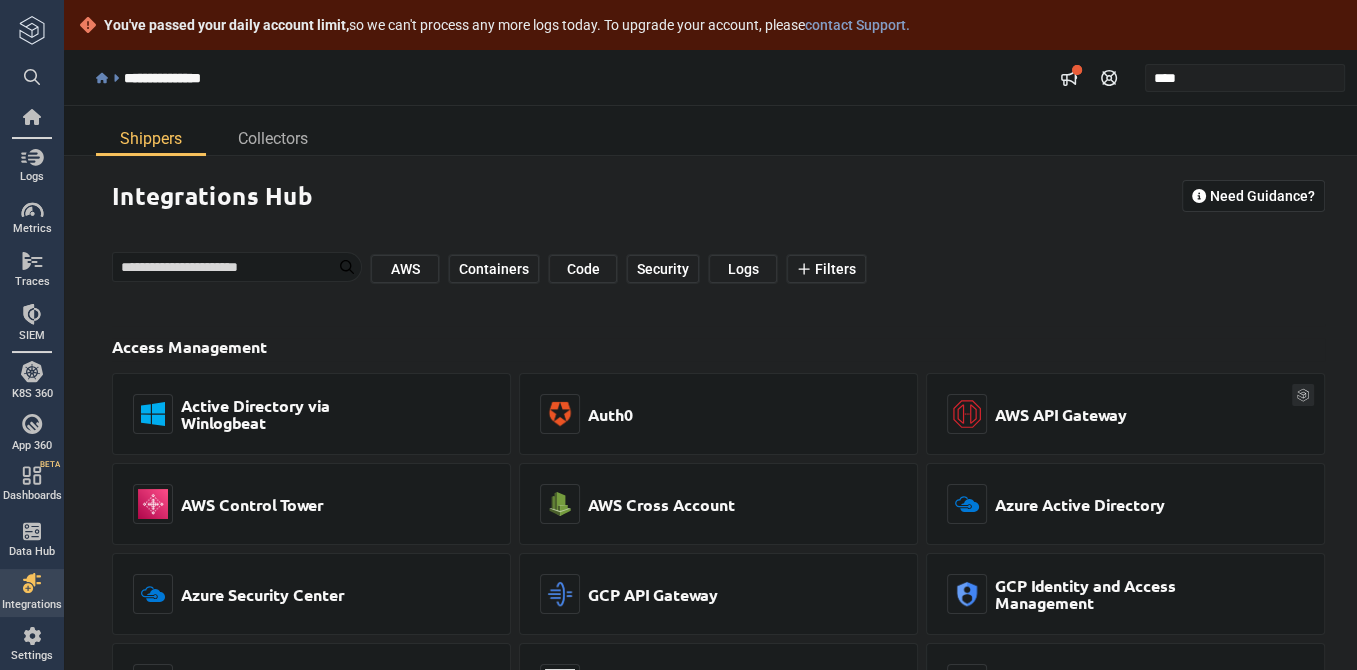 scroll, scrollTop: 1749, scrollLeft: 0, axis: vertical 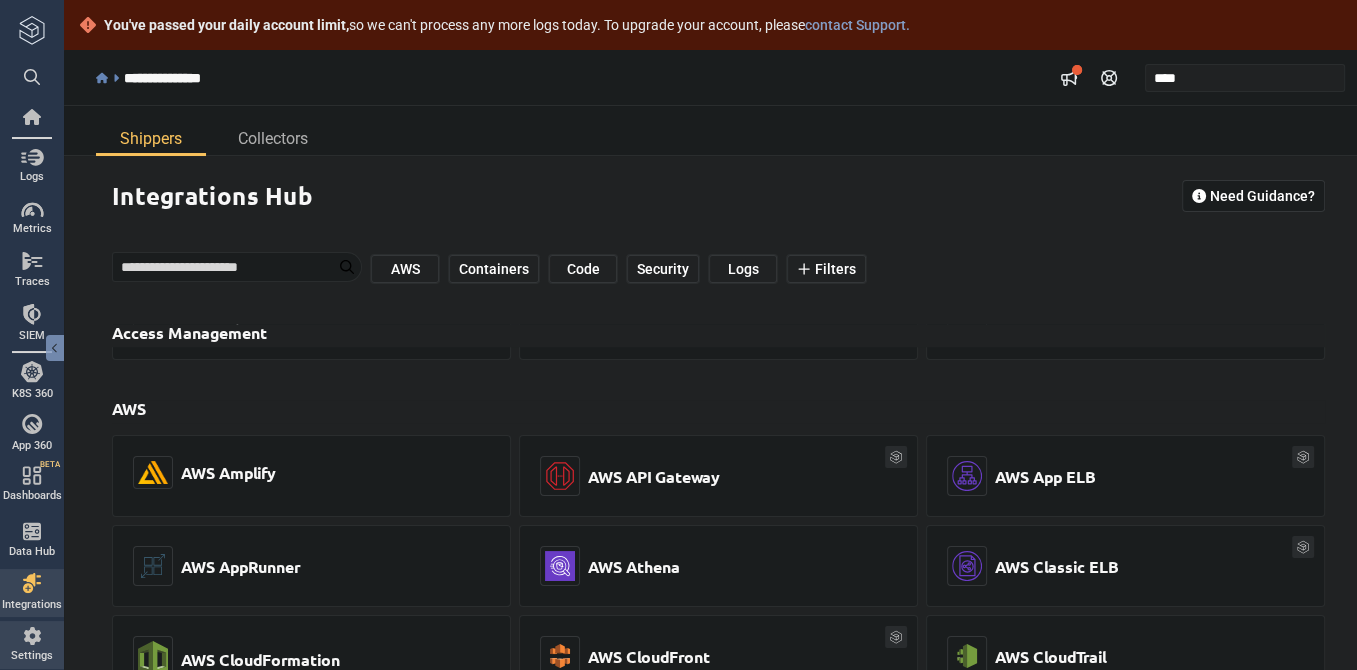 click on "Settings" at bounding box center [32, 656] 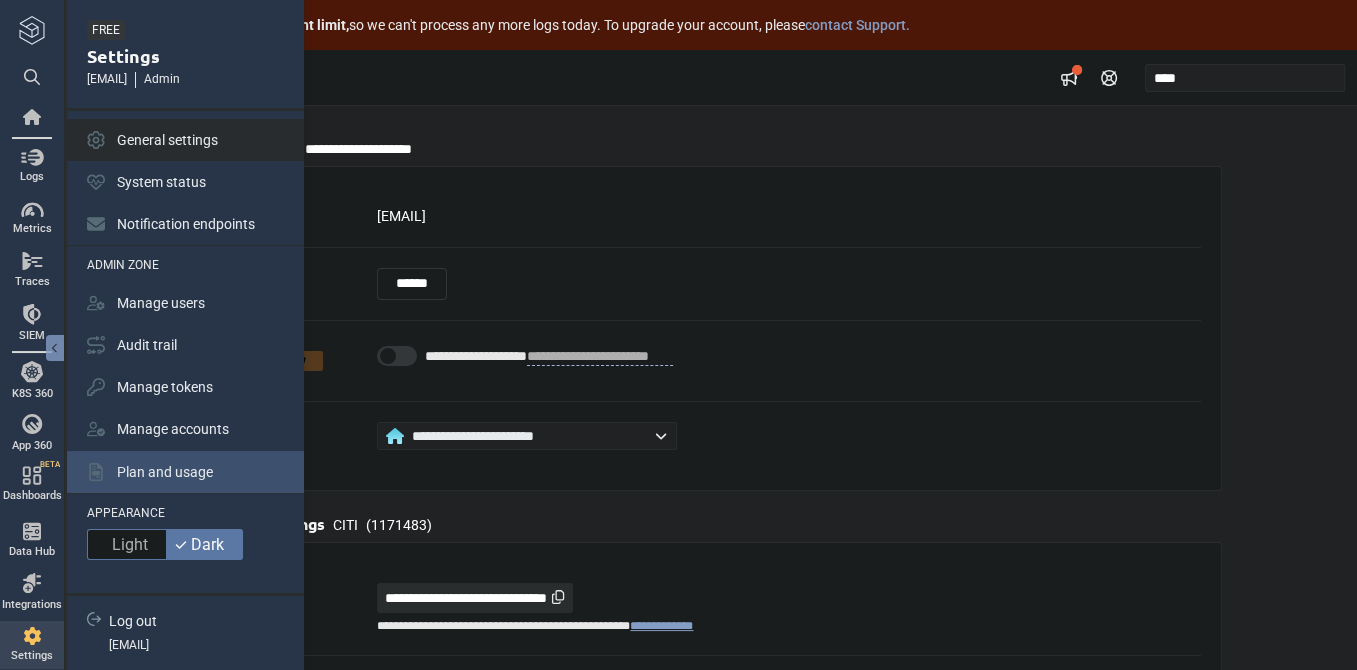 click on "Plan and usage" at bounding box center [165, 472] 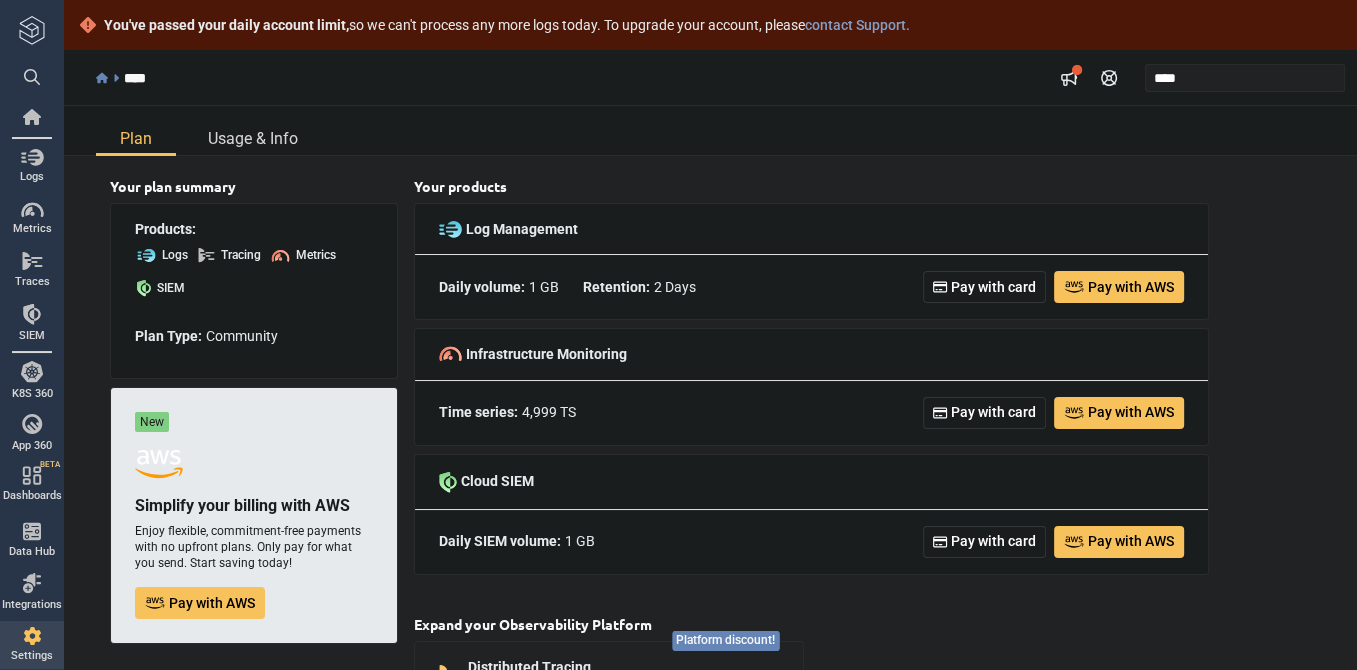 scroll, scrollTop: 0, scrollLeft: 0, axis: both 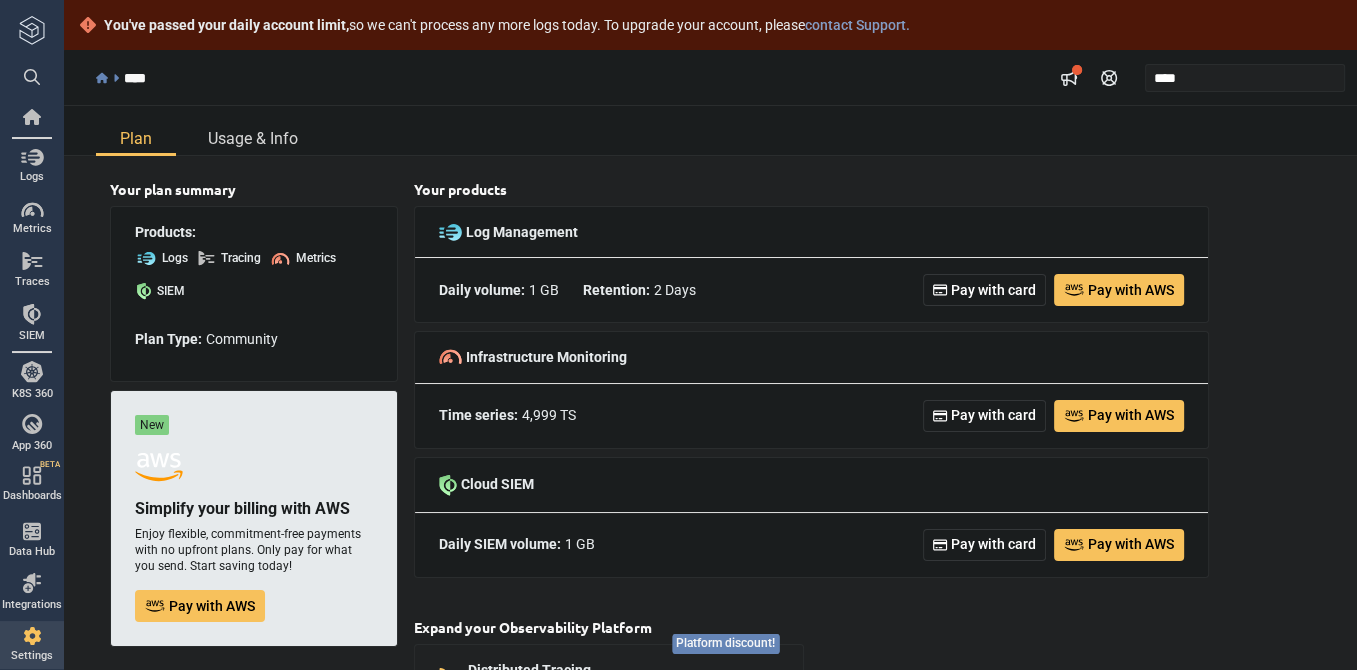click on "Usage & Info" at bounding box center (253, 138) 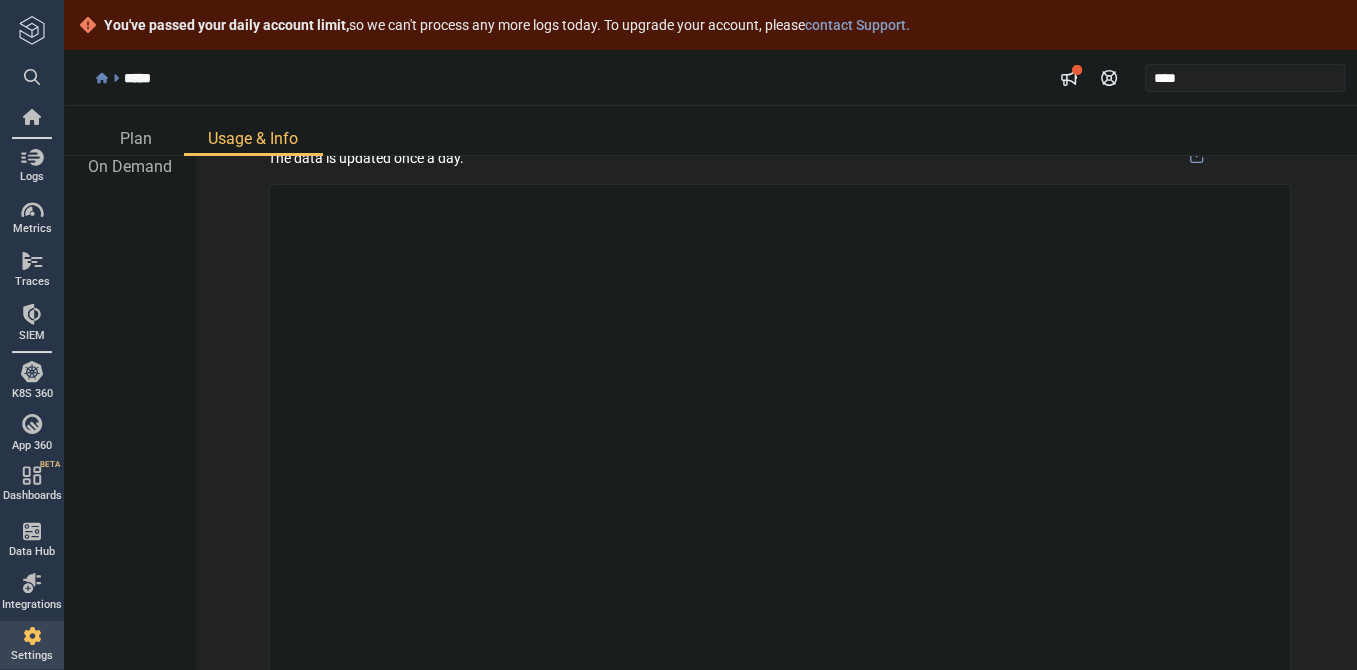 scroll, scrollTop: 0, scrollLeft: 0, axis: both 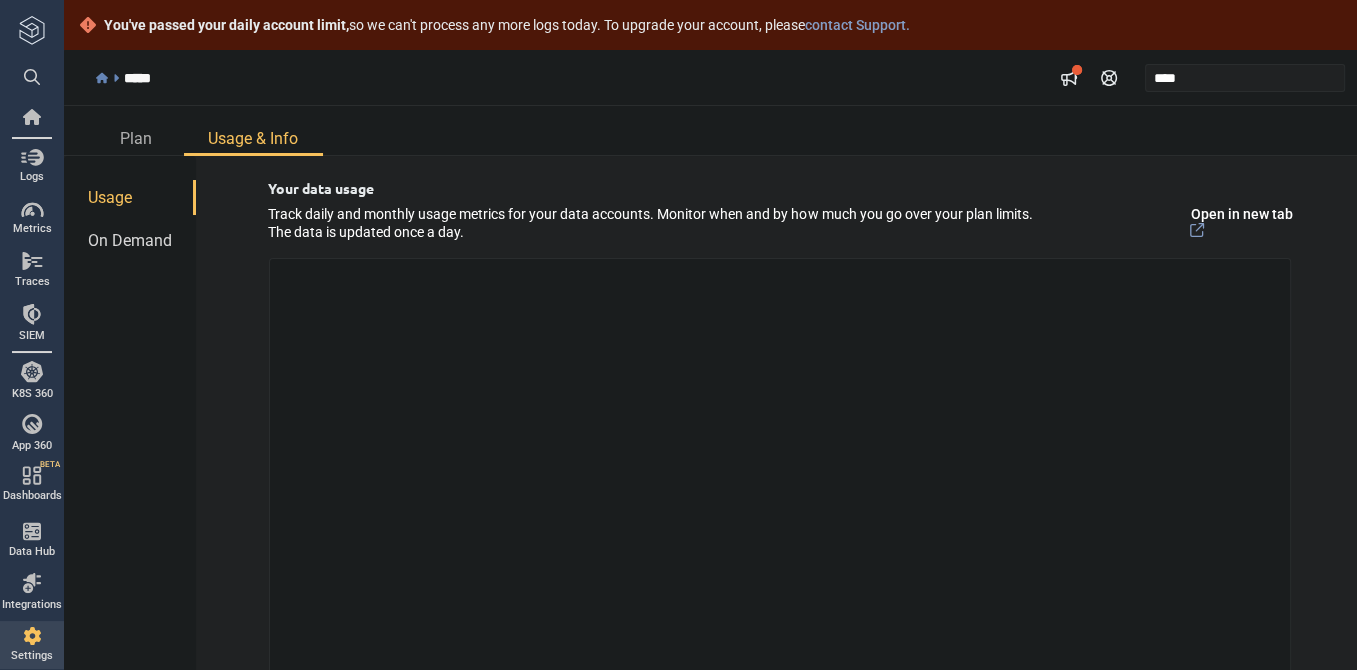 click on "On Demand" at bounding box center (130, 240) 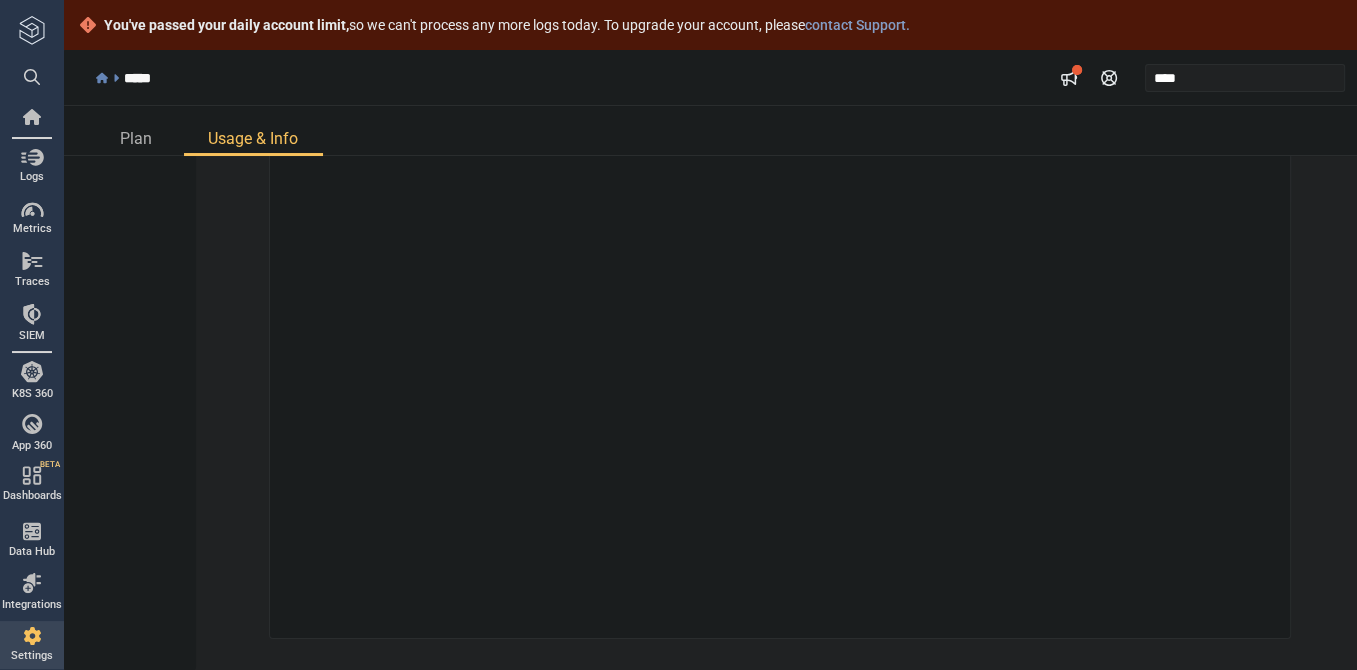 scroll, scrollTop: 0, scrollLeft: 0, axis: both 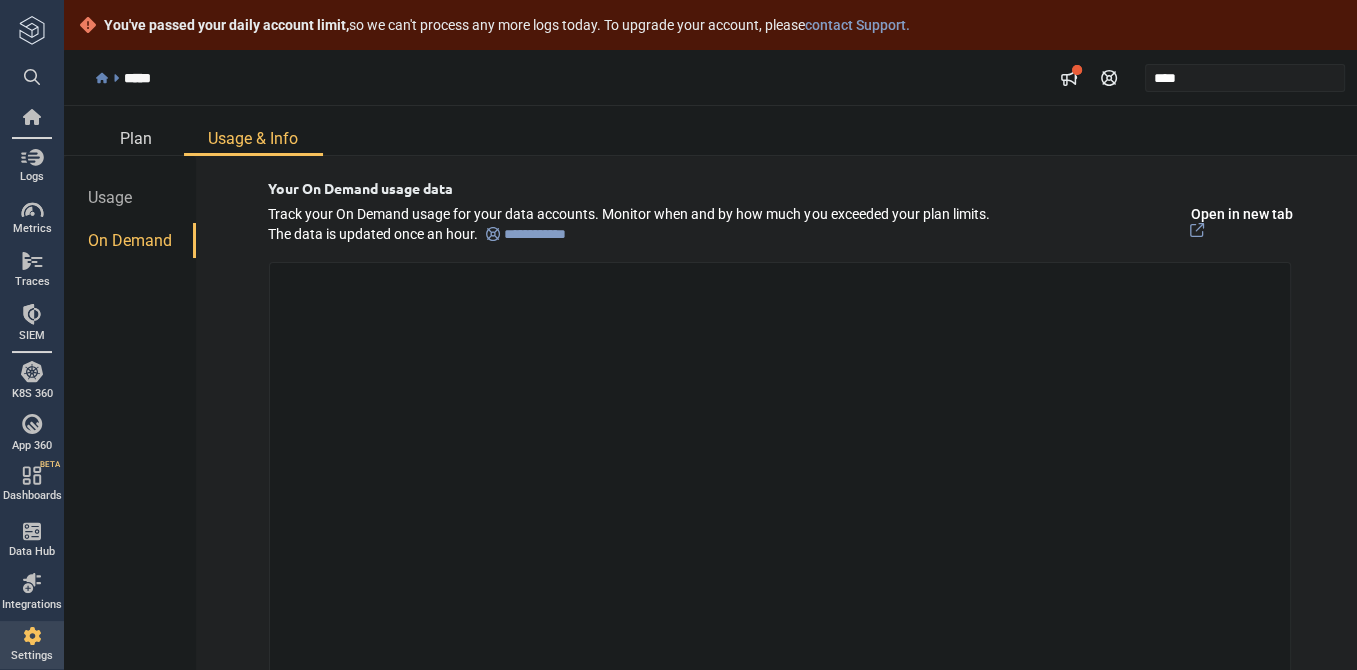 click on "Plan" at bounding box center (136, 138) 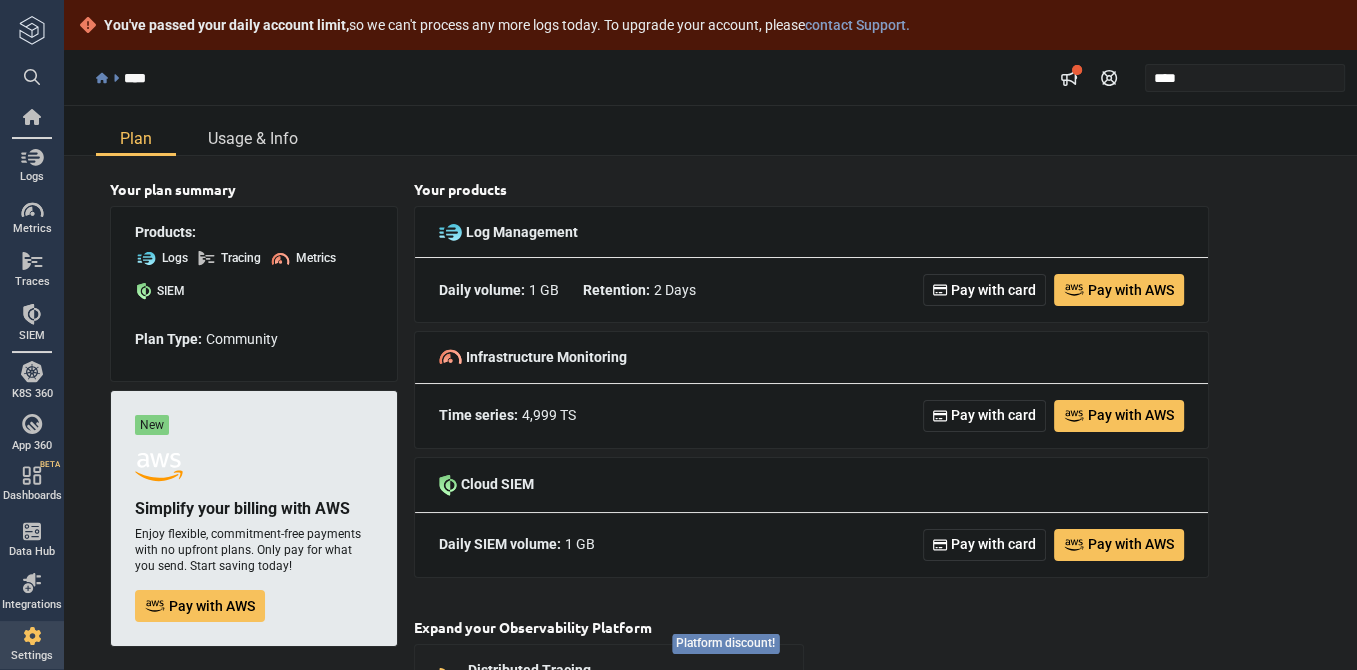 click on "Usage & Info" at bounding box center [253, 138] 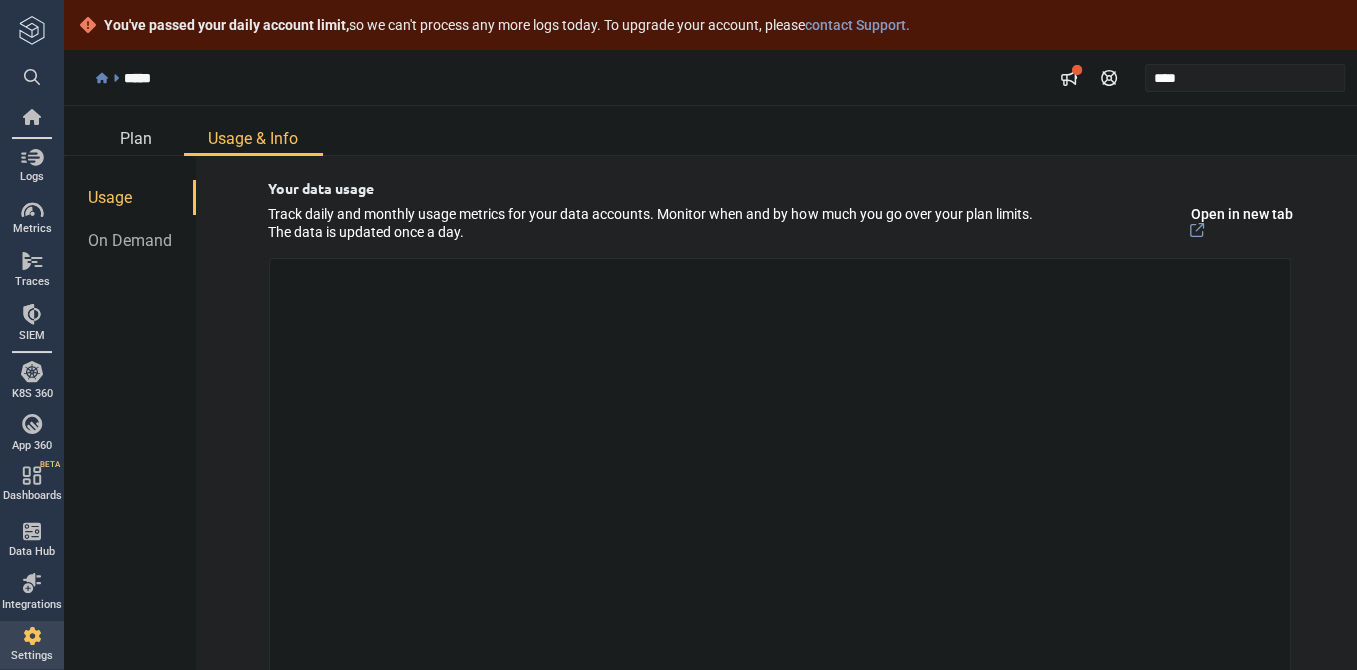 click on "Plan" at bounding box center [136, 138] 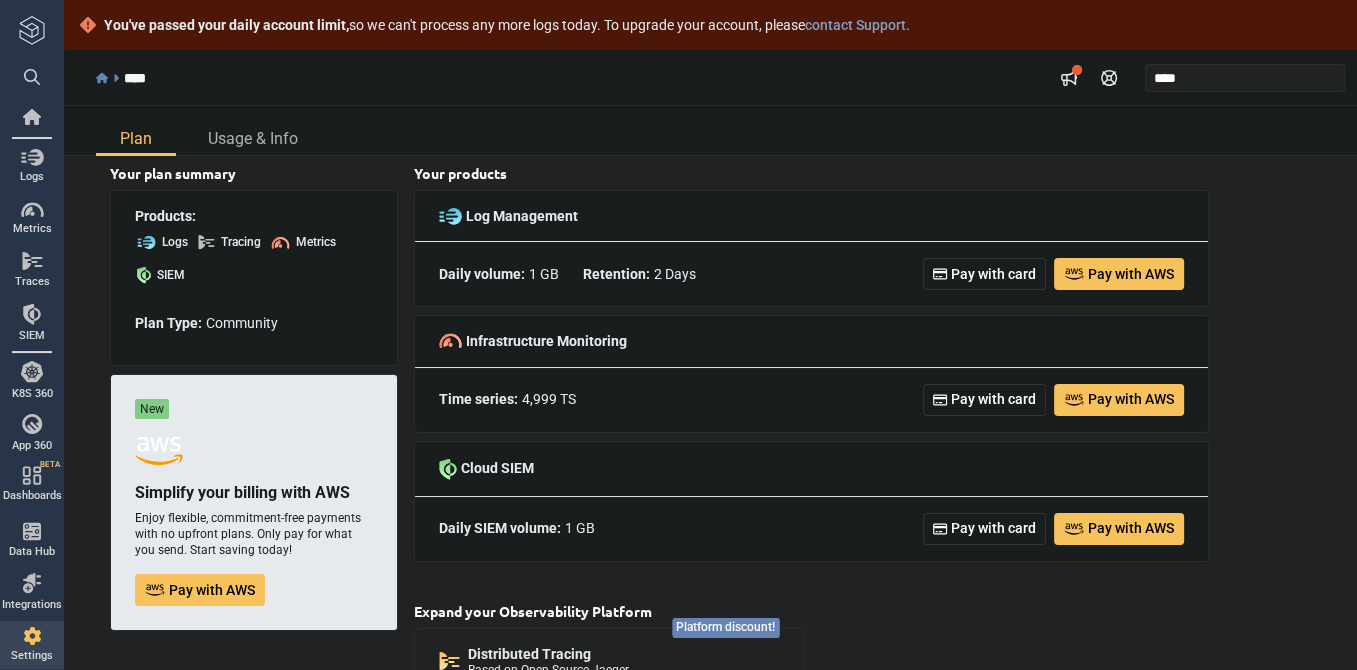 scroll, scrollTop: 0, scrollLeft: 0, axis: both 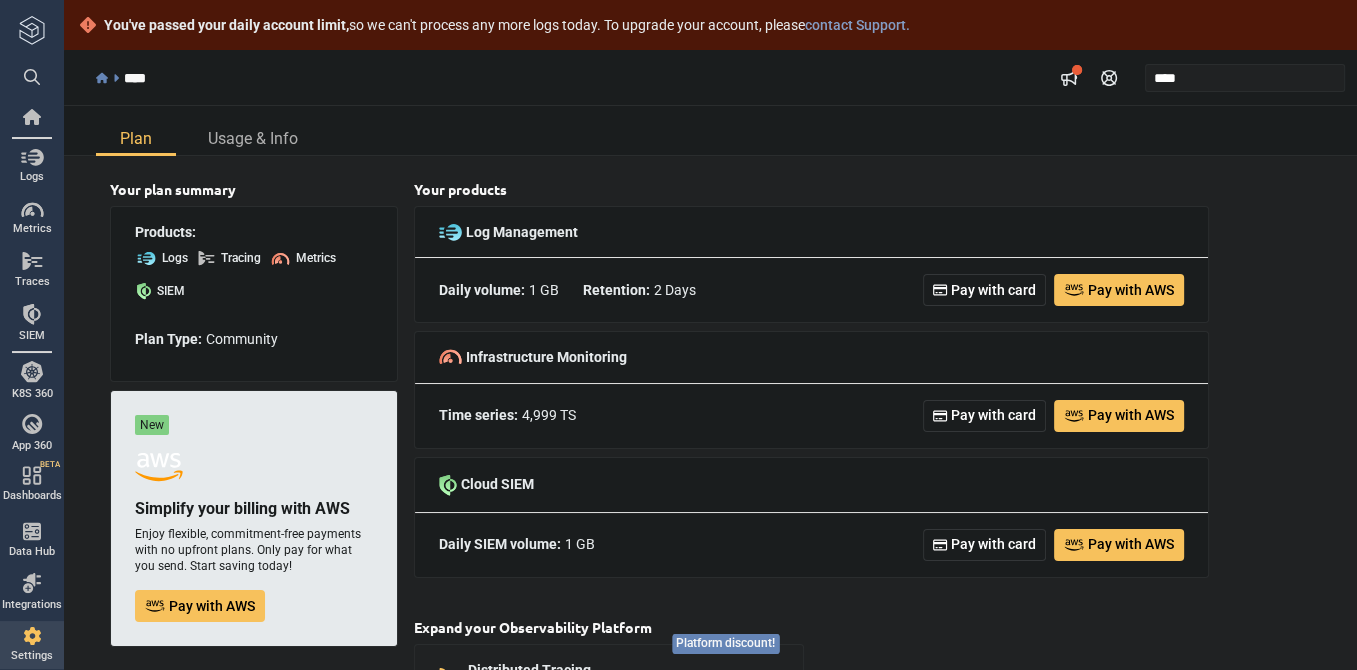 click on "Daily volume : 1   GB Retention : 2   Days Pay with card Pay with AWS" at bounding box center (811, 290) 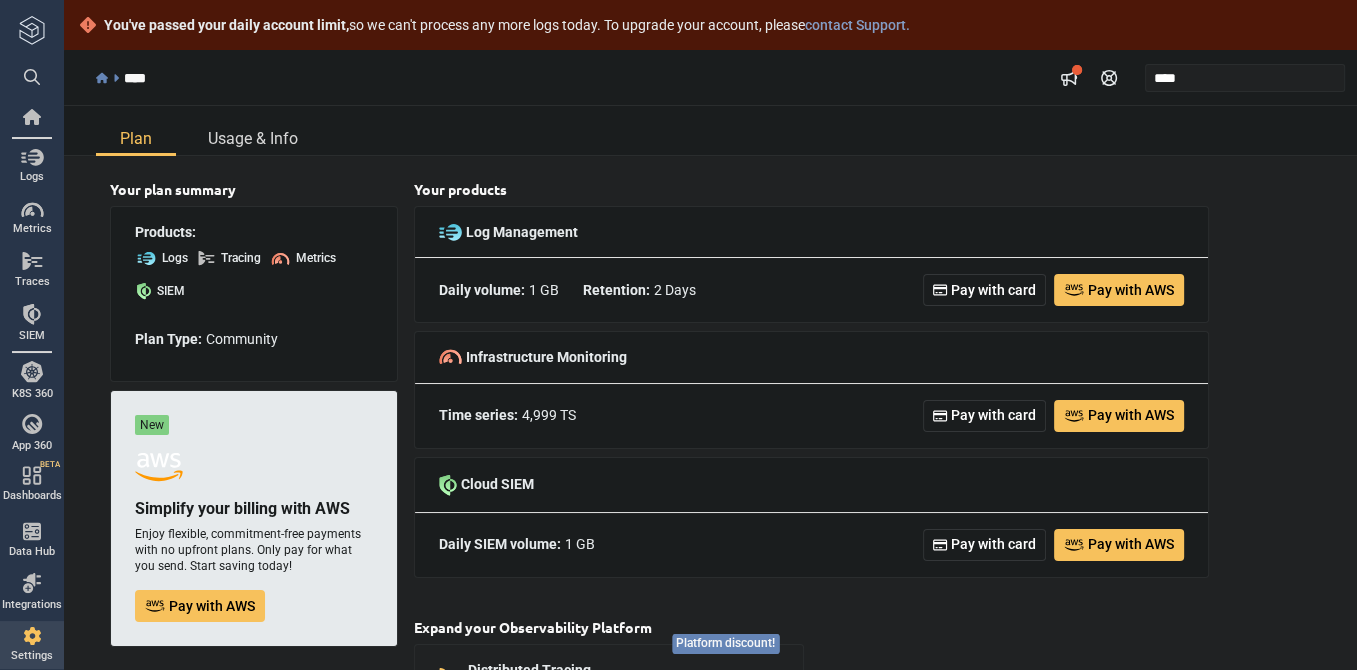click on "Usage & Info" at bounding box center (253, 138) 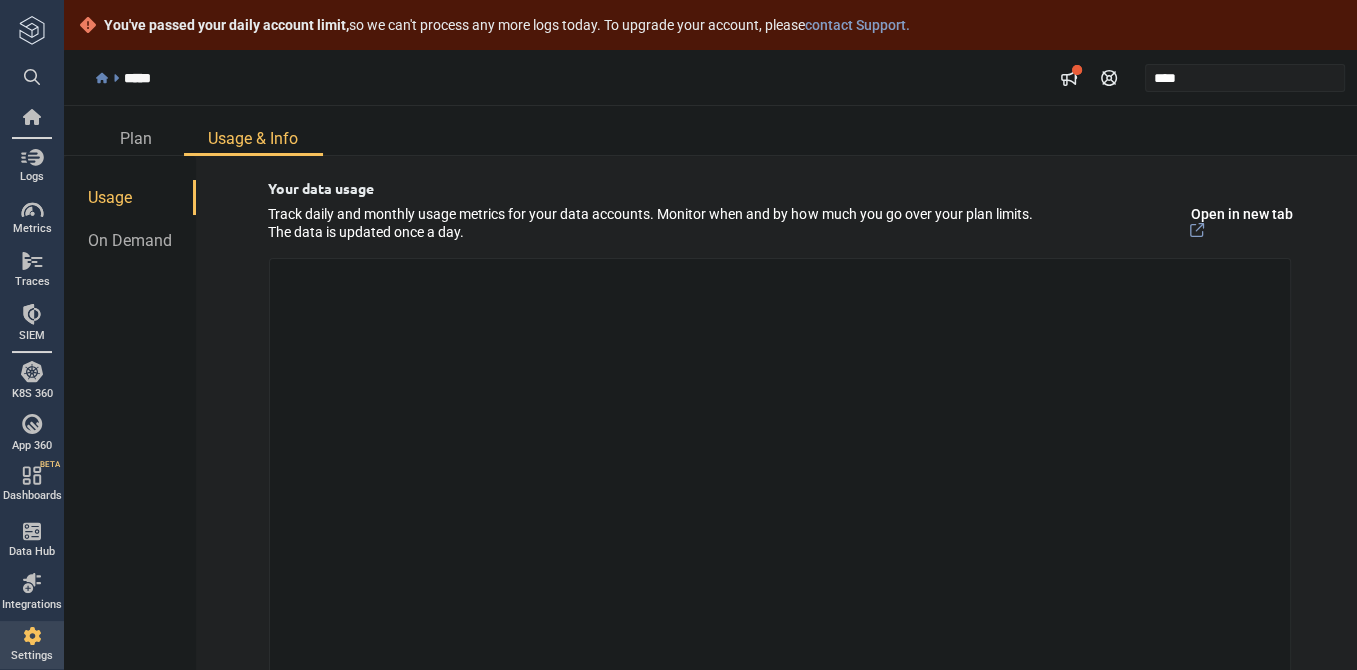 scroll, scrollTop: 155, scrollLeft: 0, axis: vertical 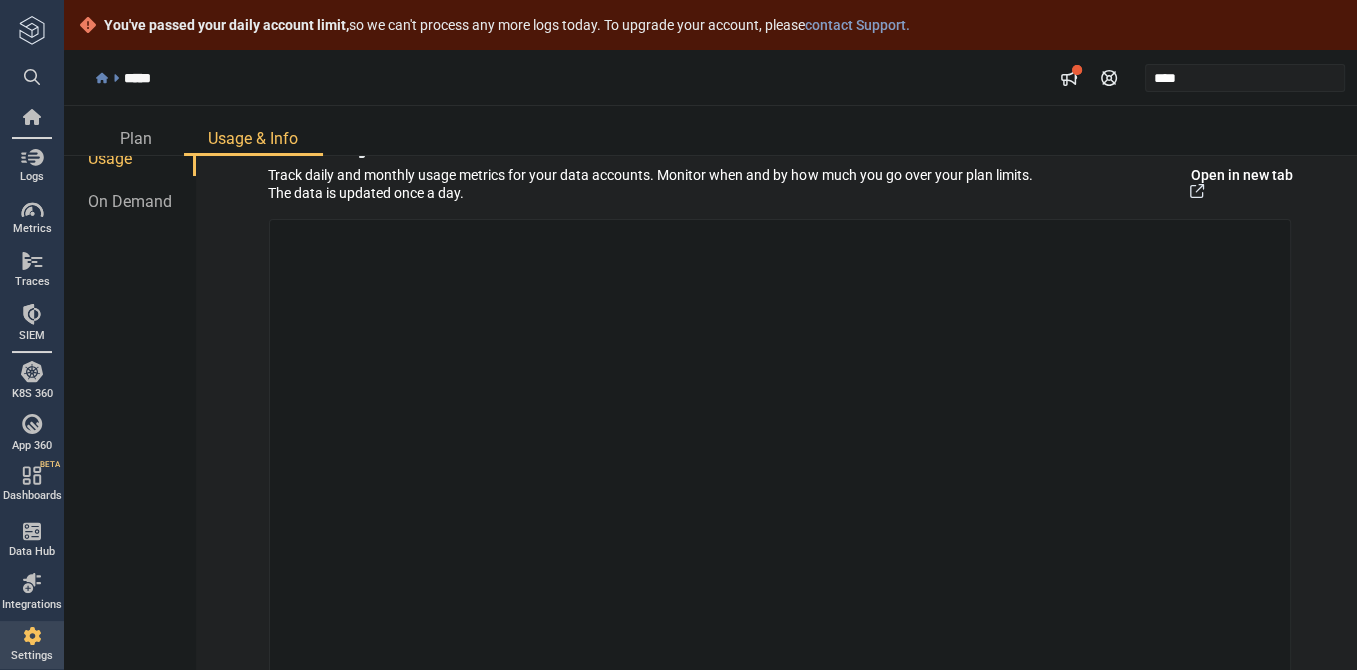 click 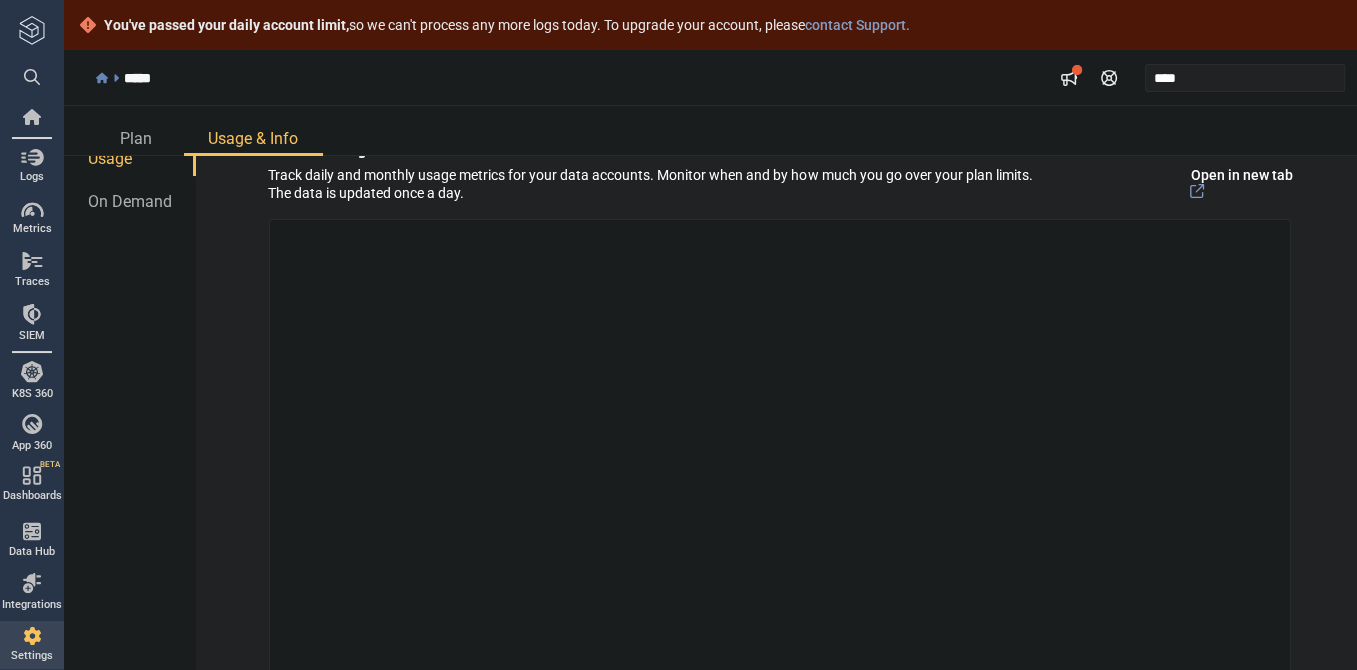 click on "Plan Usage & Info" at bounding box center [710, 131] 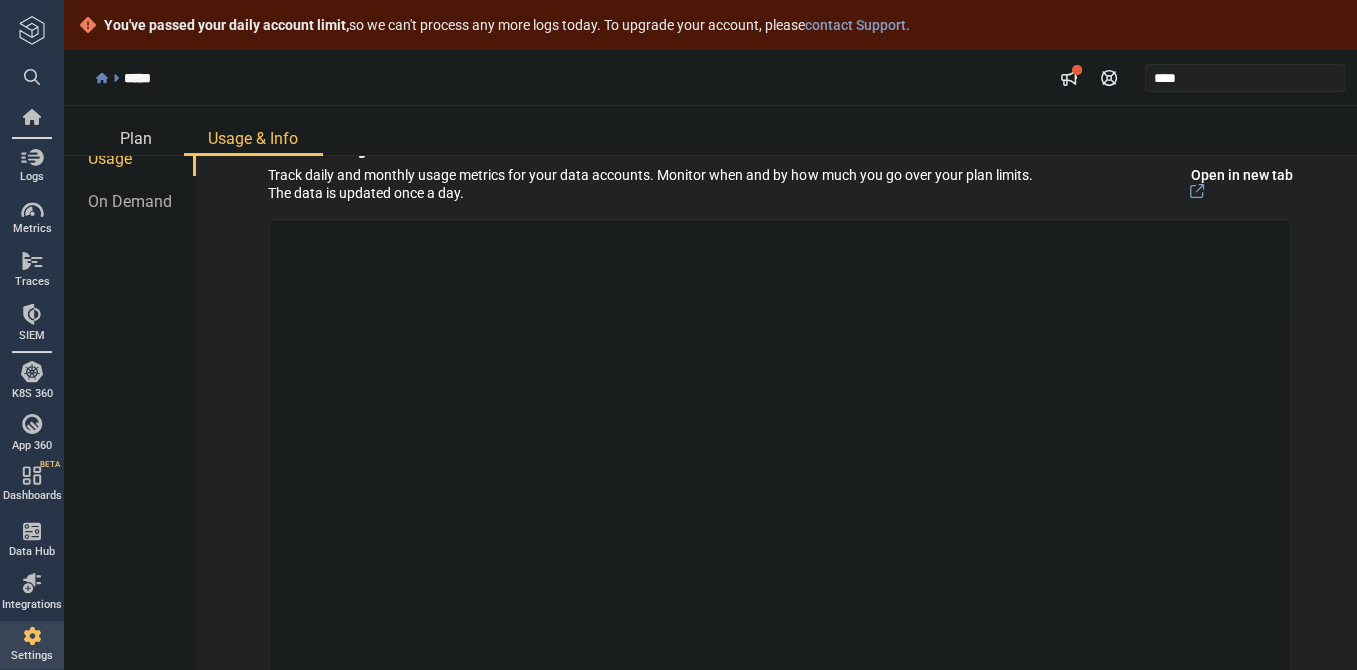 click on "Plan" at bounding box center [136, 138] 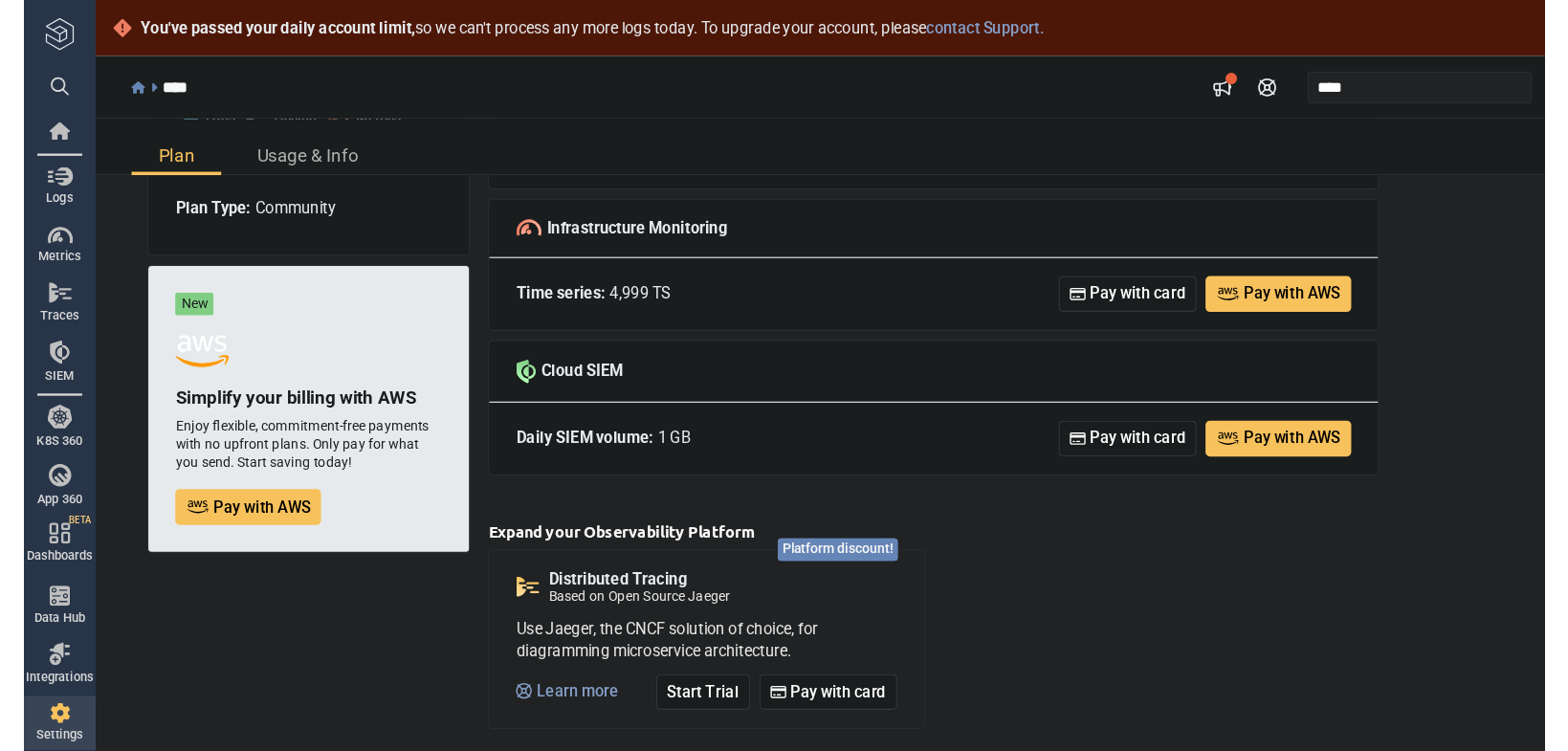 scroll, scrollTop: 35, scrollLeft: 0, axis: vertical 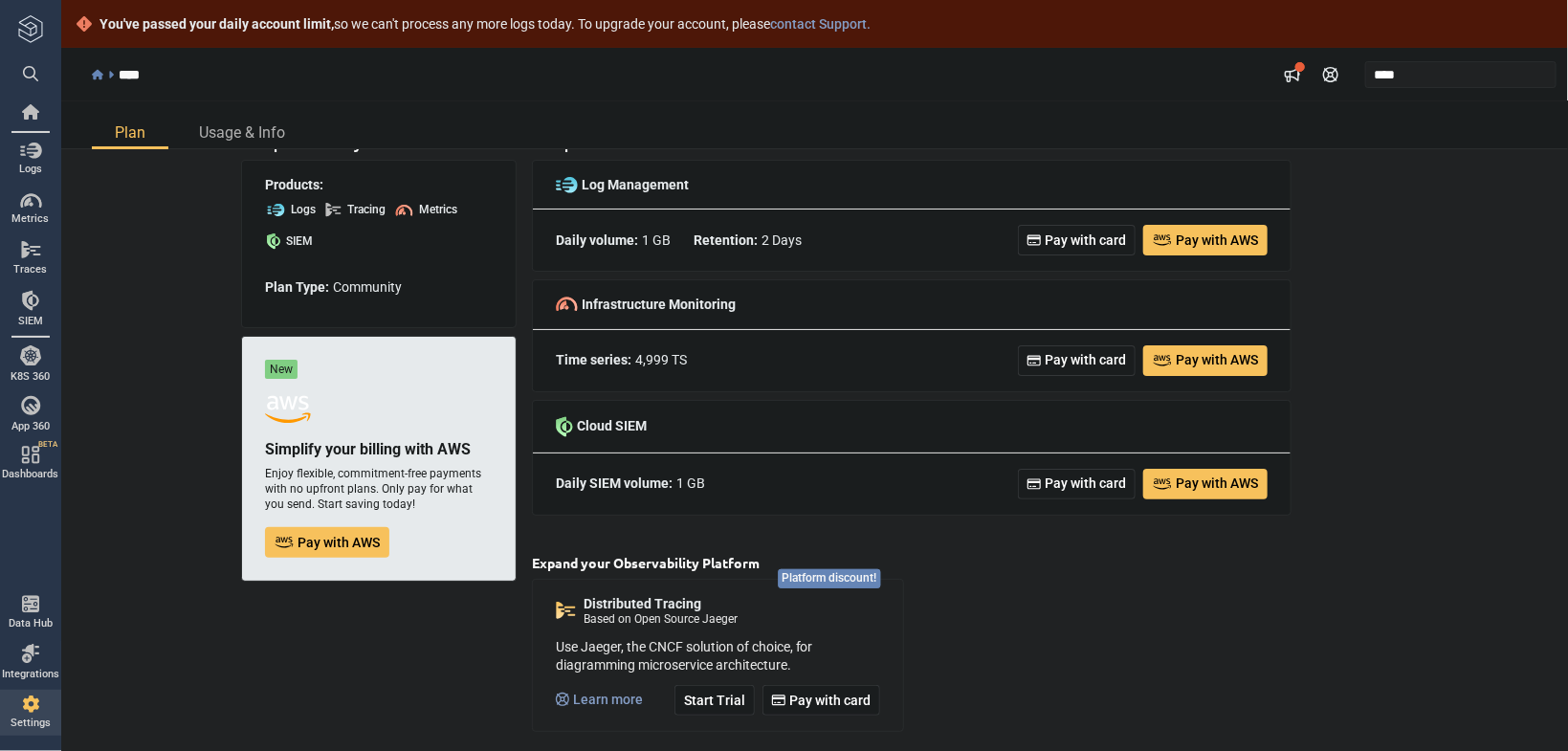 click on "Your plan summary Products: Logs Tracing Metrics SIEM Plan Type: Community New Simplify your billing with AWS Enjoy flexible, commitment-free payments with no upfront plans. Only pay for what you send. Start saving today! Pay with AWS Your products Log Management Daily volume : 1   GB Retention : 2   Days Pay with card Pay with AWS Infrastructure Monitoring Time series : 4,999   TS Pay with card Pay with AWS Cloud SIEM Daily SIEM volume : 1   GB Pay with card Pay with AWS Expand your Observability Platform Distributed Tracing Based on Open Source Jaeger Use Jaeger, the CNCF solution of choice, for diagramming microservice architecture.  Learn more Start Trial Pay with card Platform discount!" at bounding box center (814, 433) 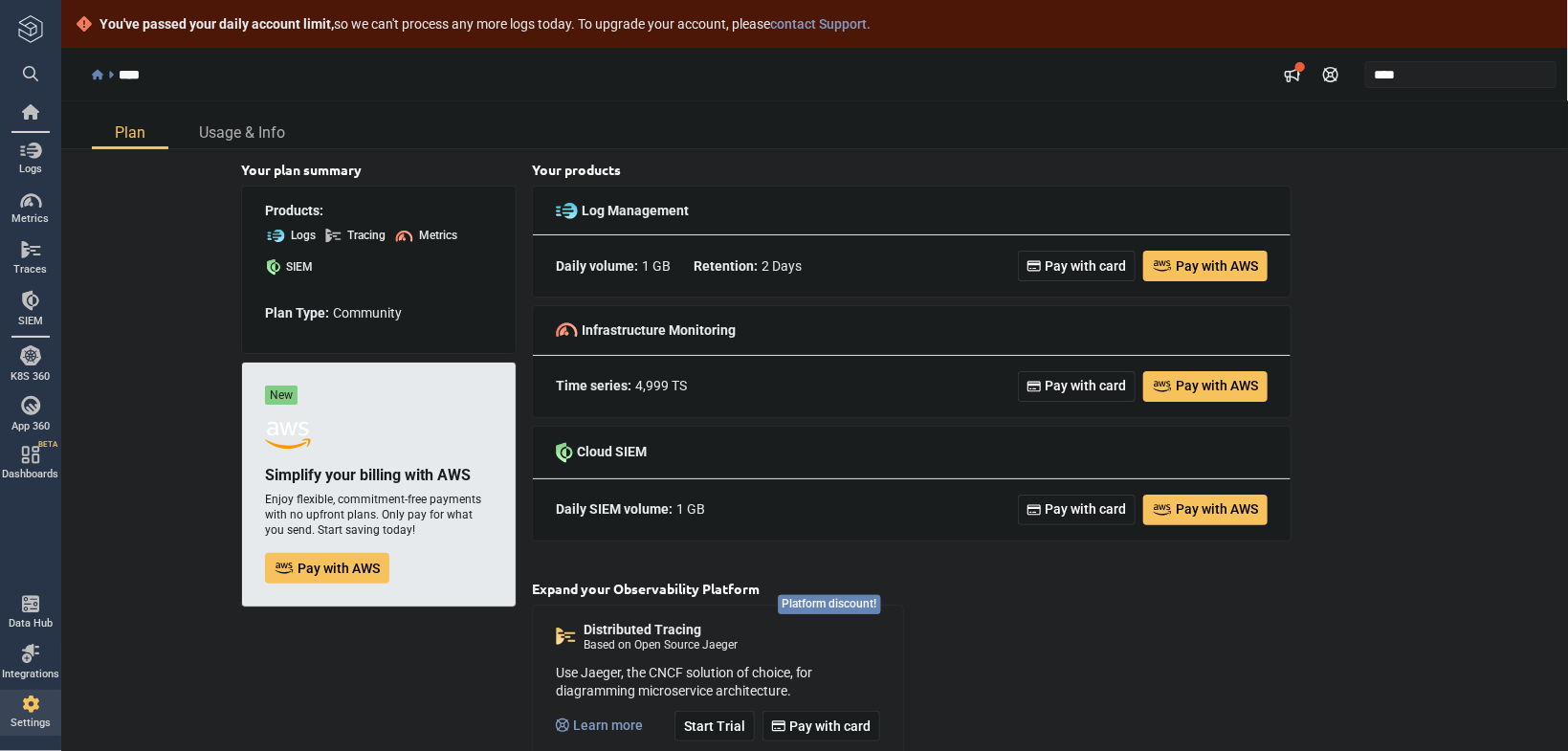 scroll, scrollTop: 0, scrollLeft: 0, axis: both 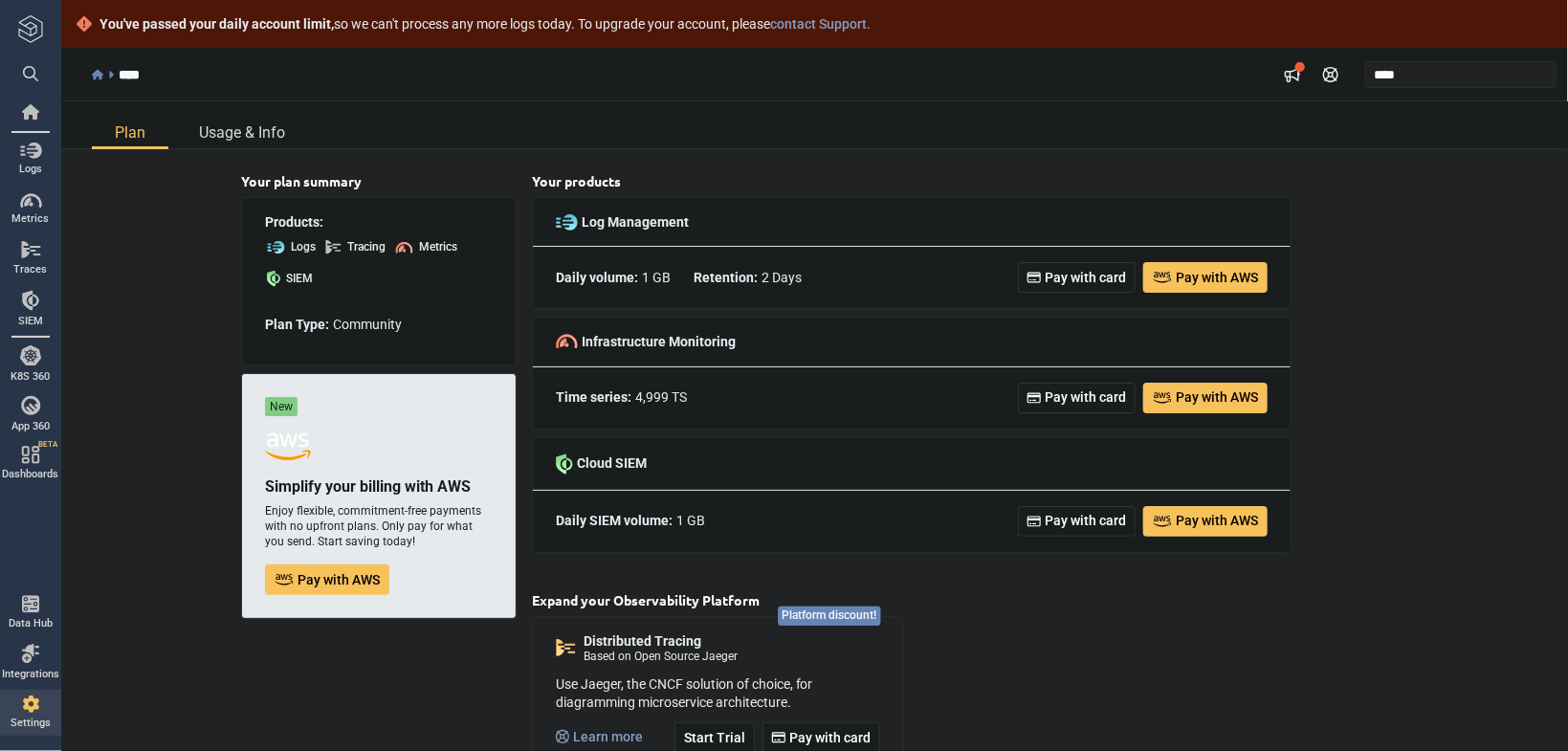 click on "Usage & Info" at bounding box center [242, 132] 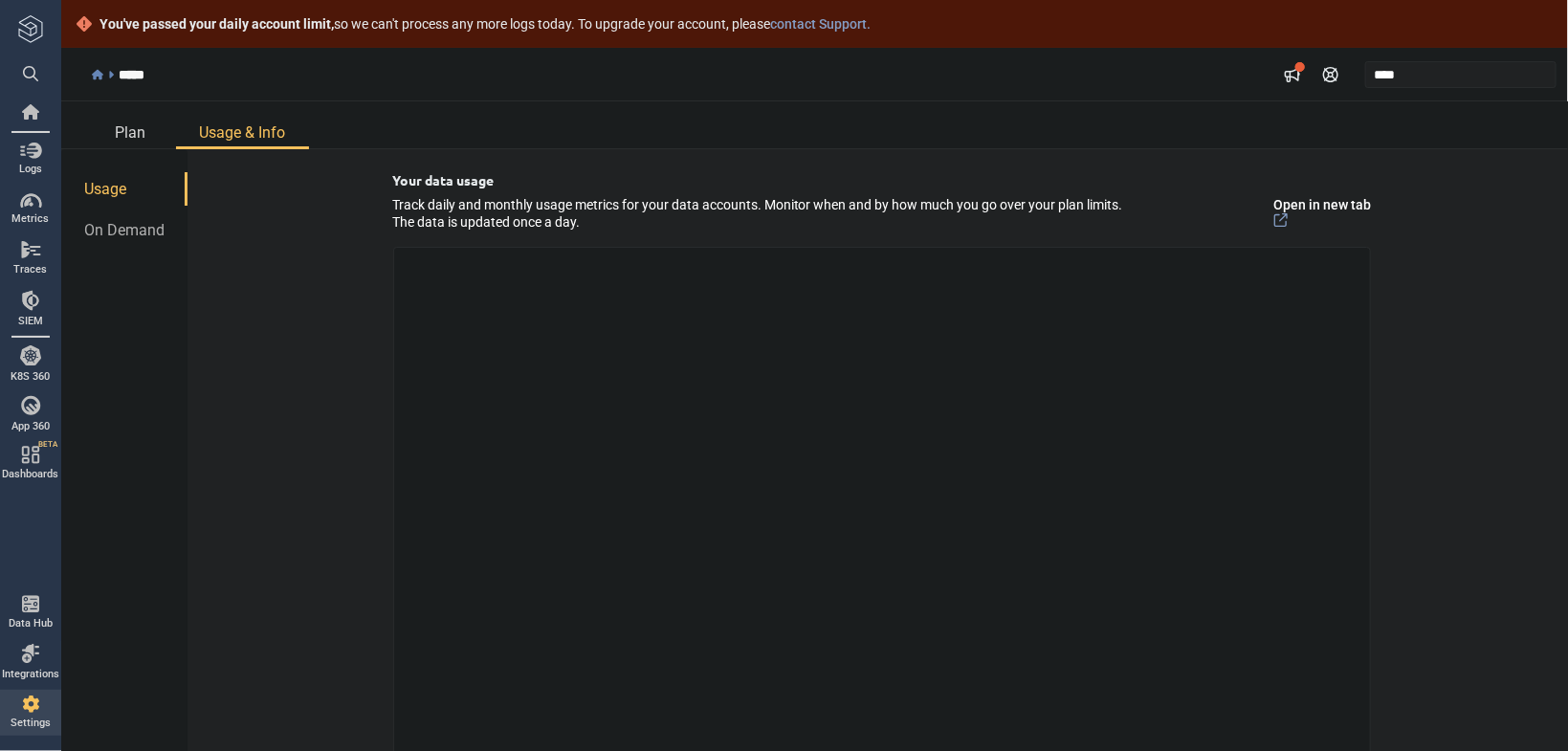 click on "Plan" at bounding box center [130, 132] 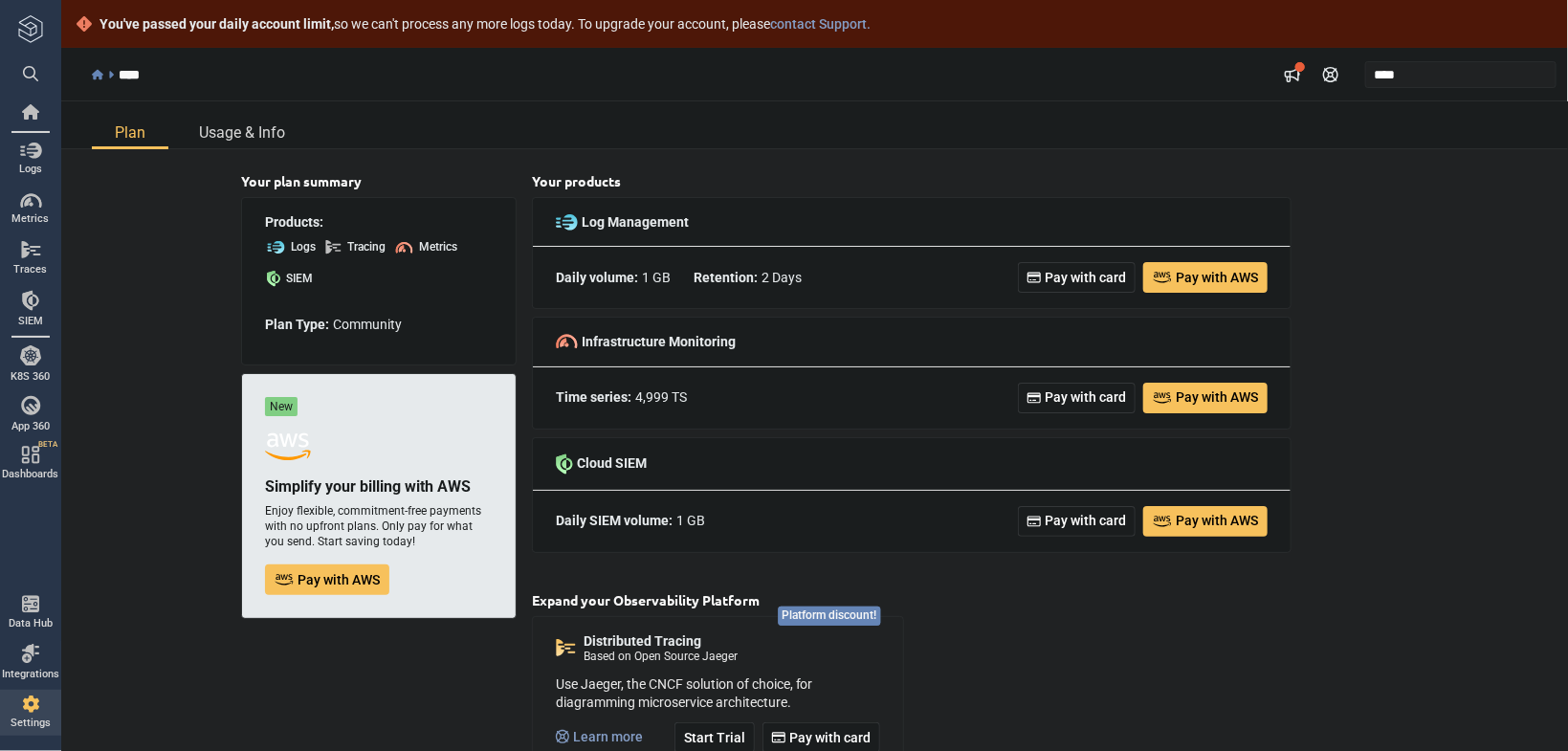 click on "Usage & Info" at bounding box center (242, 132) 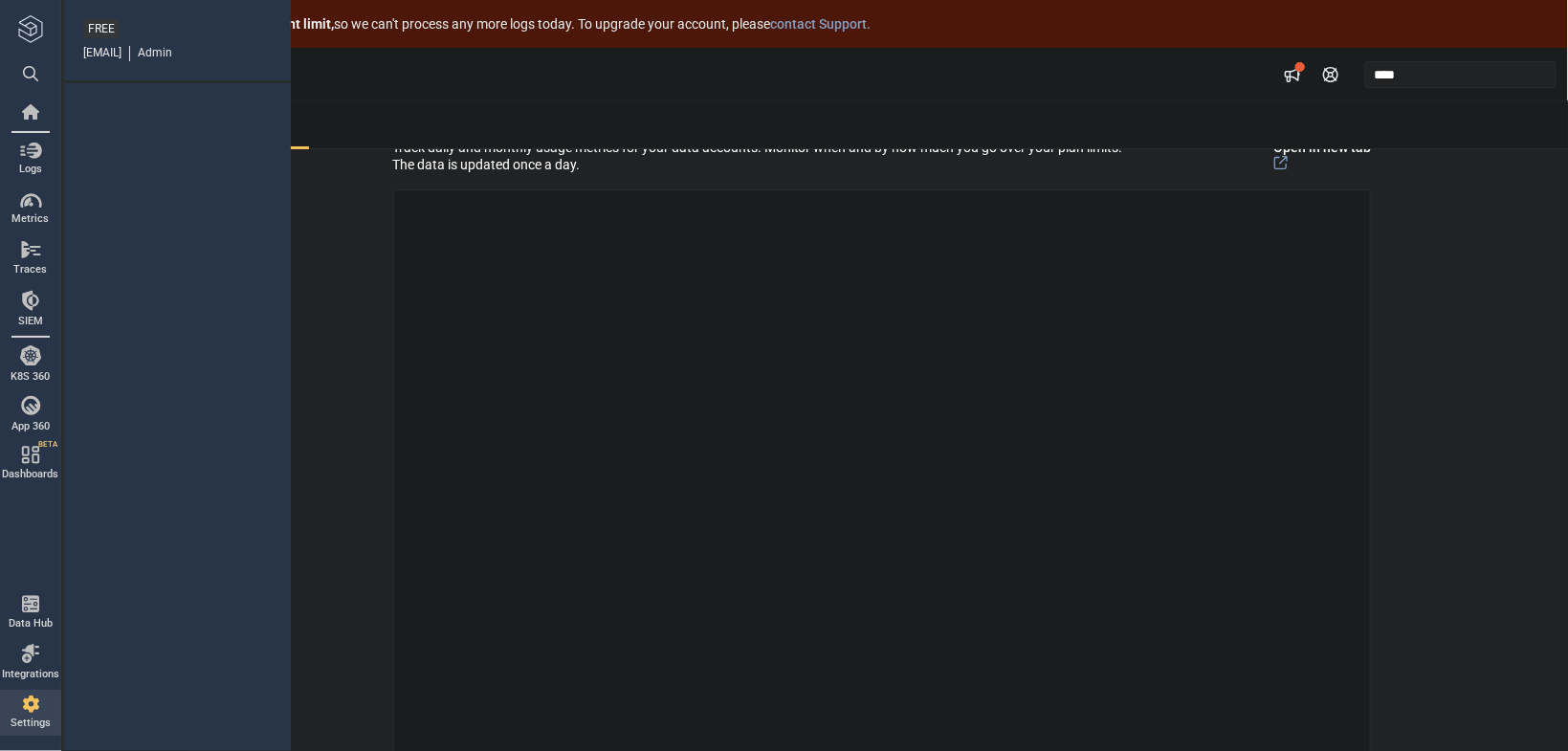 scroll, scrollTop: 15, scrollLeft: 0, axis: vertical 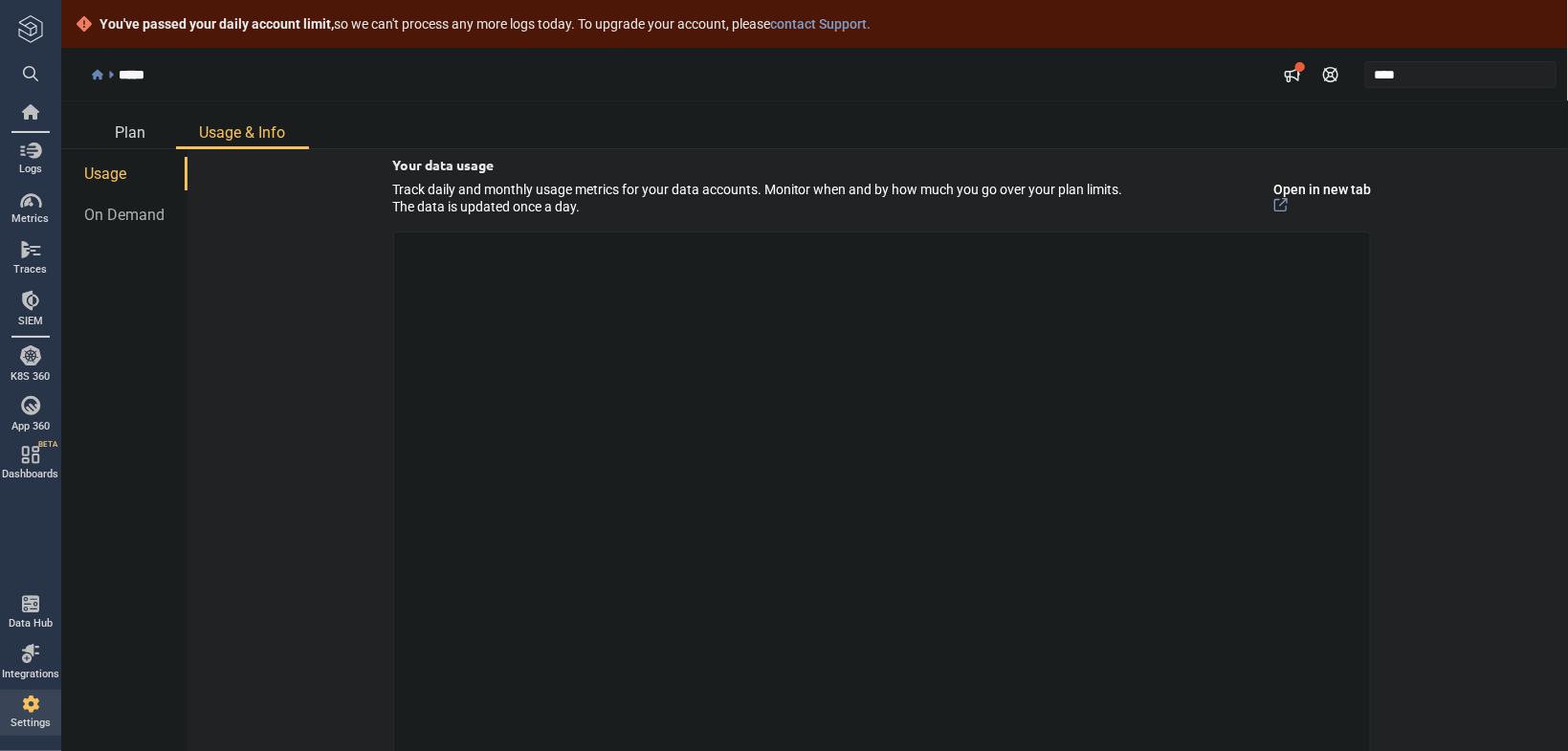 click on "Plan" at bounding box center [130, 132] 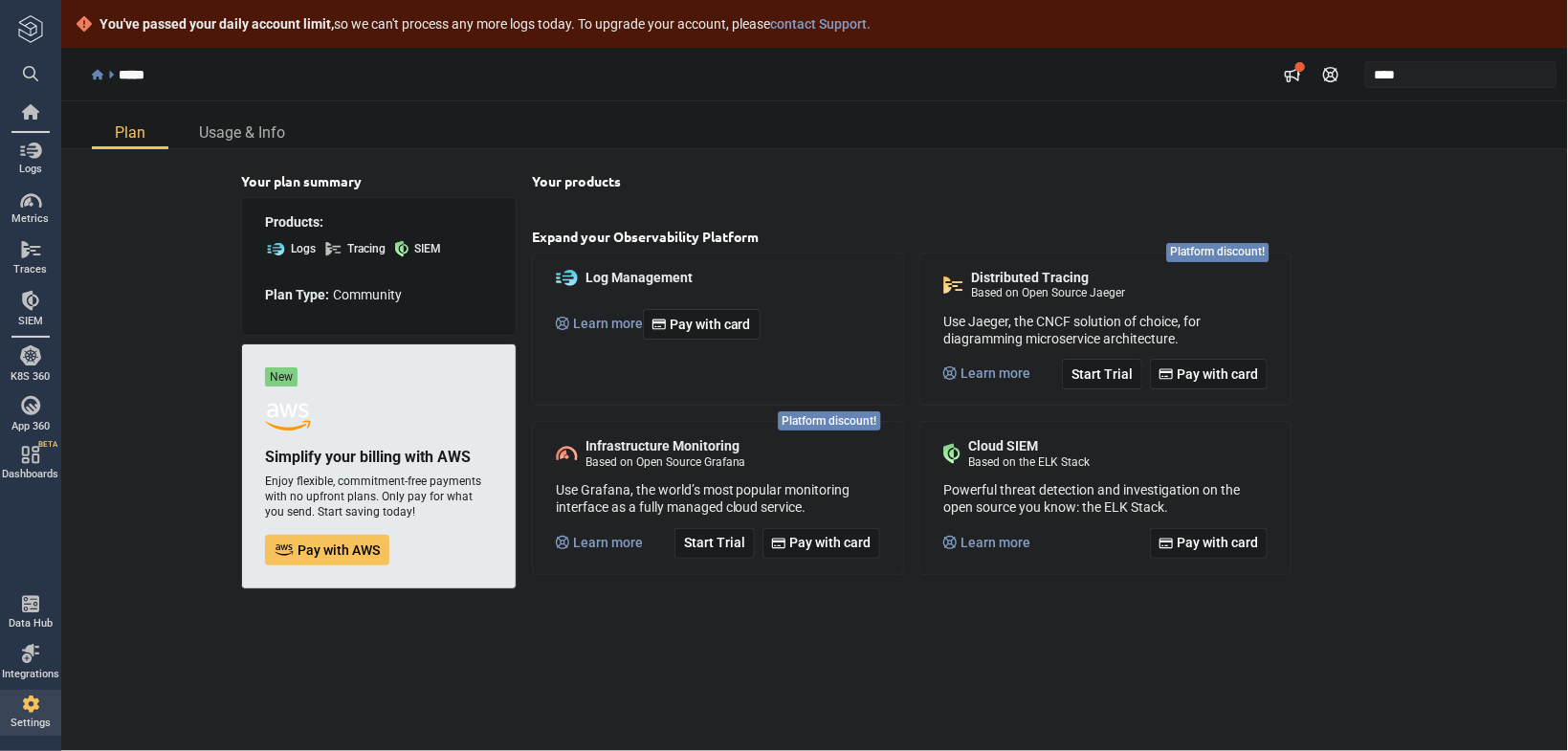 scroll, scrollTop: 0, scrollLeft: 0, axis: both 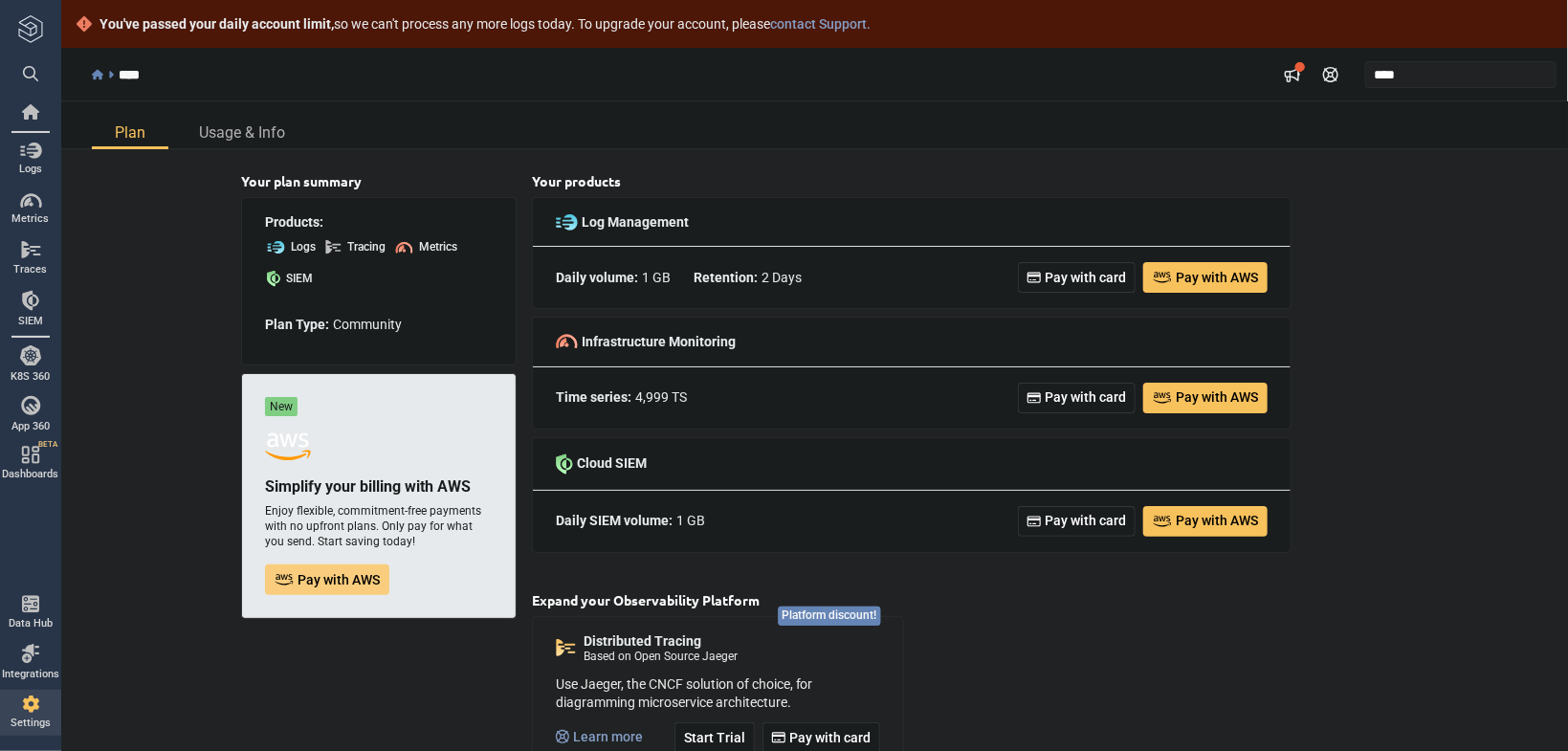 click on "Pay with AWS" at bounding box center [339, 580] 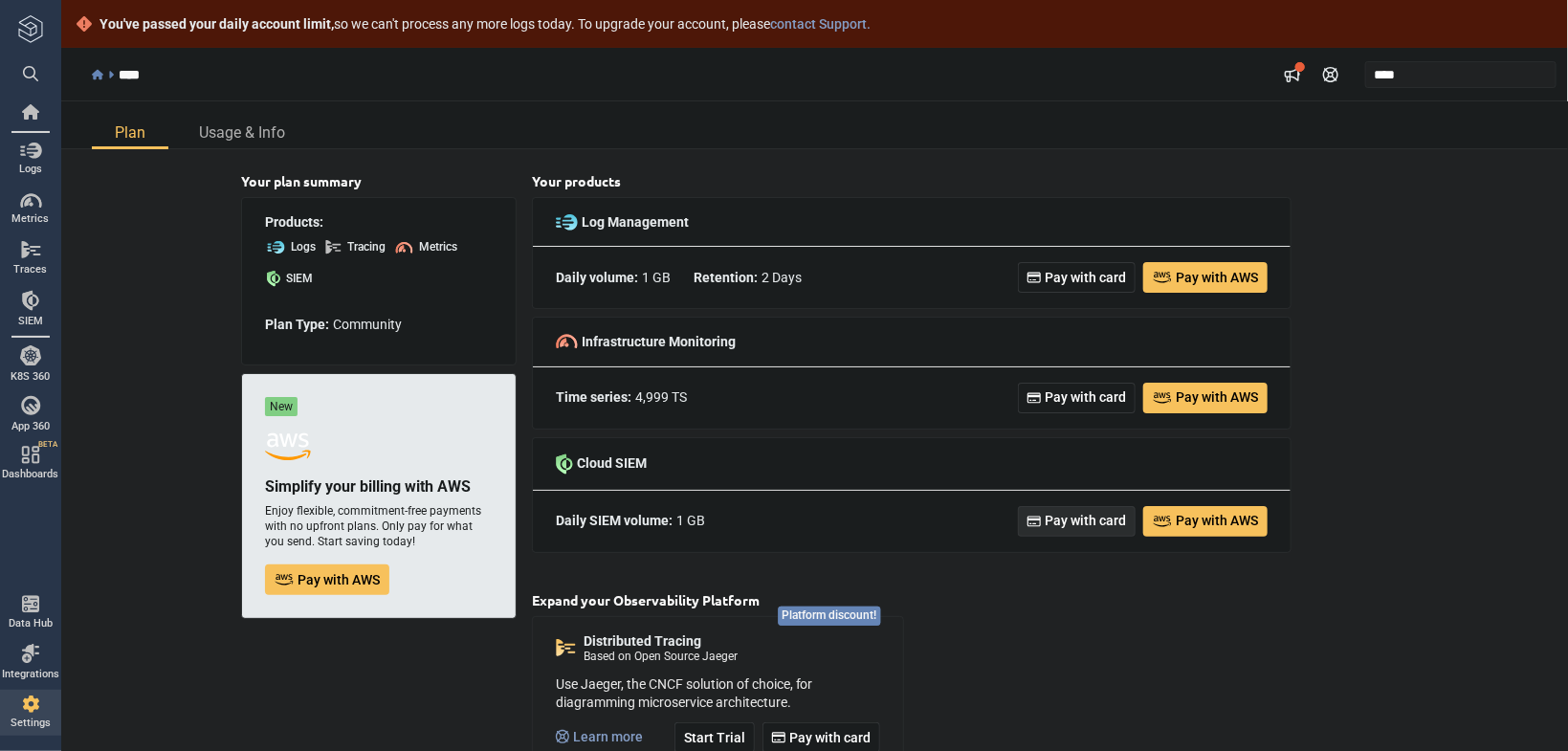 click on "Pay with card" at bounding box center (1085, 520) 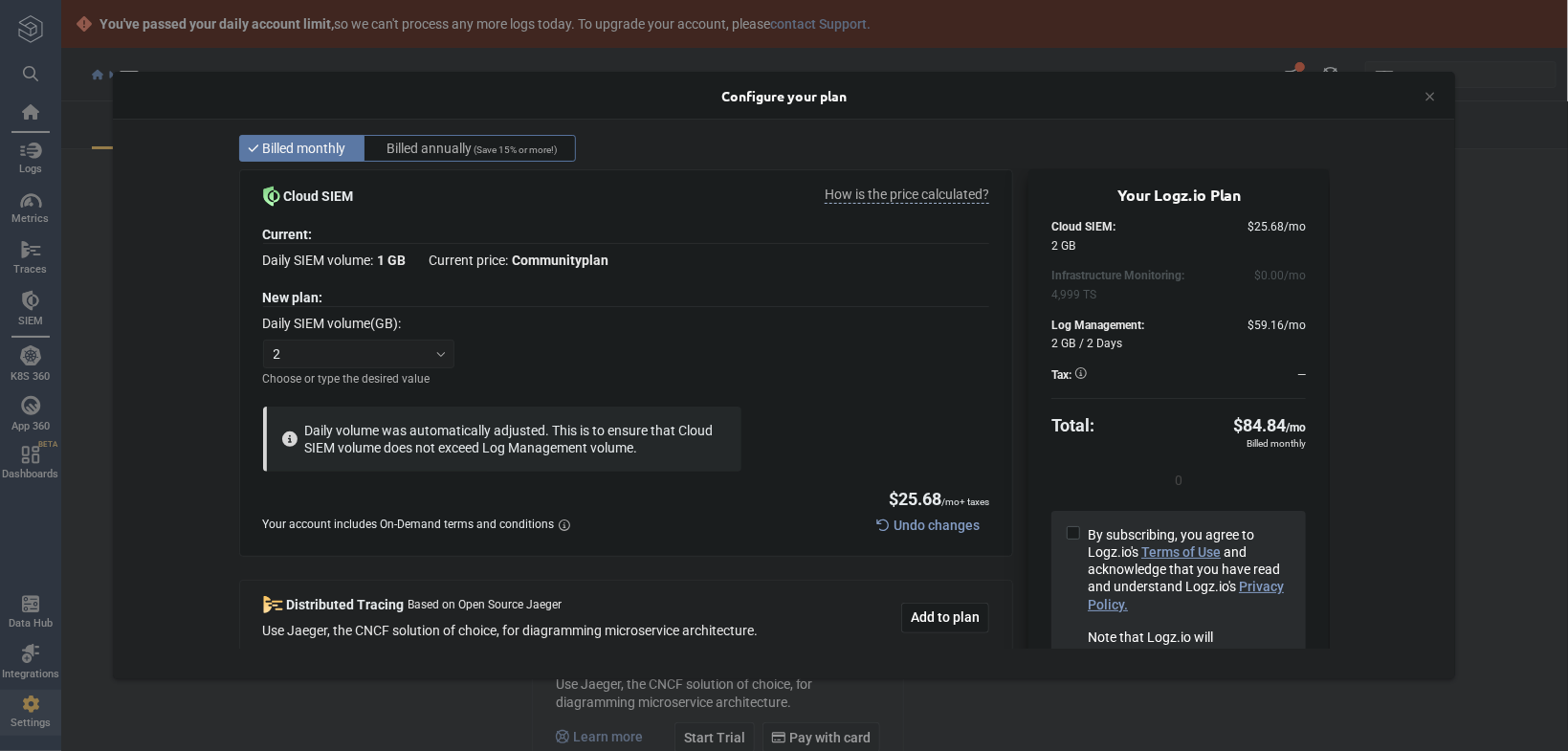 click on "1 GB" at bounding box center [392, 260] 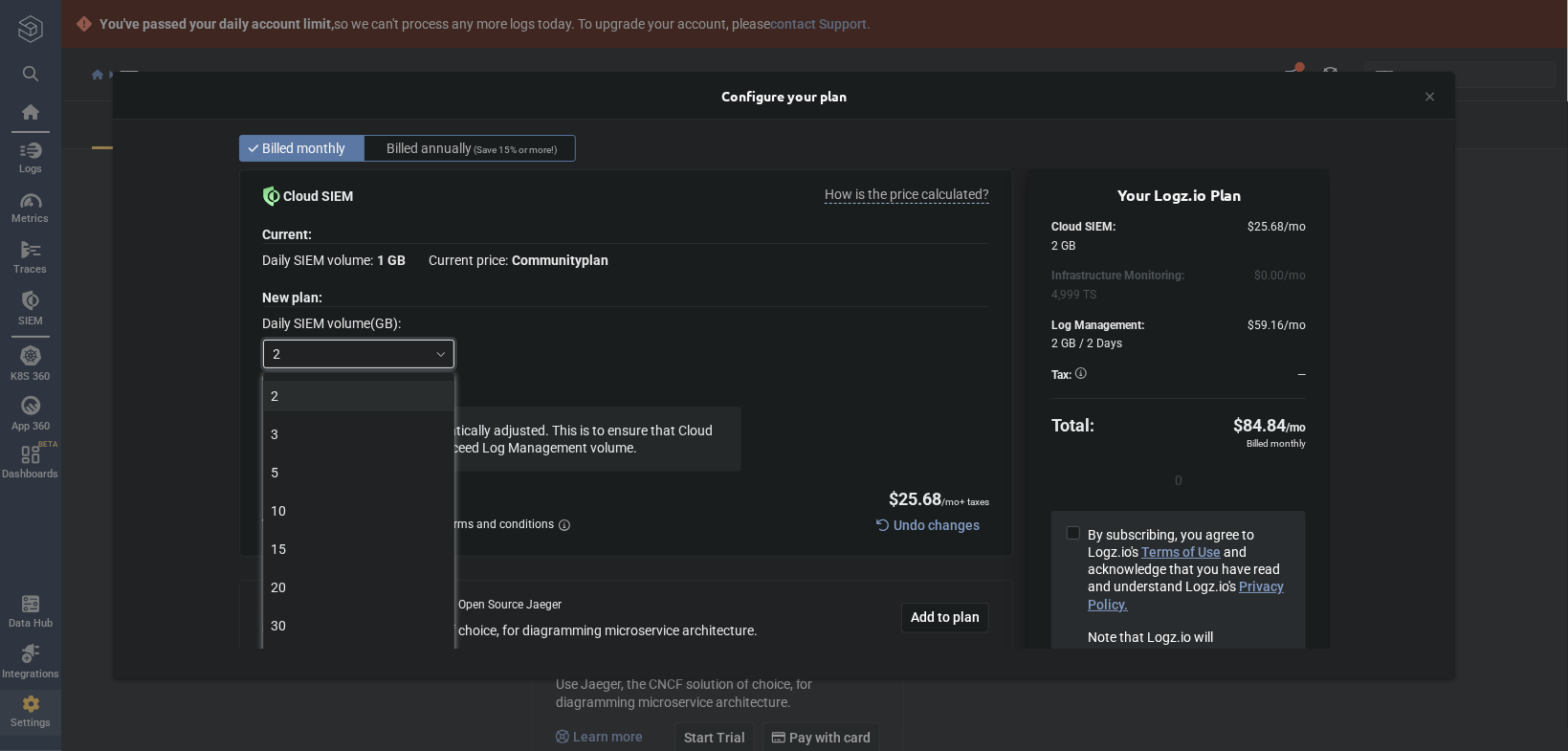 click on "2" at bounding box center [350, 354] 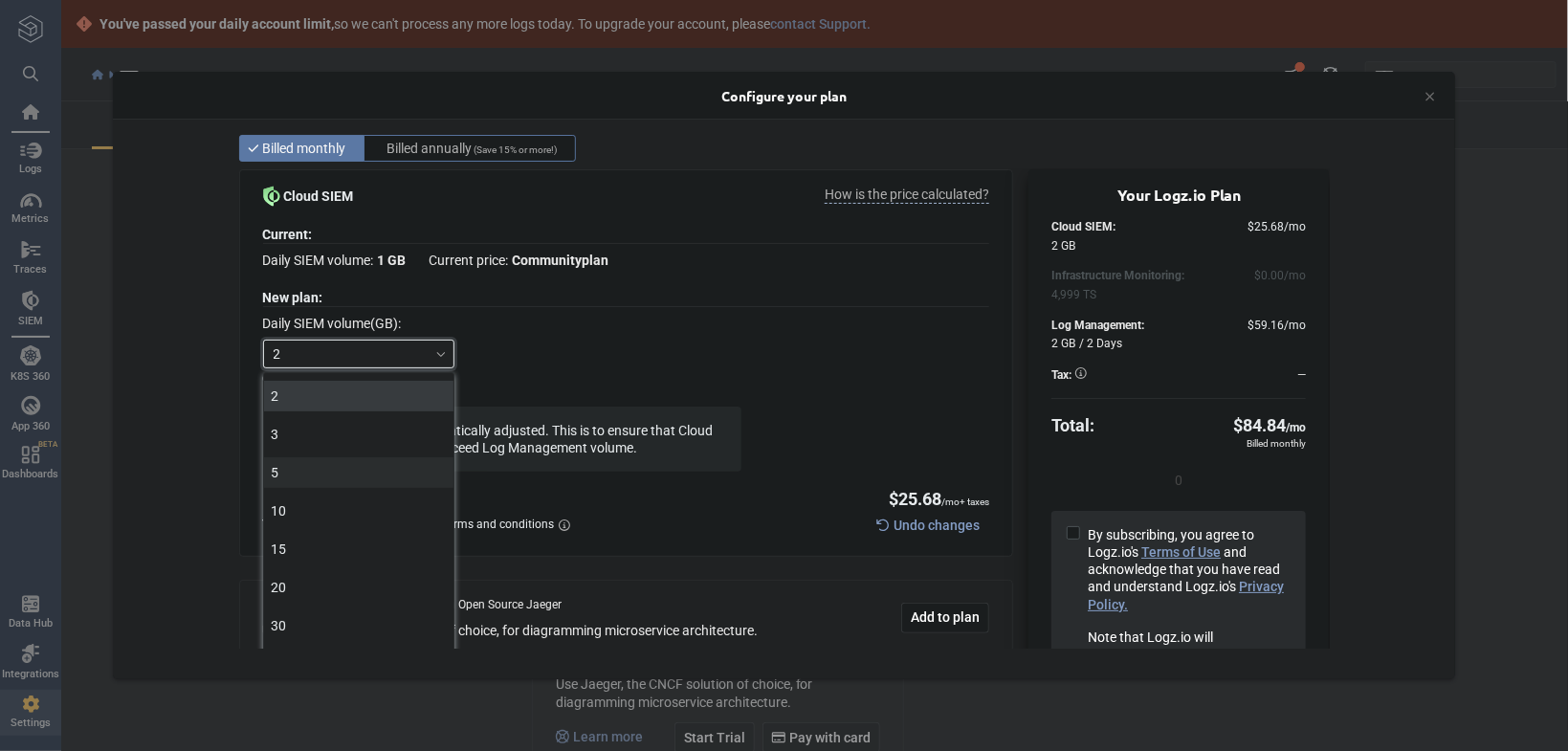 click on "5" at bounding box center [359, 473] 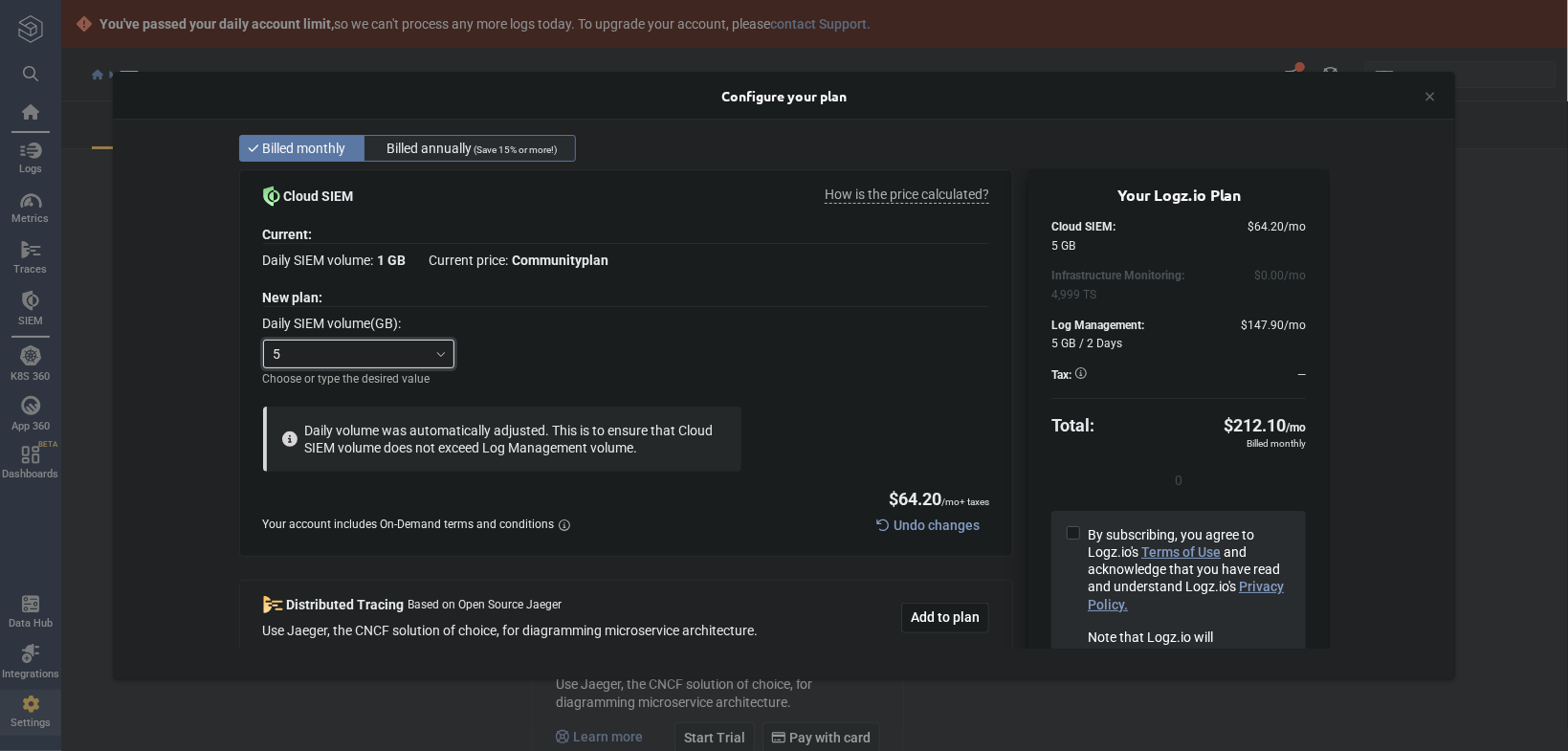 click on "(Save 15% or more!)" at bounding box center [515, 149] 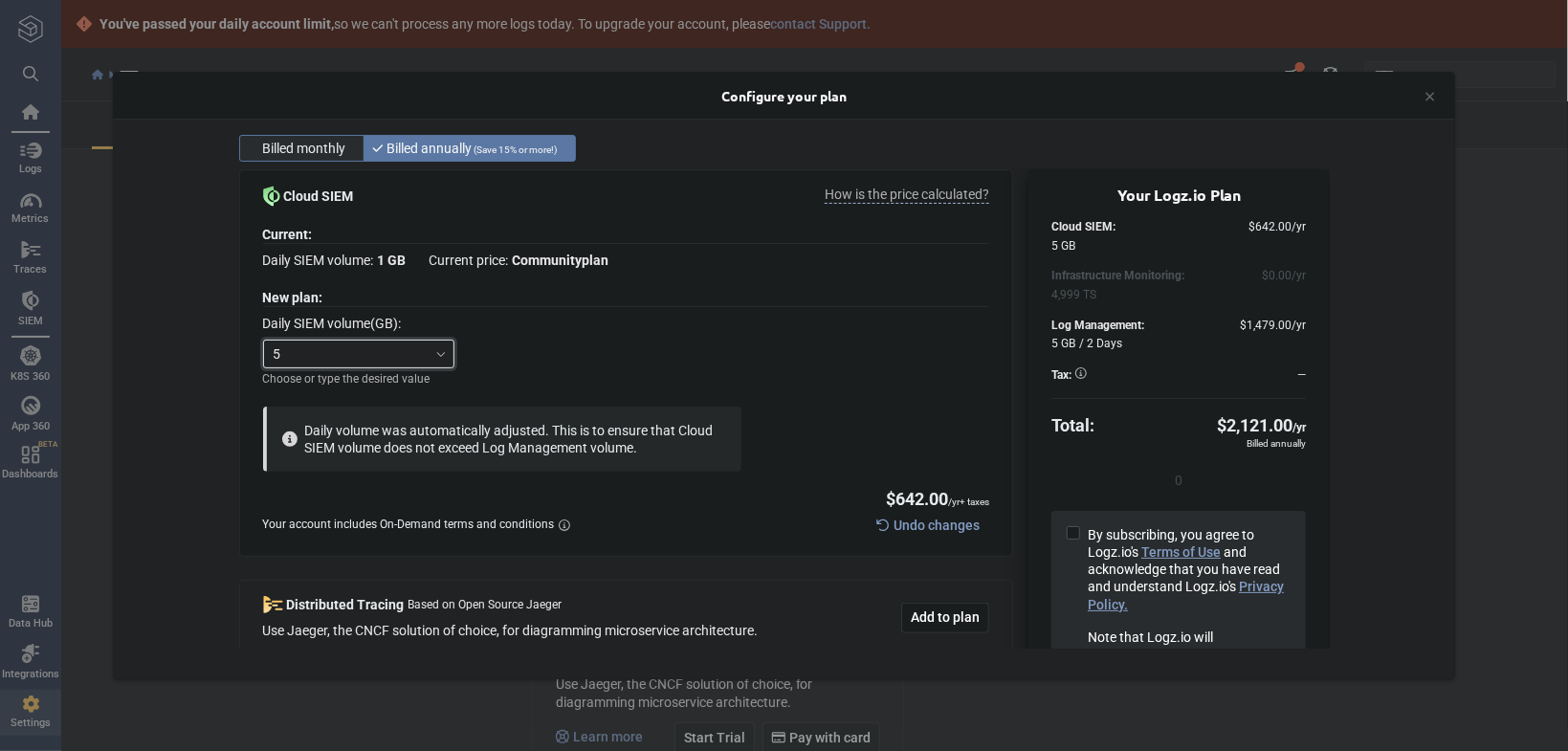 click on "Billed monthly" at bounding box center [304, 148] 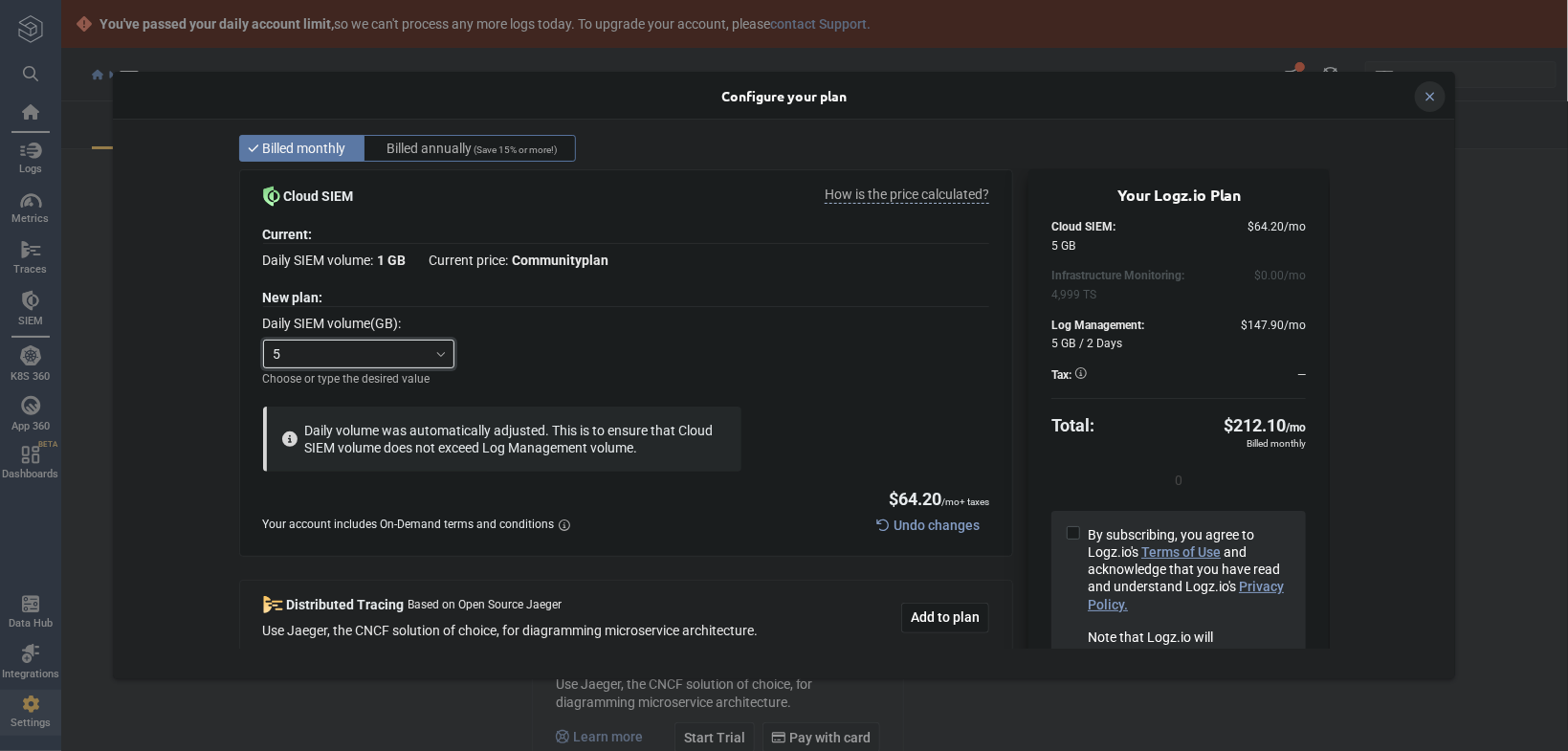 click 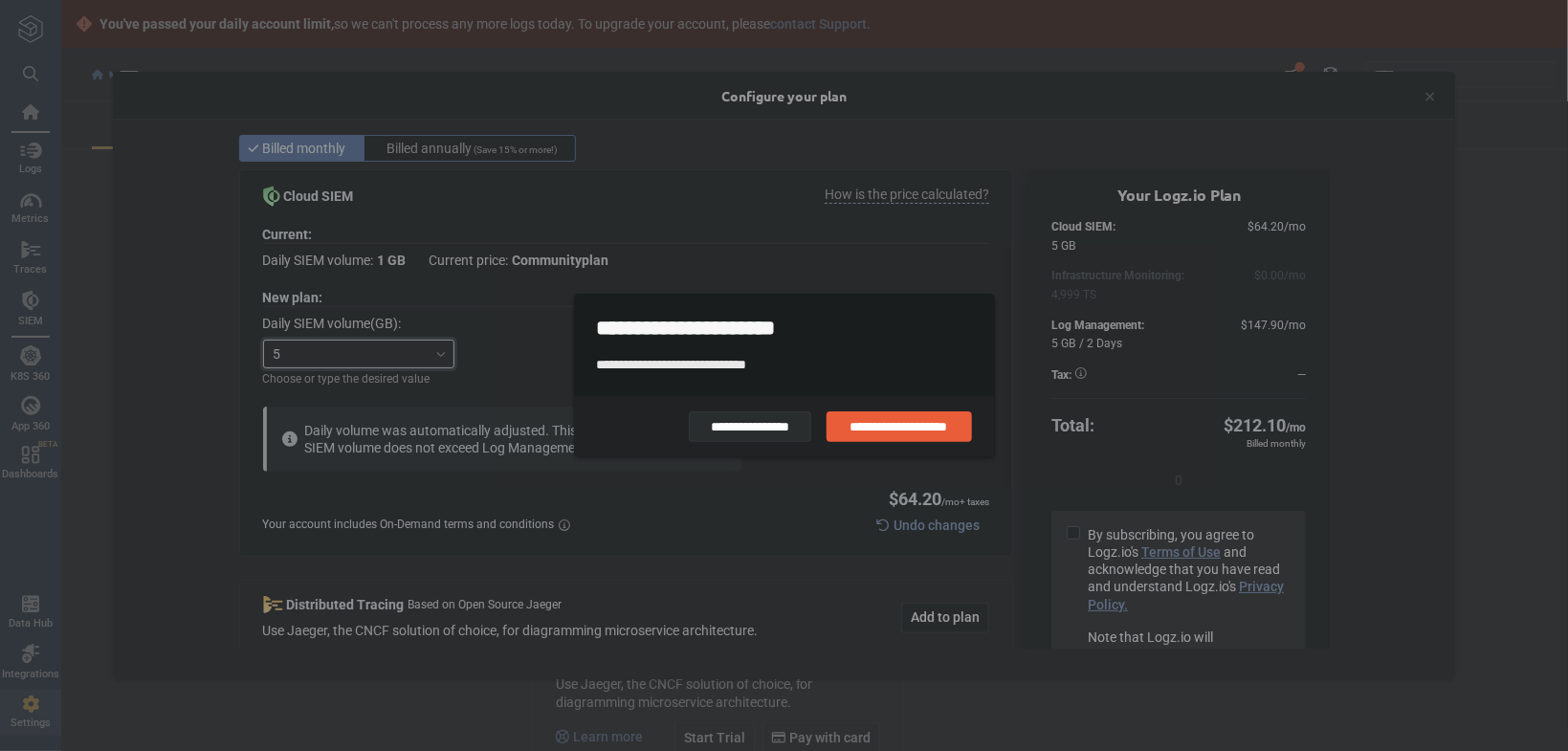 click on "**********" at bounding box center [750, 427] 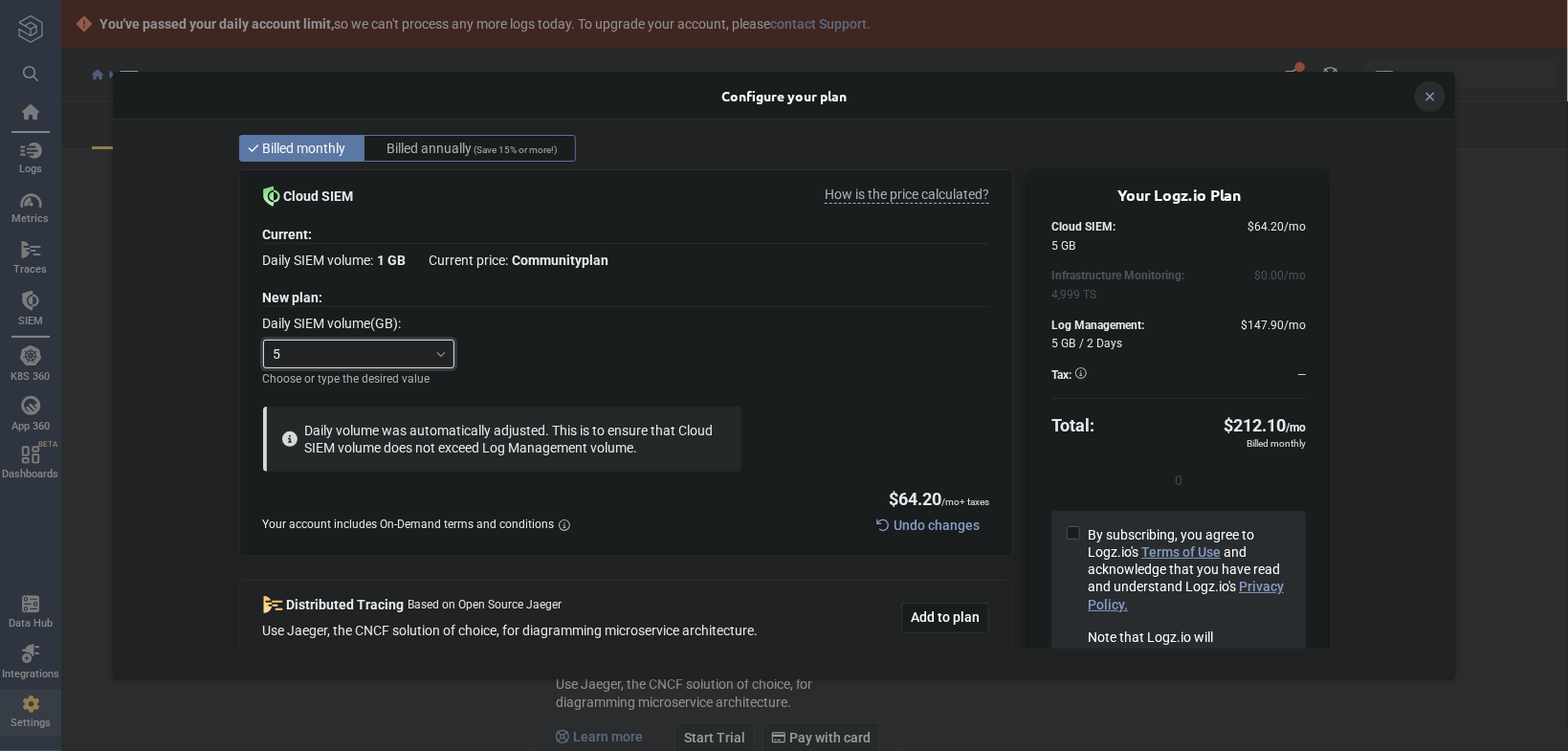 click 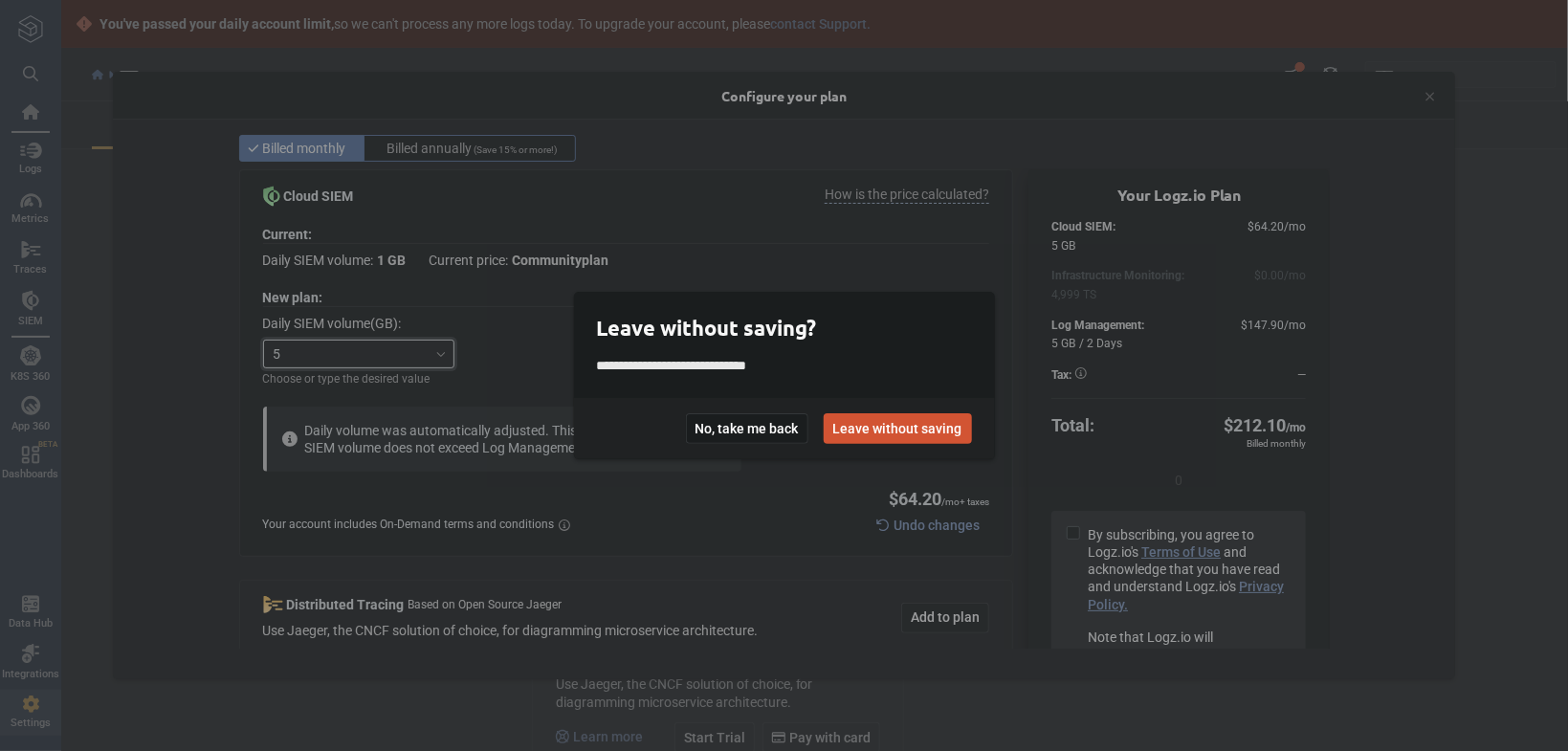 click on "Leave without saving" at bounding box center [897, 429] 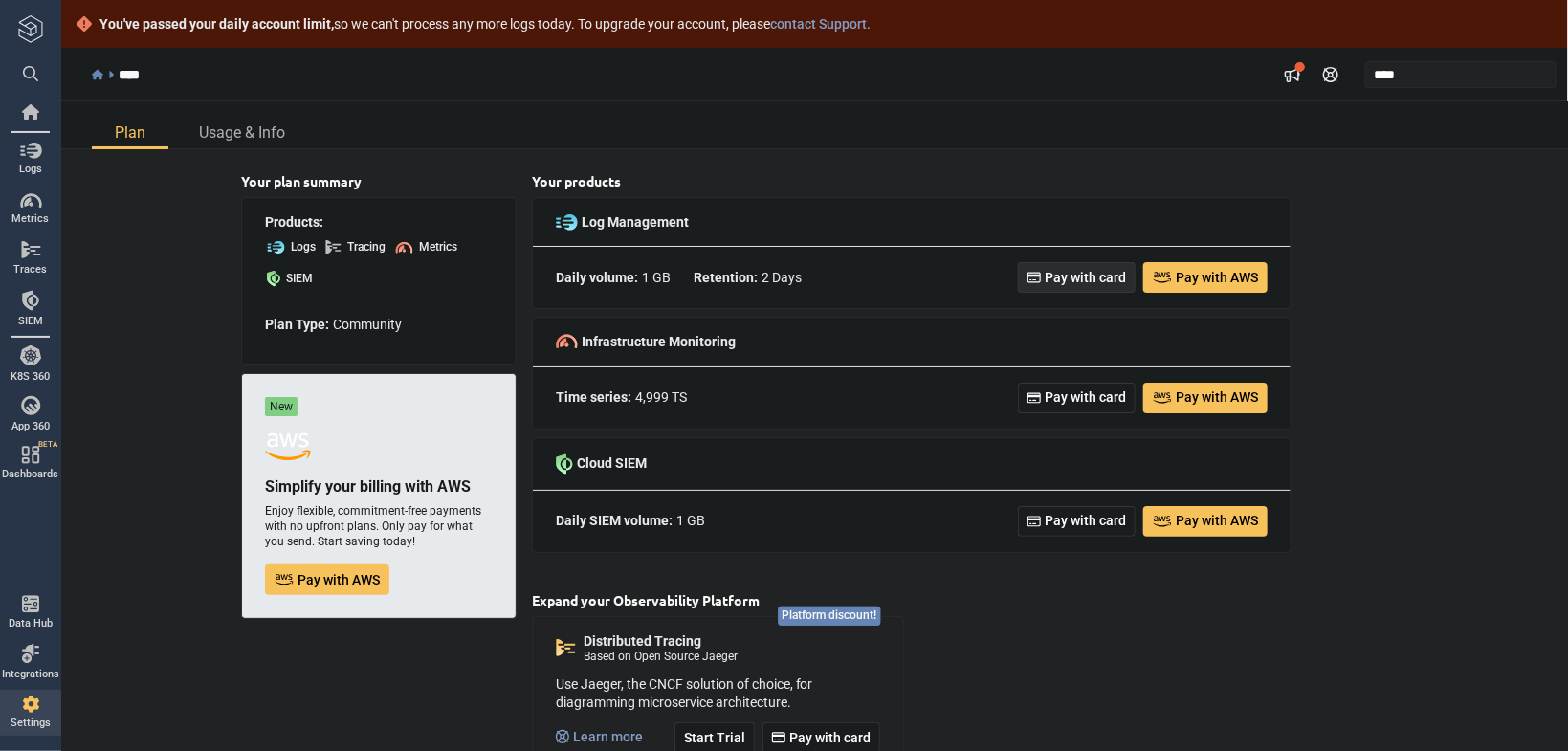 click on "Pay with card" at bounding box center [1085, 277] 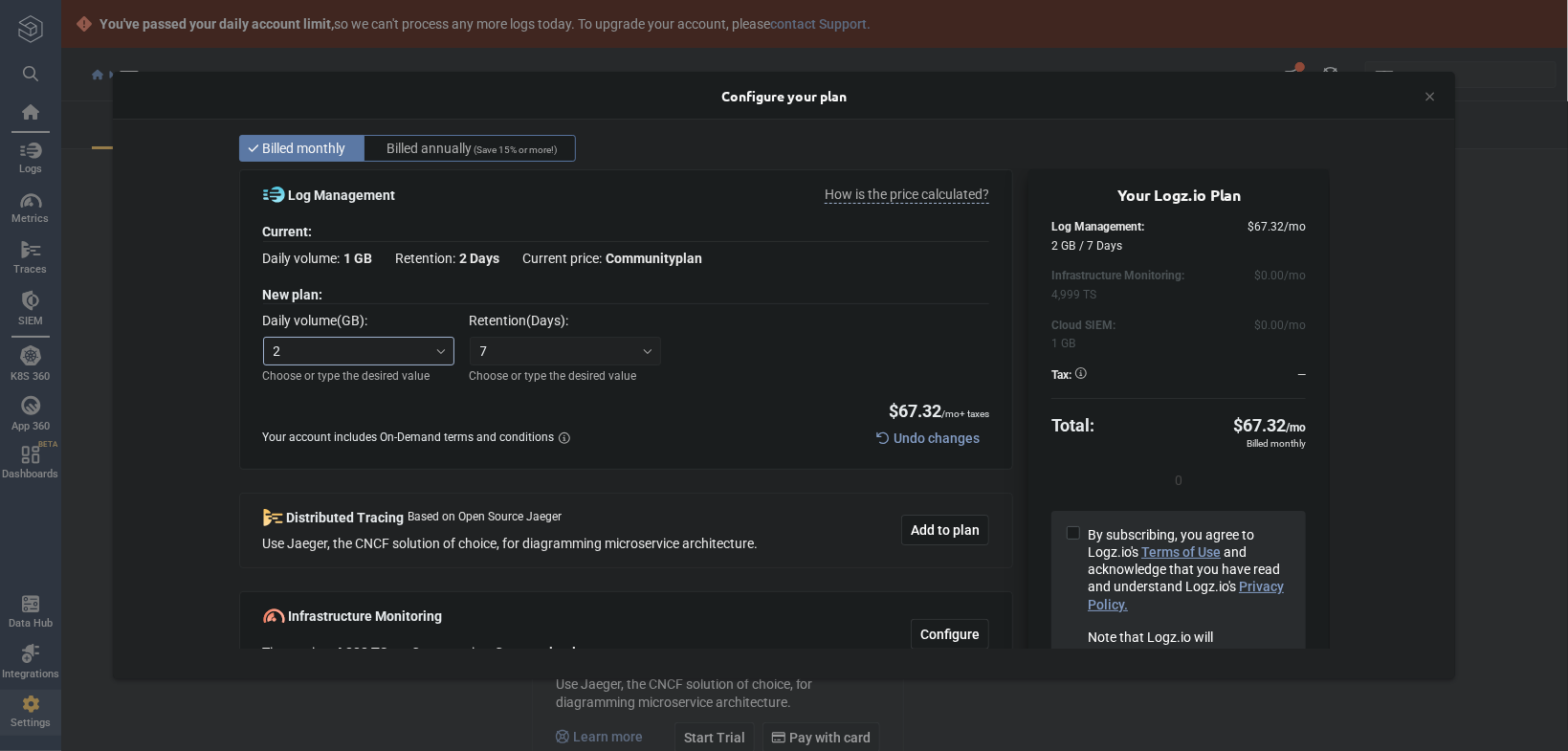 click on "2" at bounding box center (350, 351) 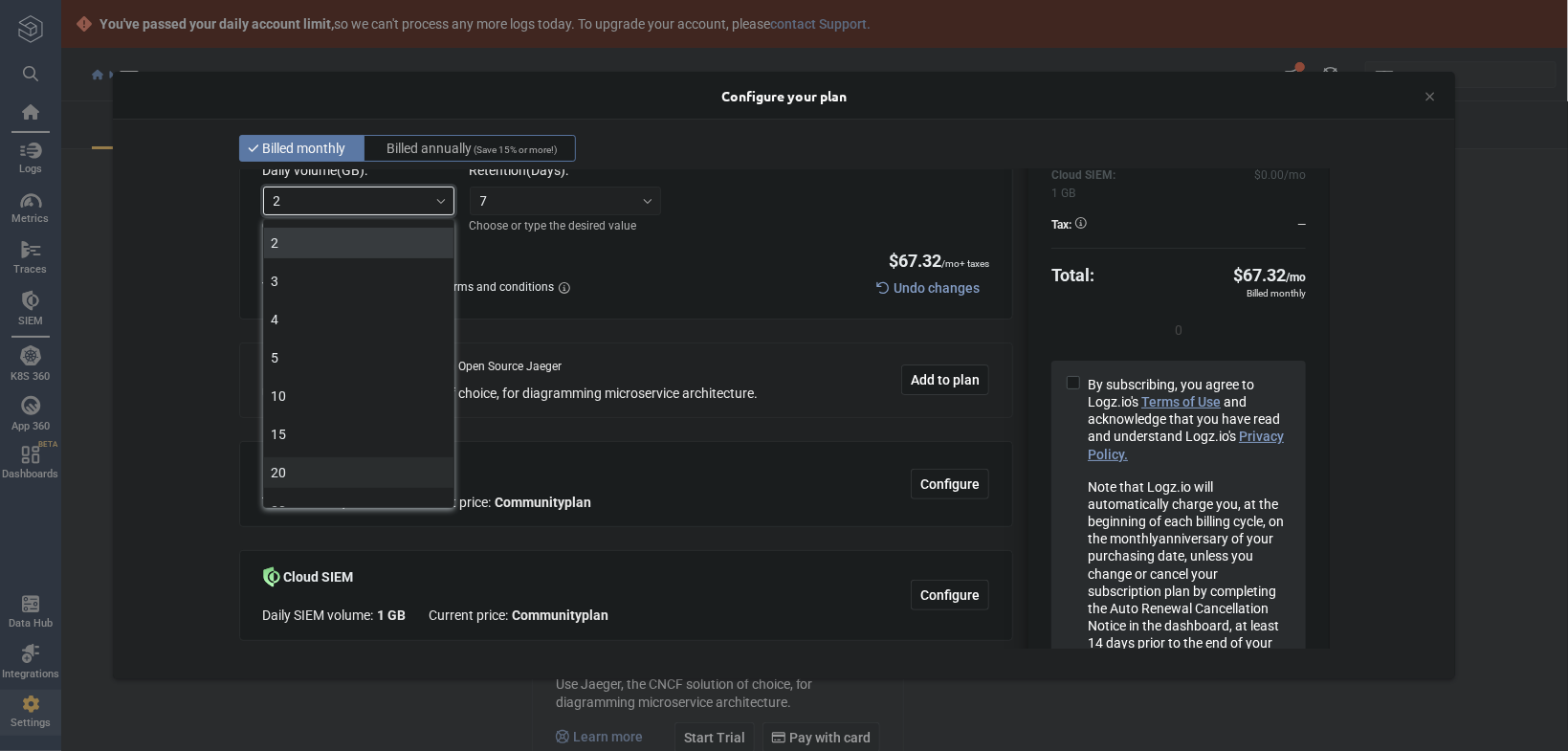 scroll, scrollTop: 289, scrollLeft: 0, axis: vertical 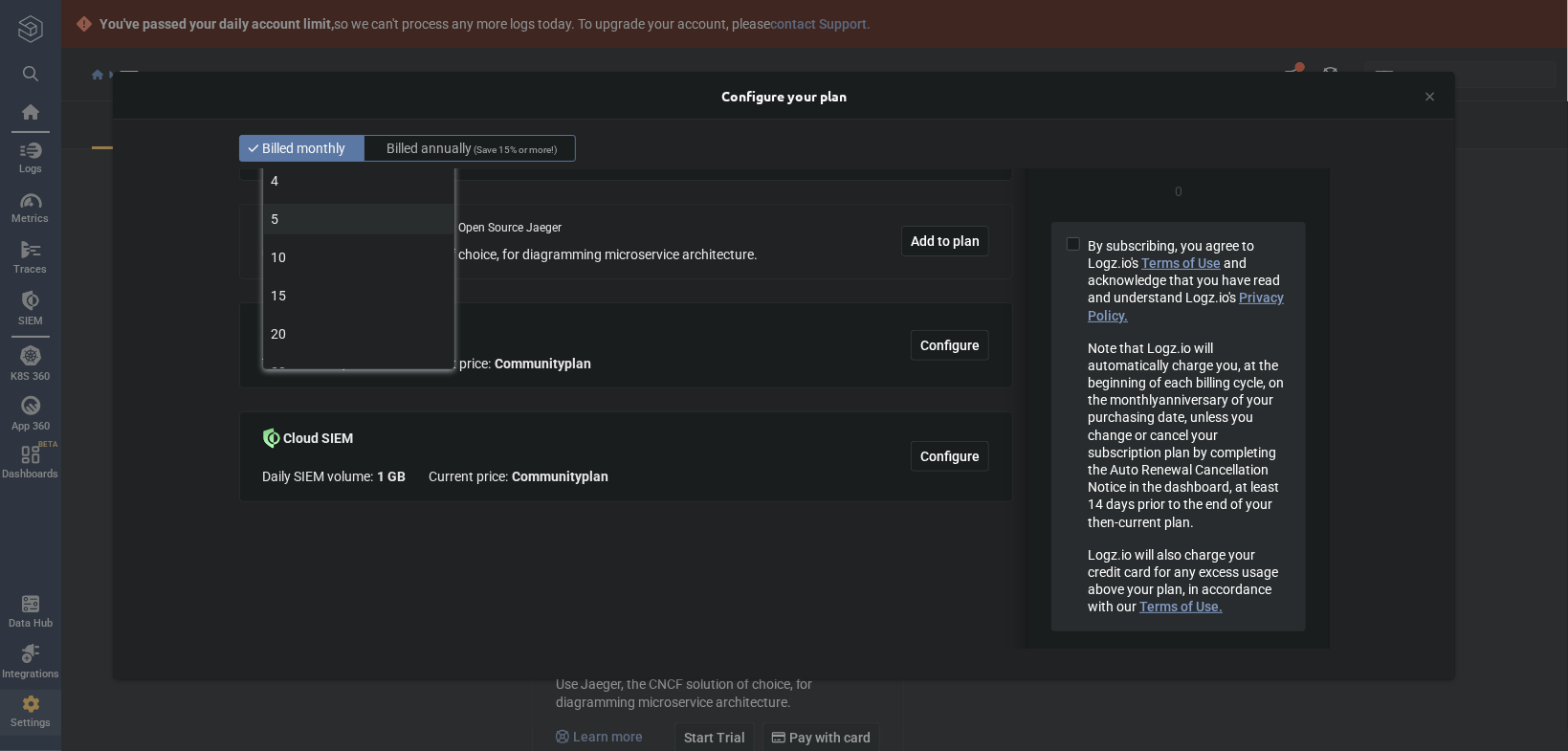 click on "5" at bounding box center [359, 219] 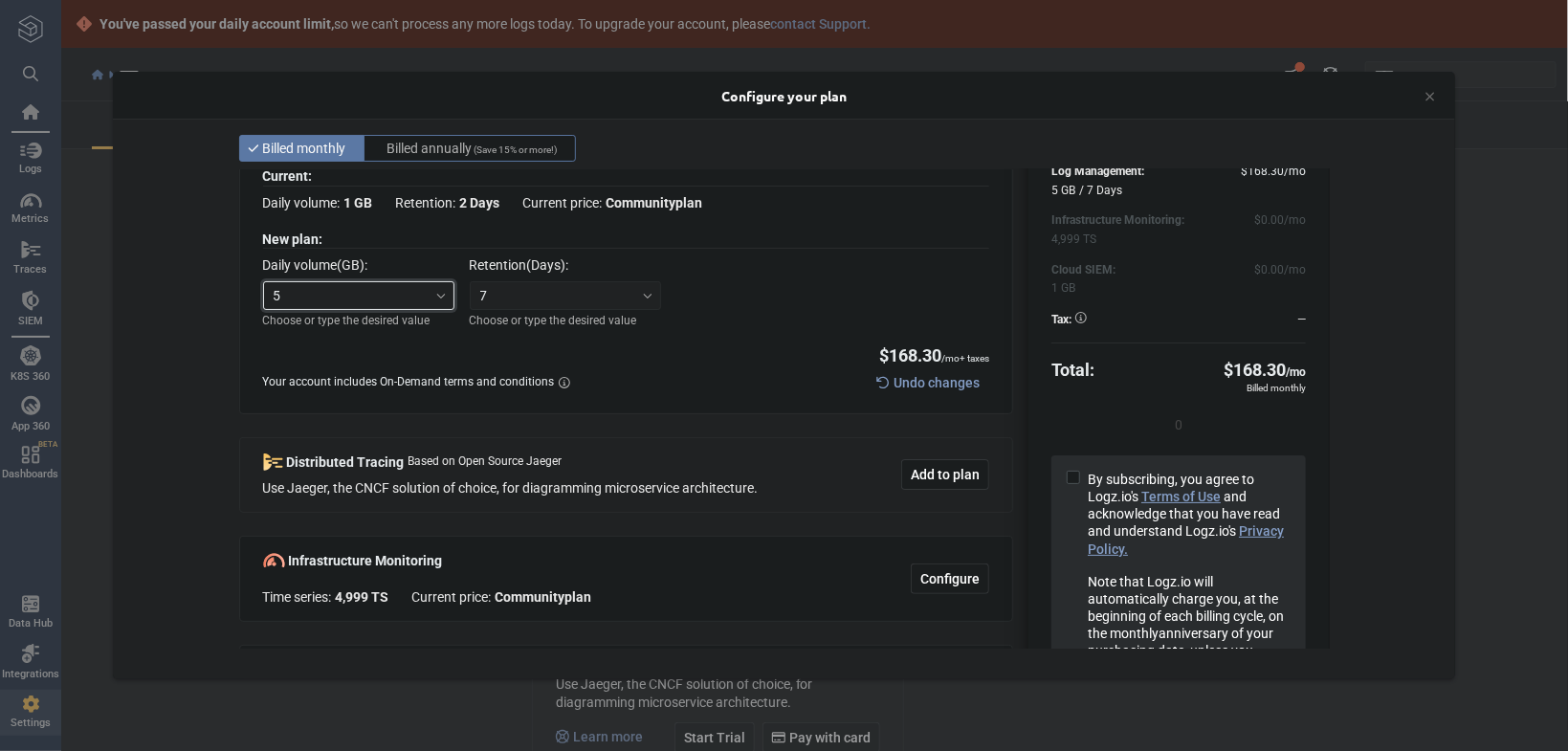 scroll, scrollTop: 0, scrollLeft: 0, axis: both 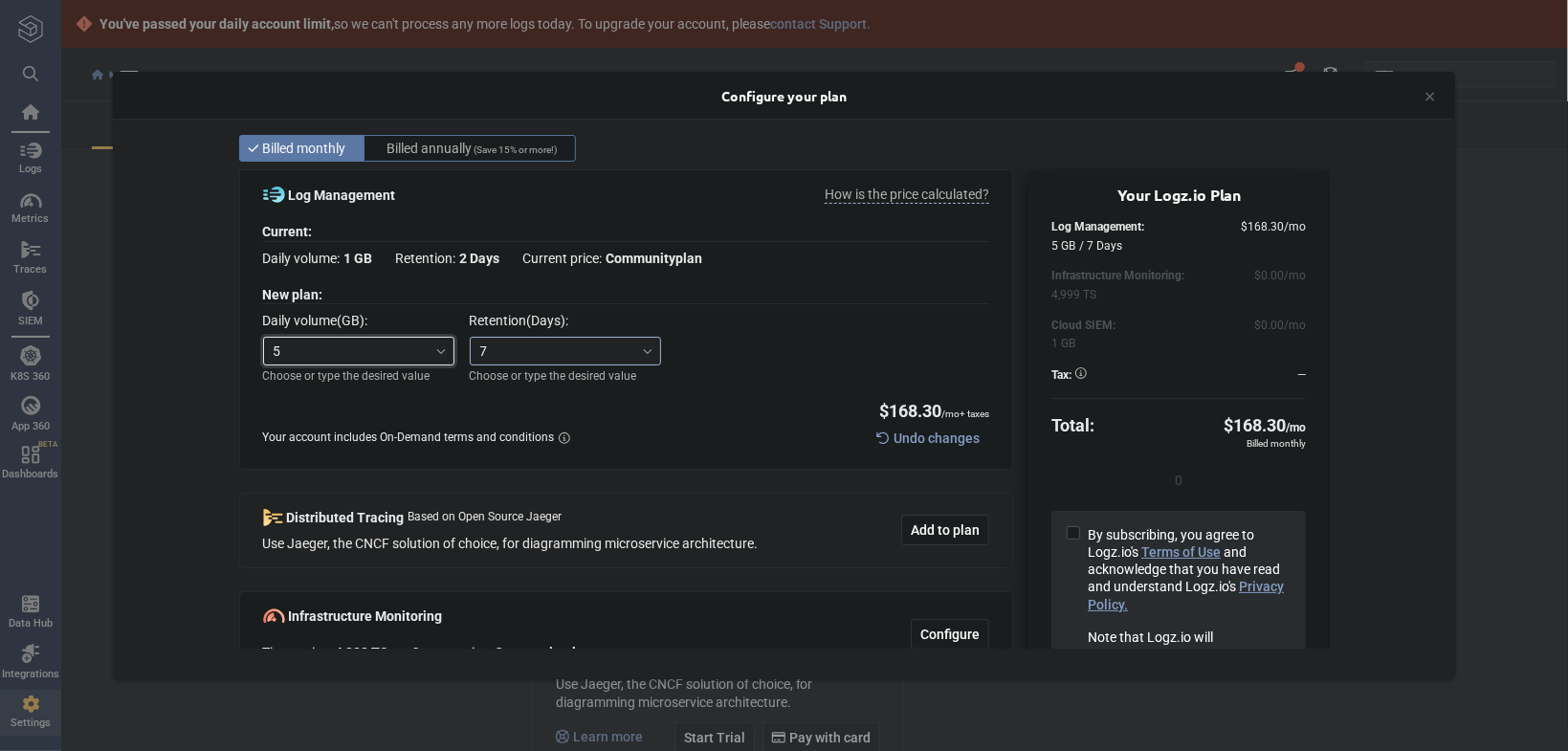 click on "7" at bounding box center (557, 351) 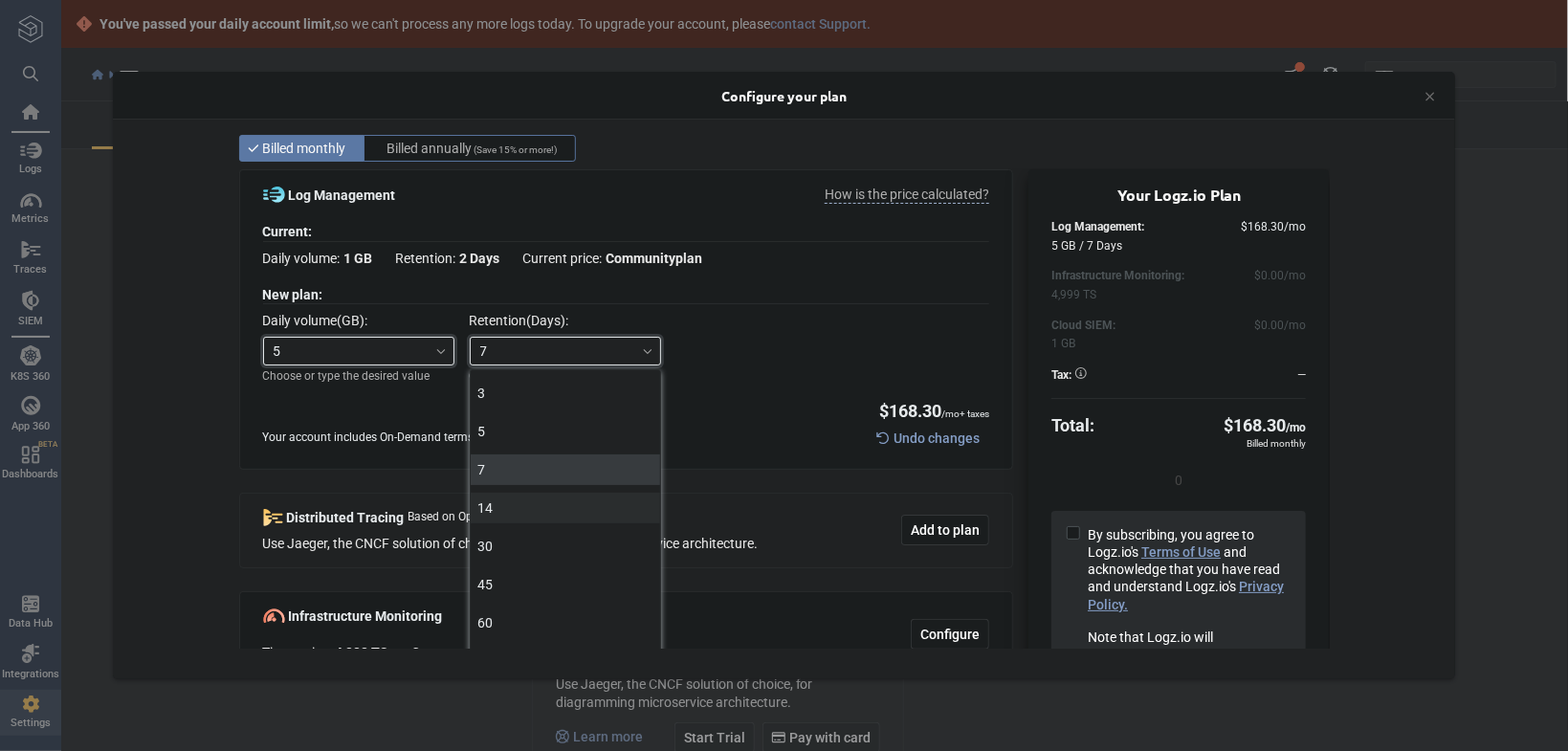 scroll, scrollTop: 26, scrollLeft: 0, axis: vertical 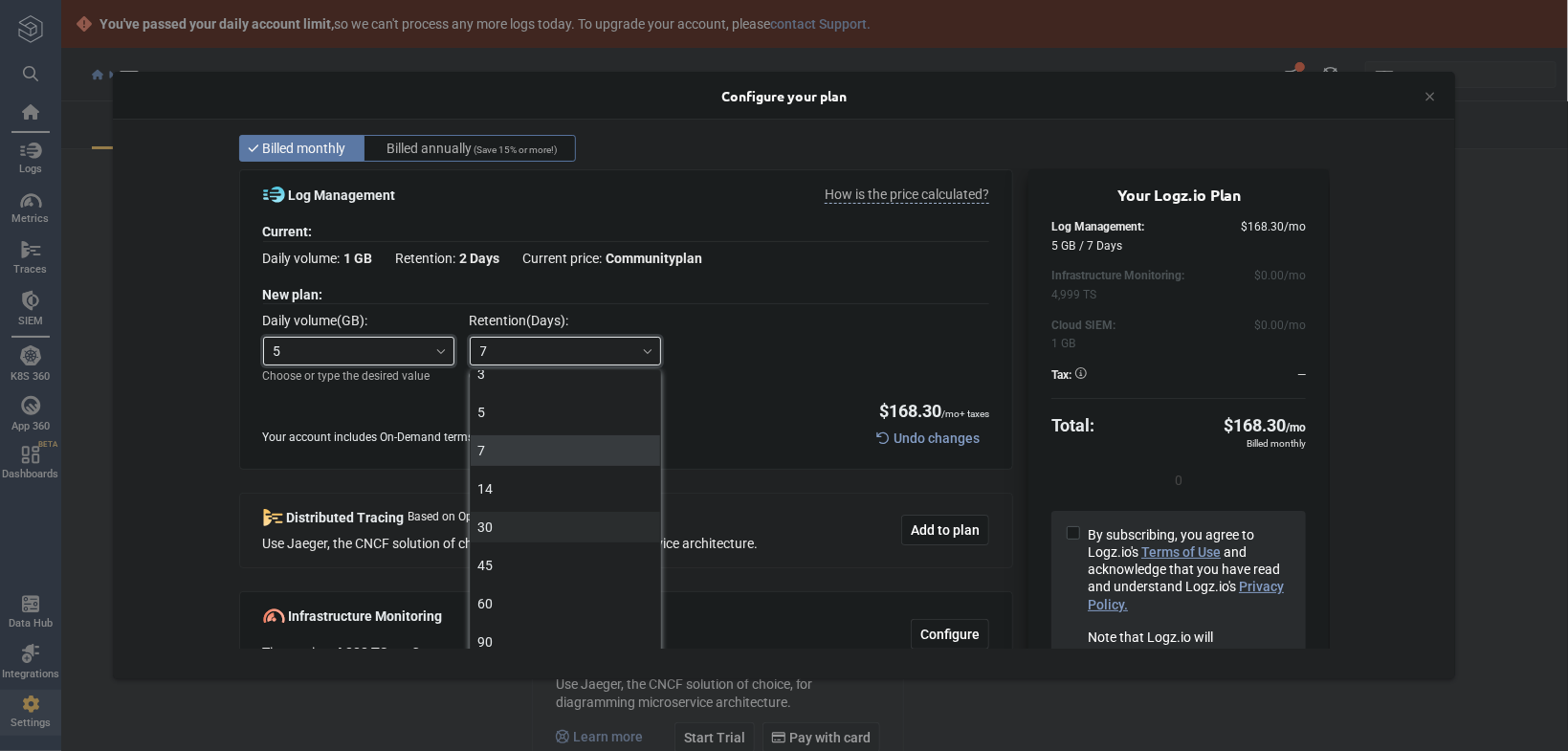 click on "30" at bounding box center (565, 527) 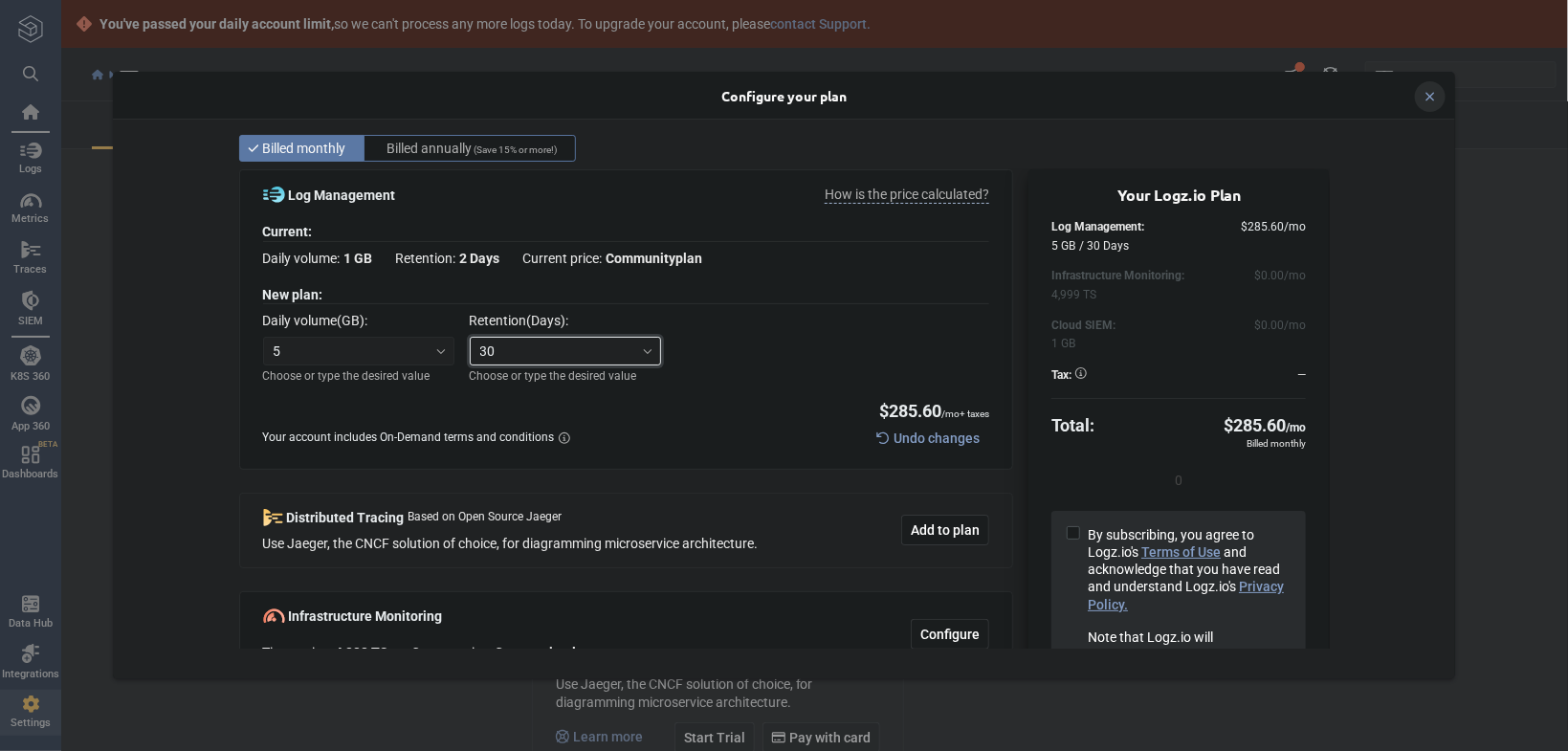 click at bounding box center (1430, 97) 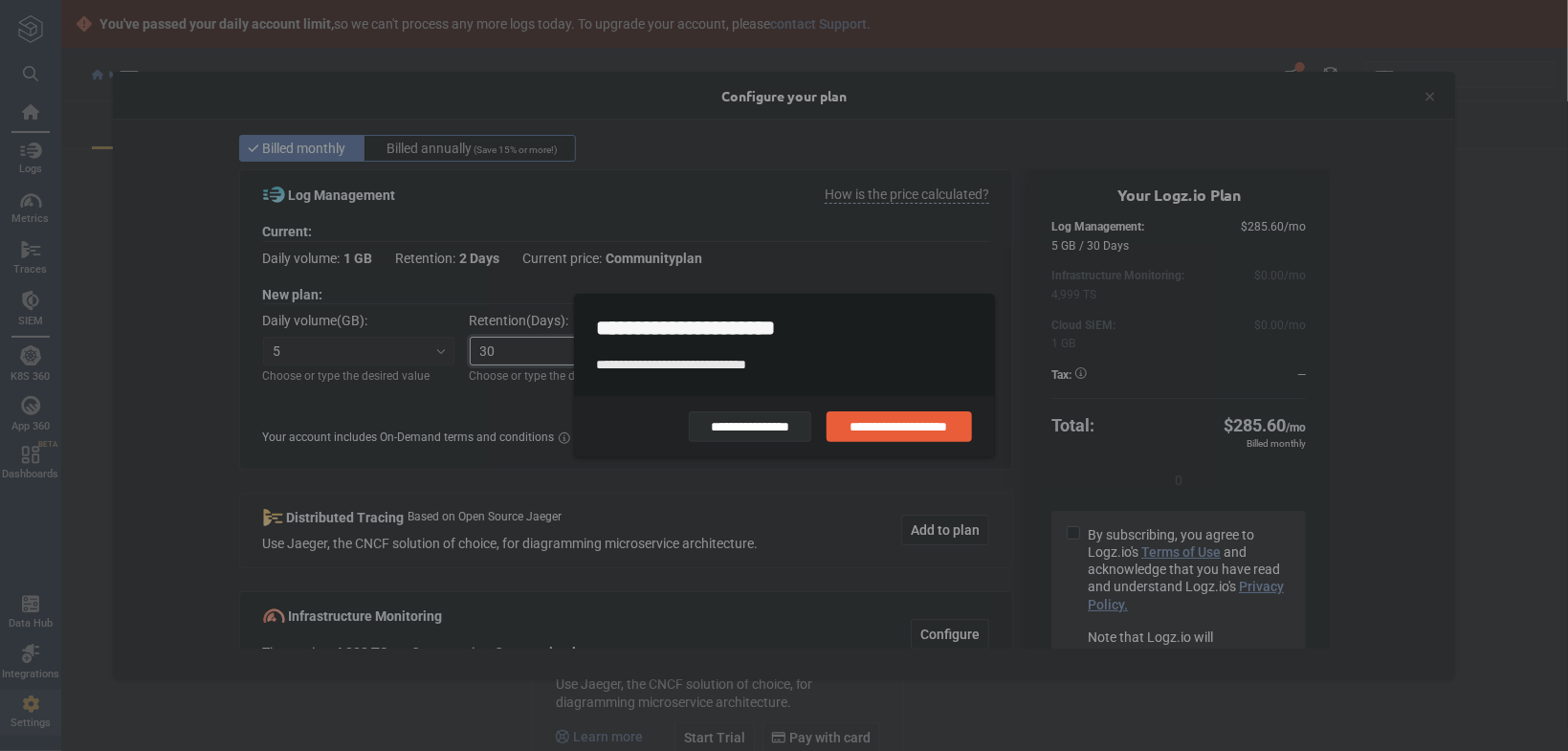 click on "**********" at bounding box center [750, 427] 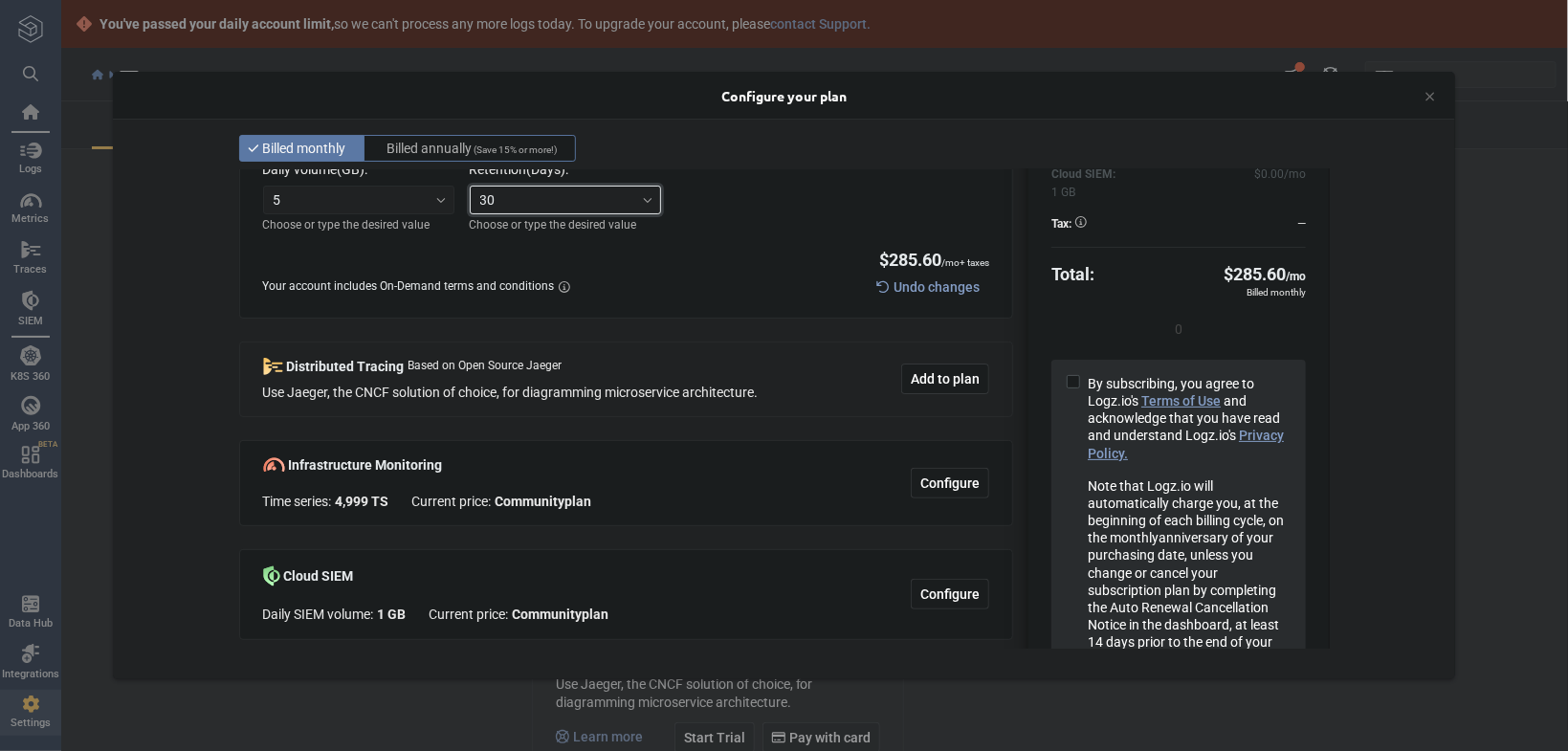 scroll, scrollTop: 178, scrollLeft: 0, axis: vertical 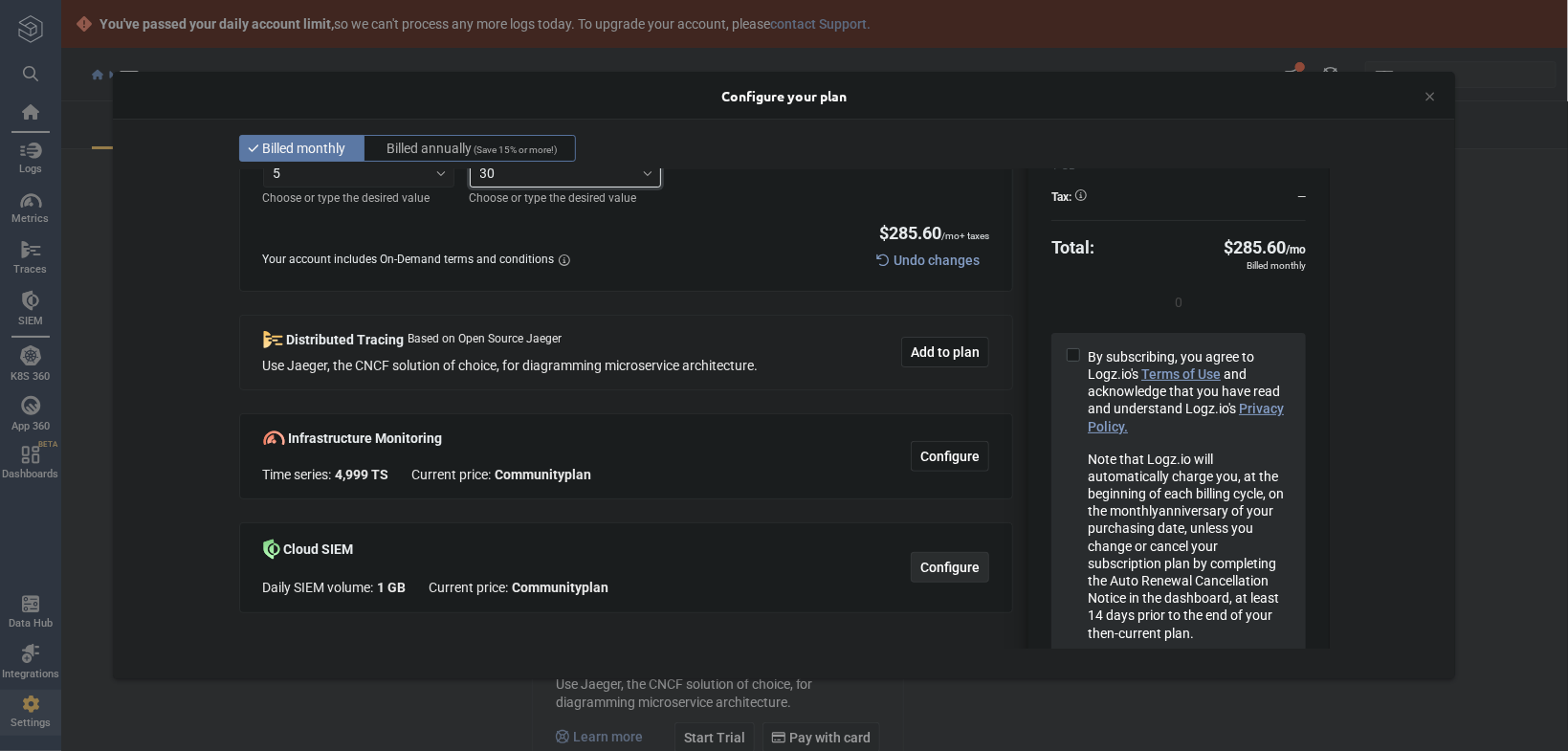 click on "Configure" at bounding box center [950, 567] 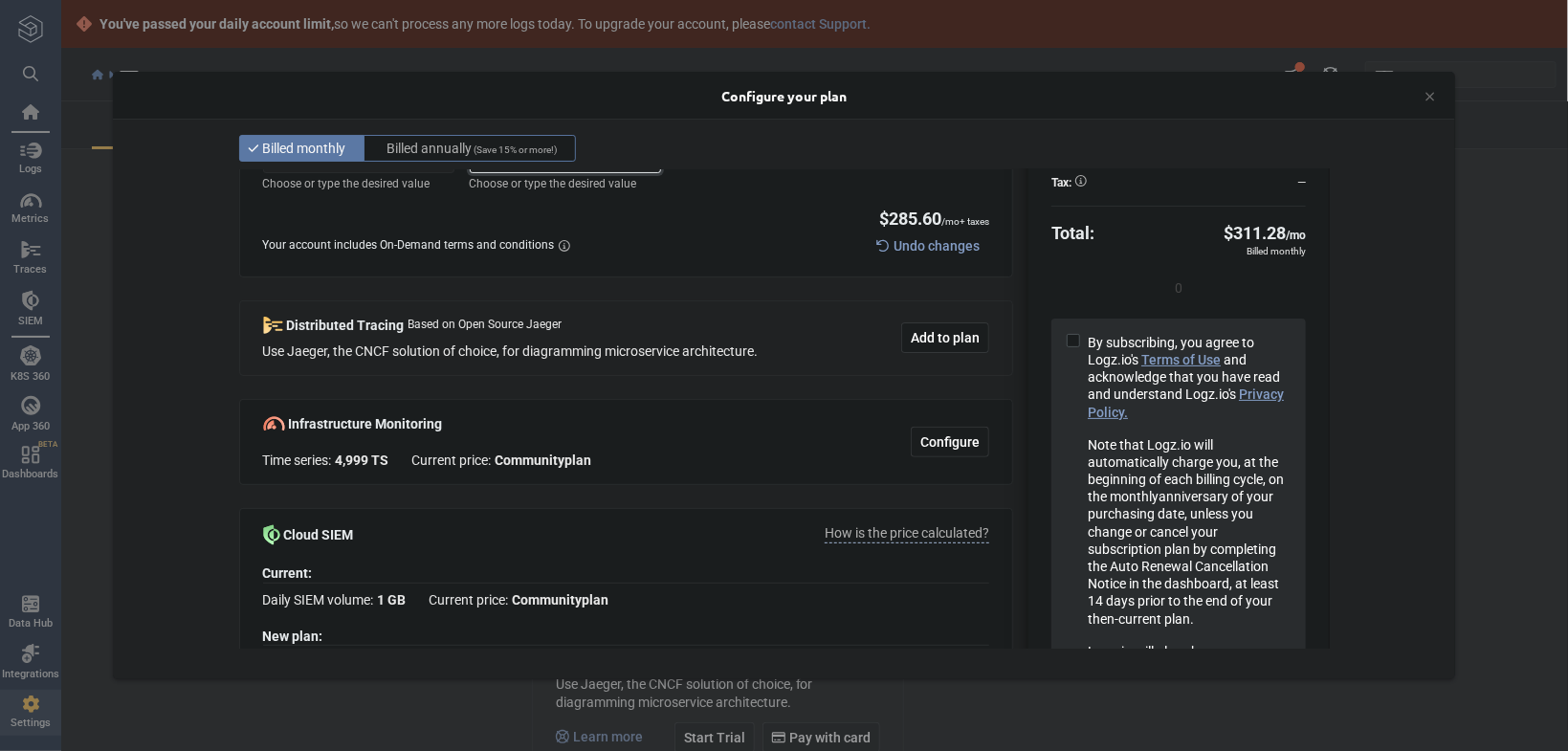 scroll, scrollTop: 371, scrollLeft: 0, axis: vertical 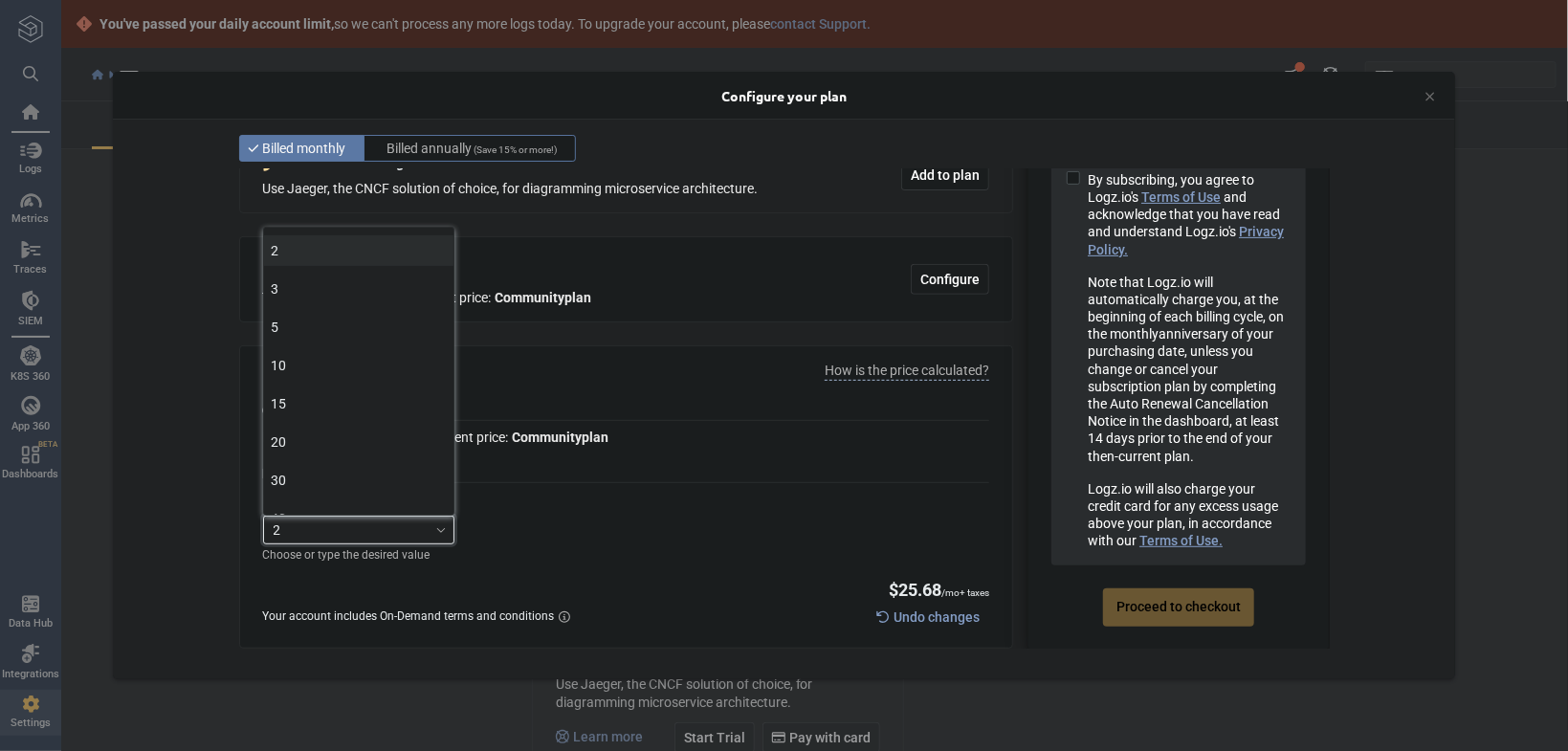 click at bounding box center [441, 530] 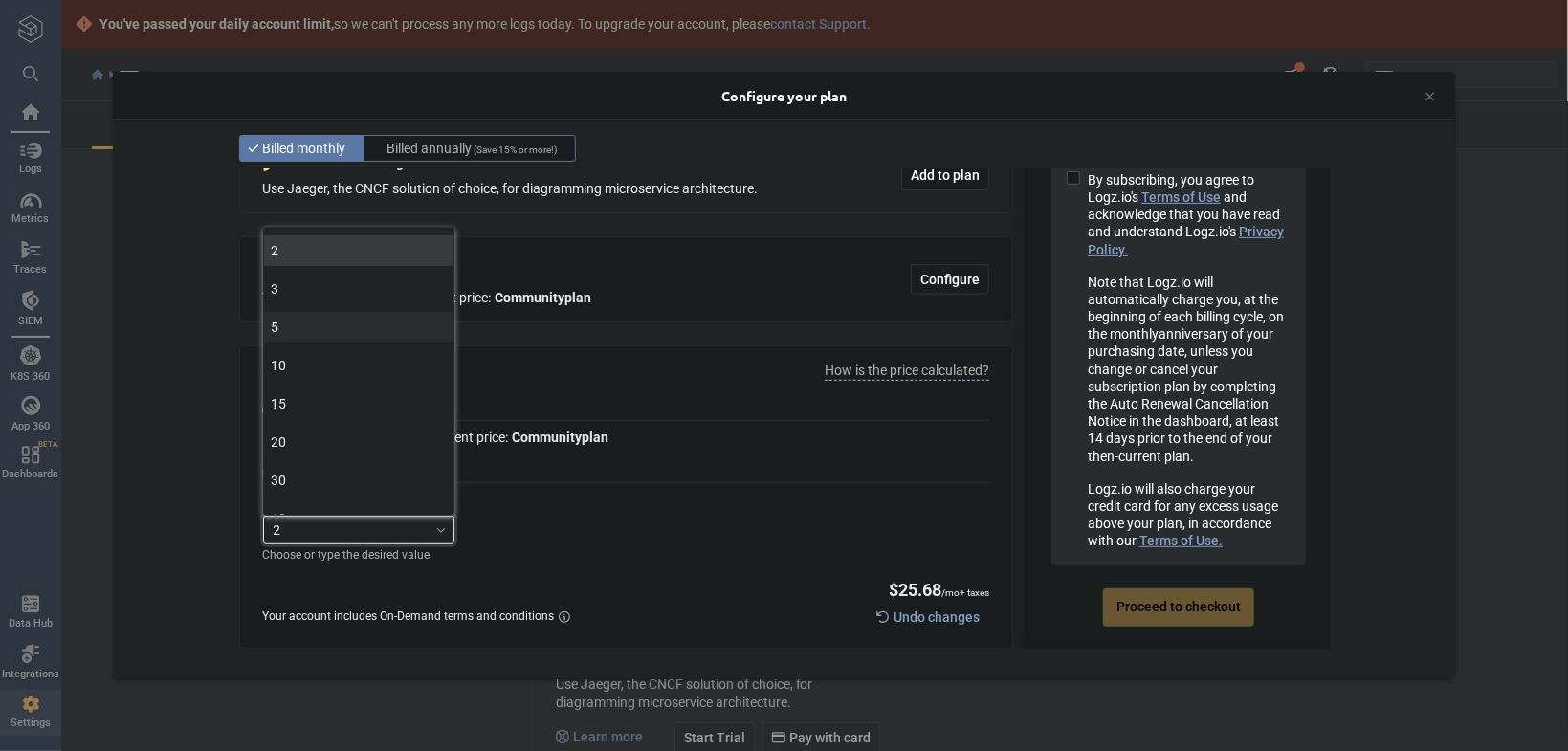 click on "5" at bounding box center (359, 327) 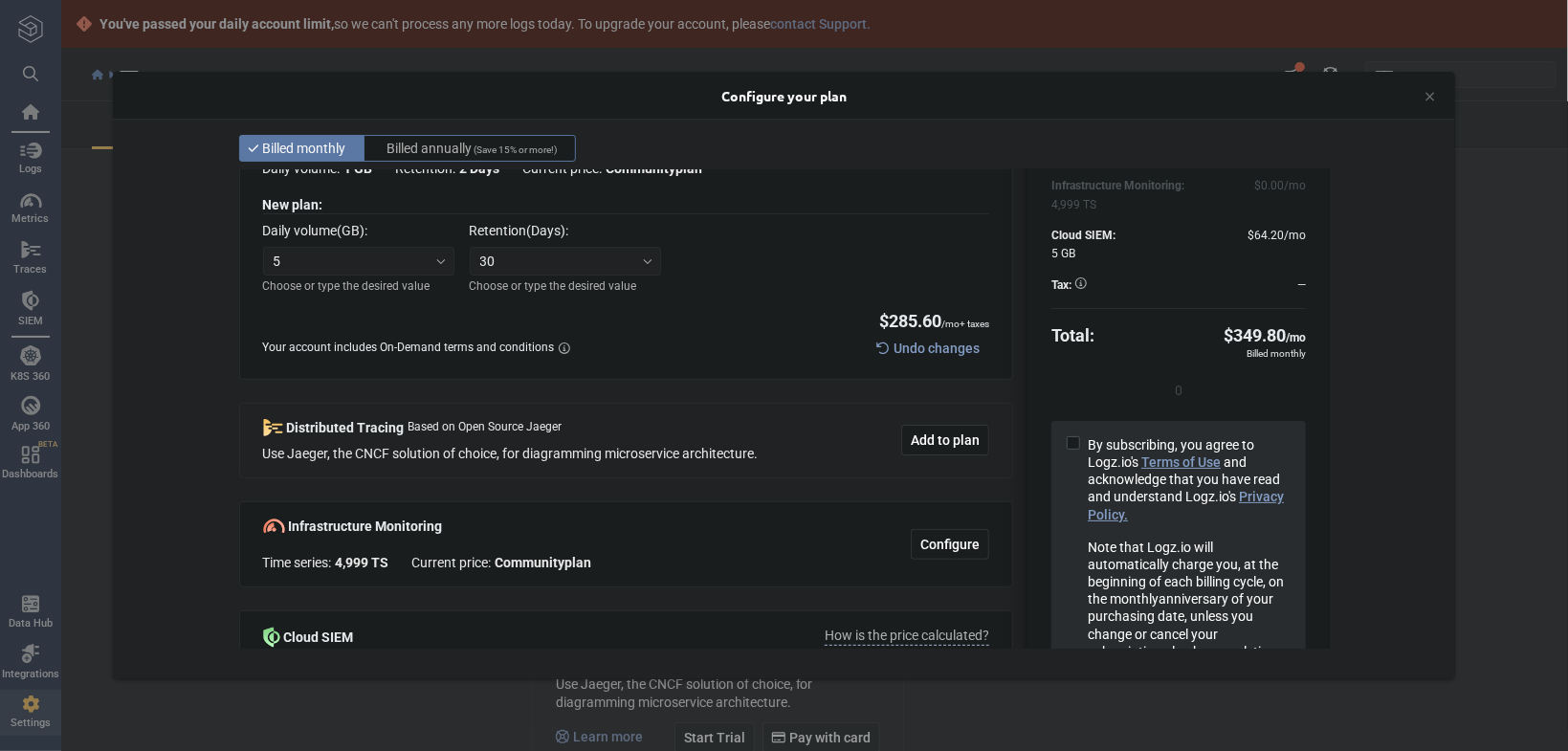 scroll, scrollTop: 0, scrollLeft: 0, axis: both 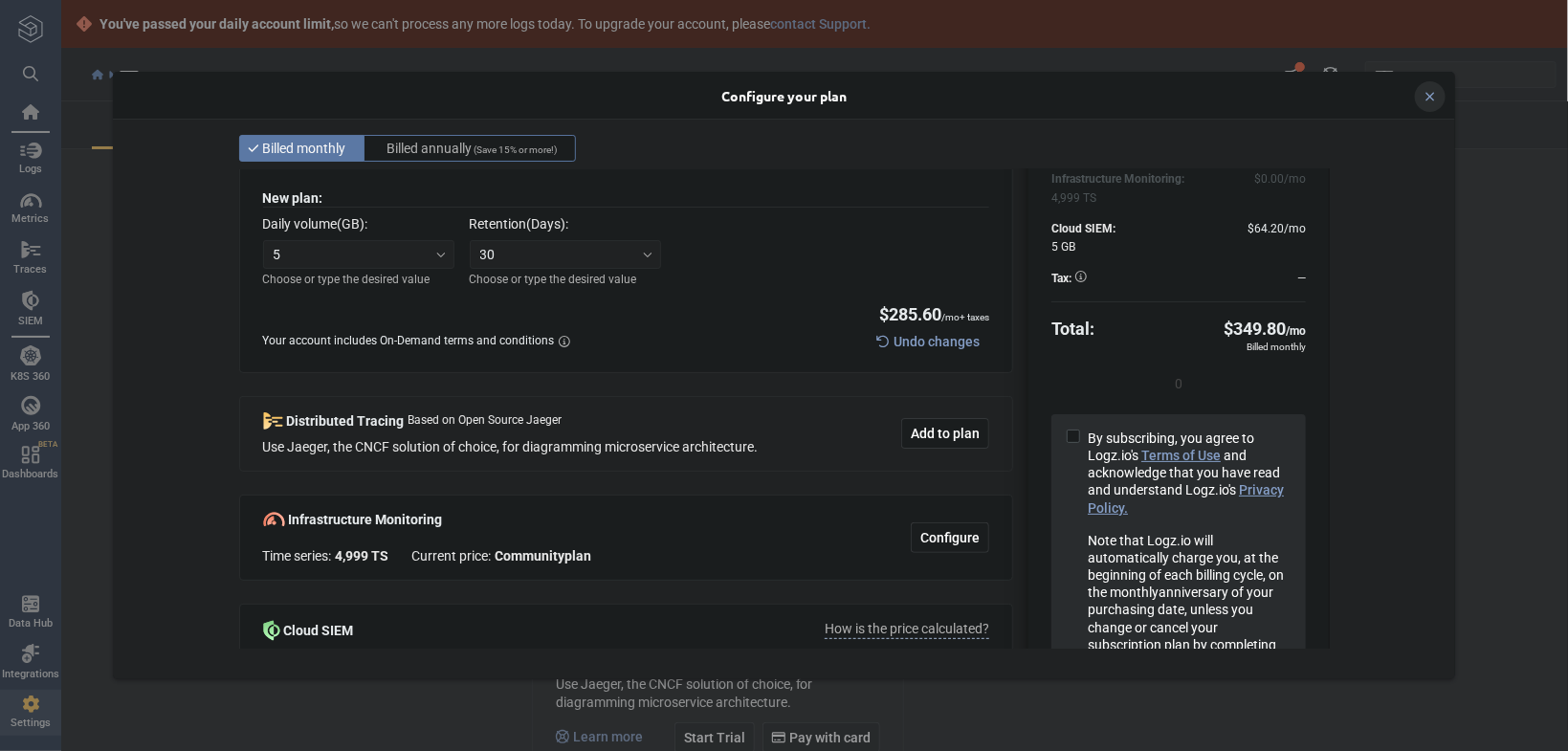 click at bounding box center (1430, 97) 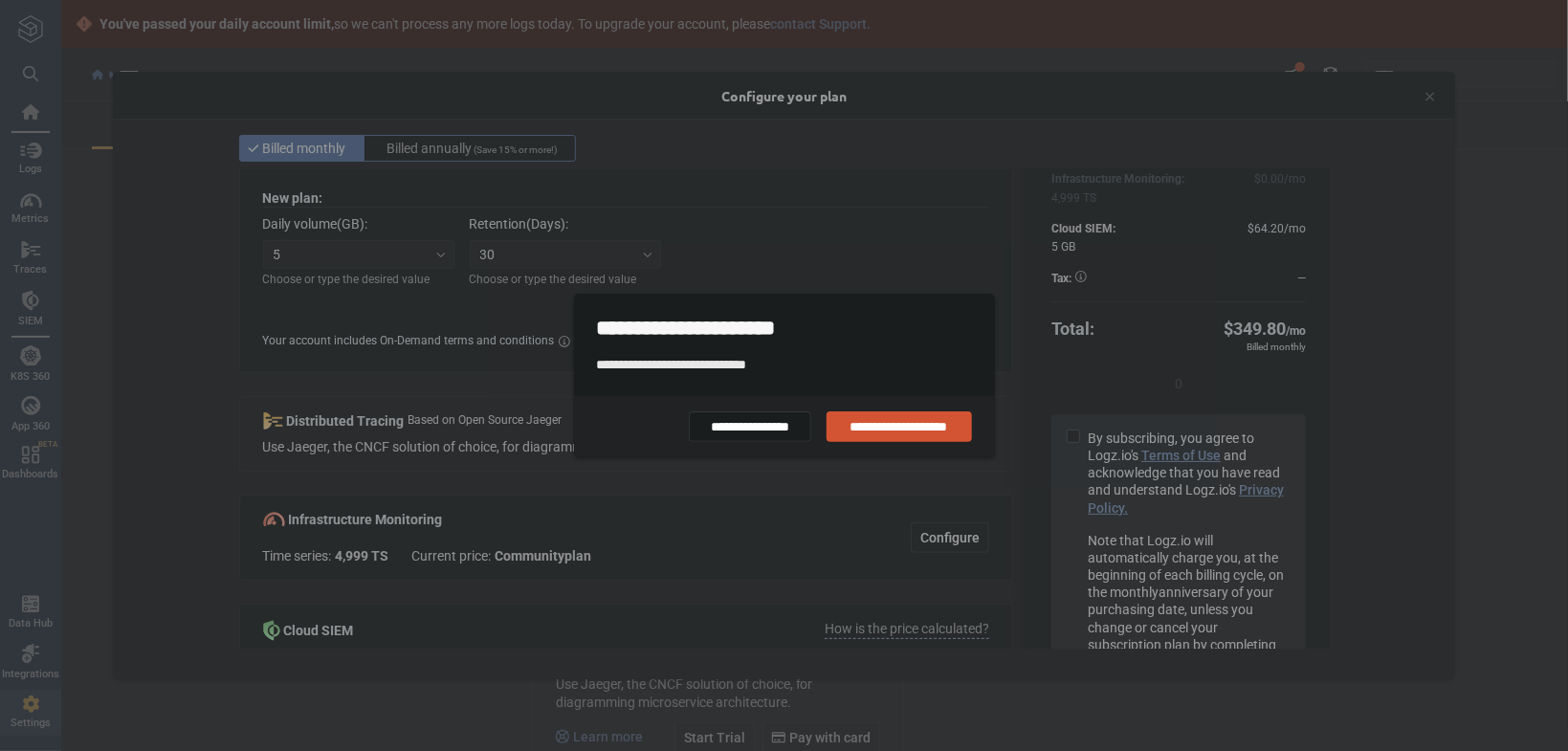 click on "**********" at bounding box center (899, 427) 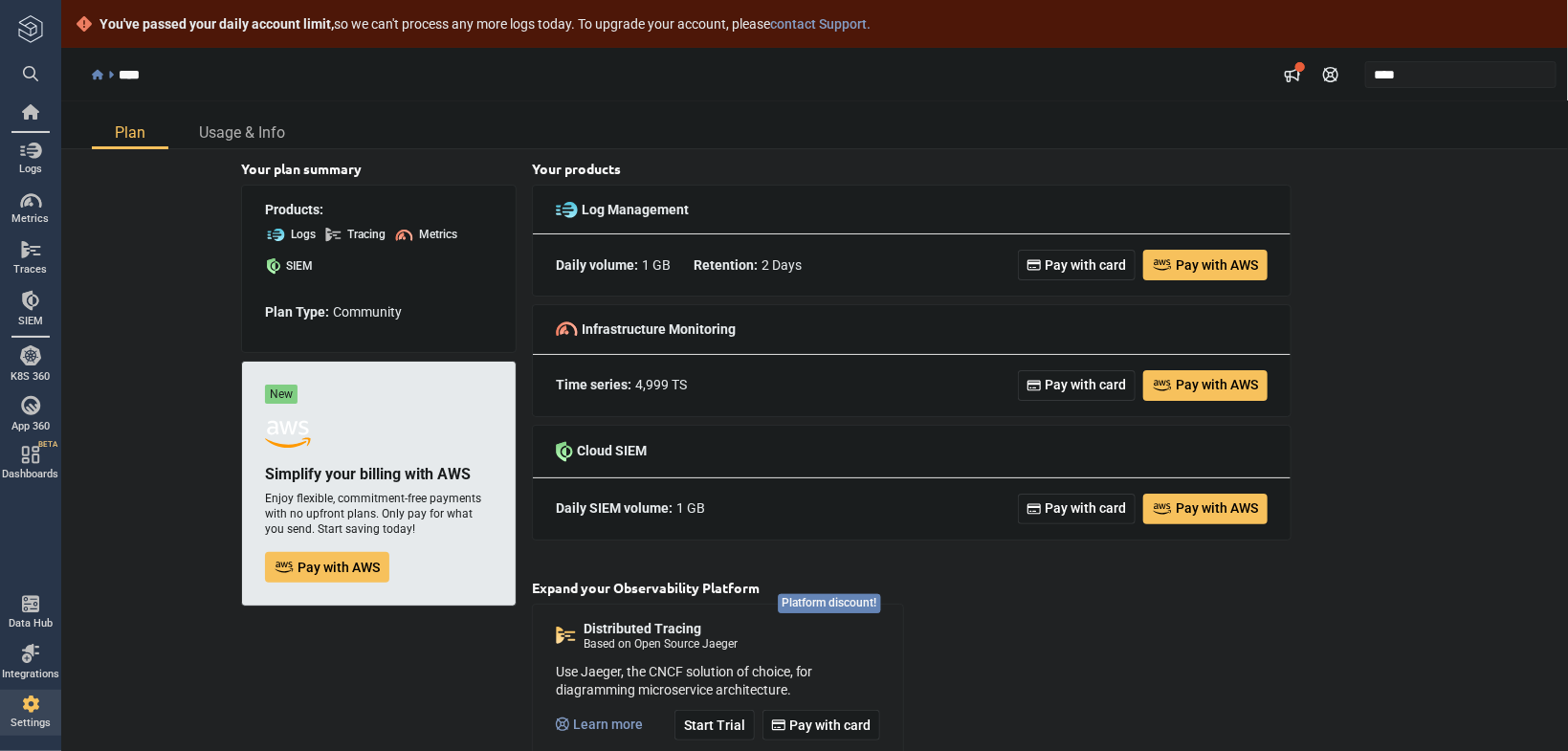 scroll, scrollTop: 0, scrollLeft: 0, axis: both 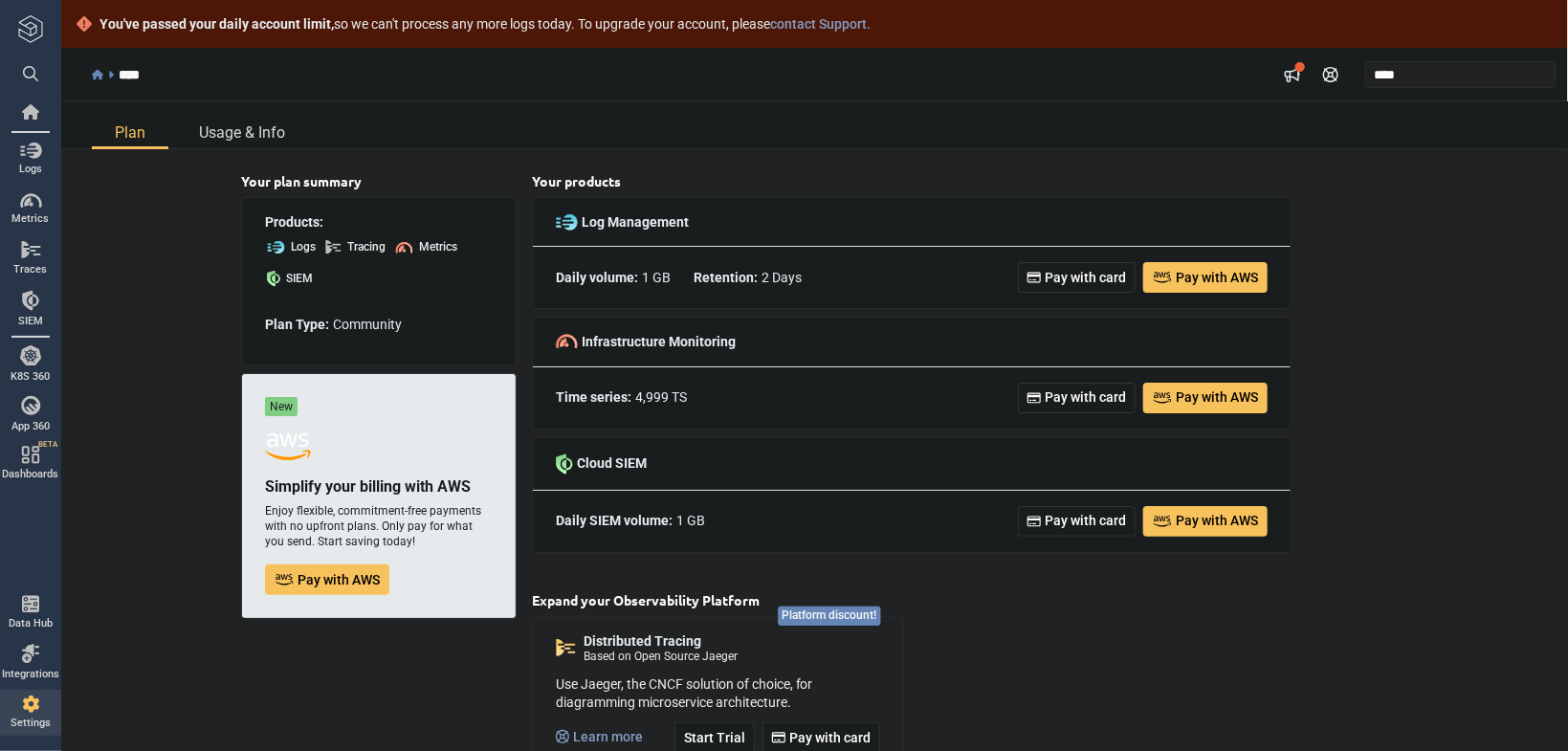 click on "Usage & Info" at bounding box center (242, 132) 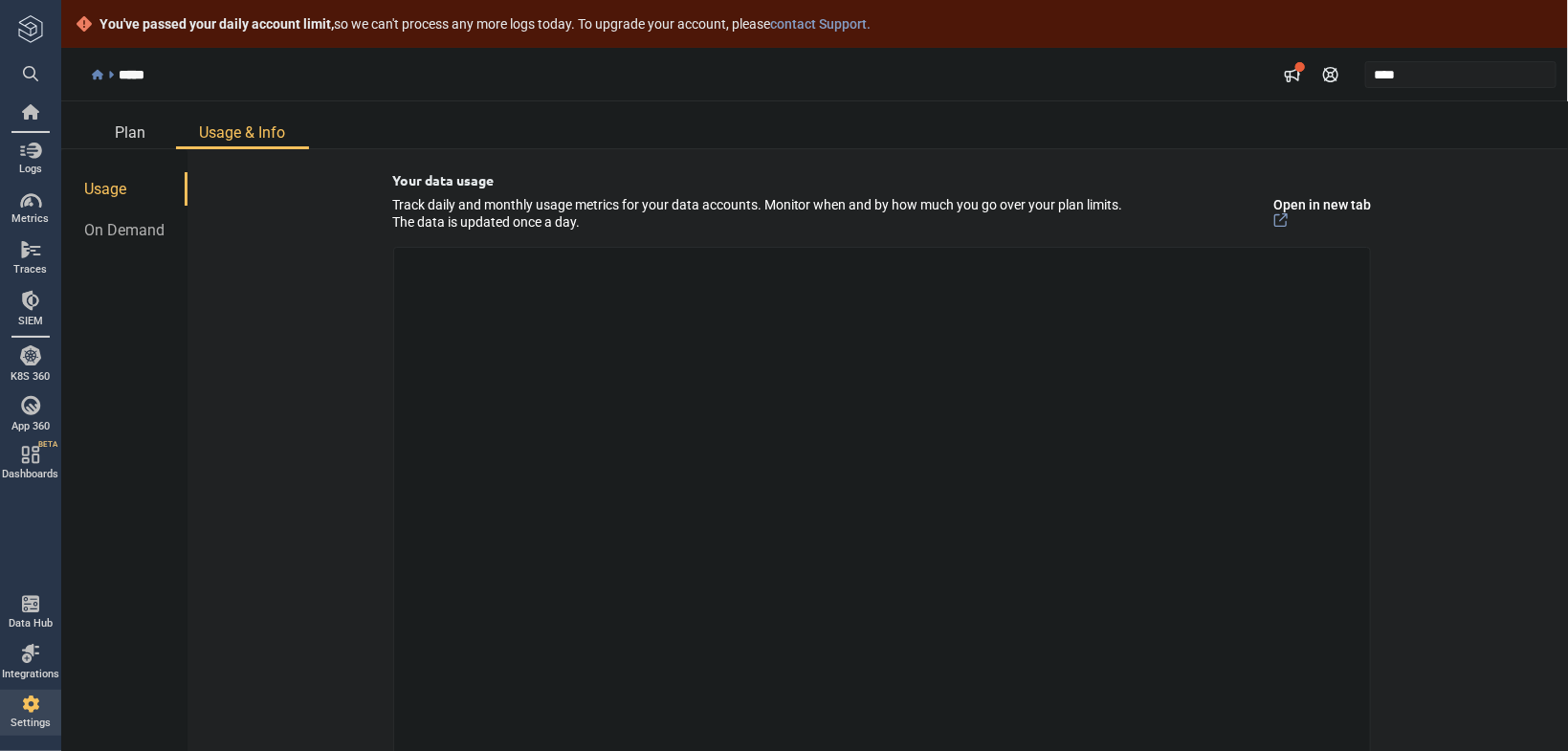 click on "Plan" at bounding box center [130, 132] 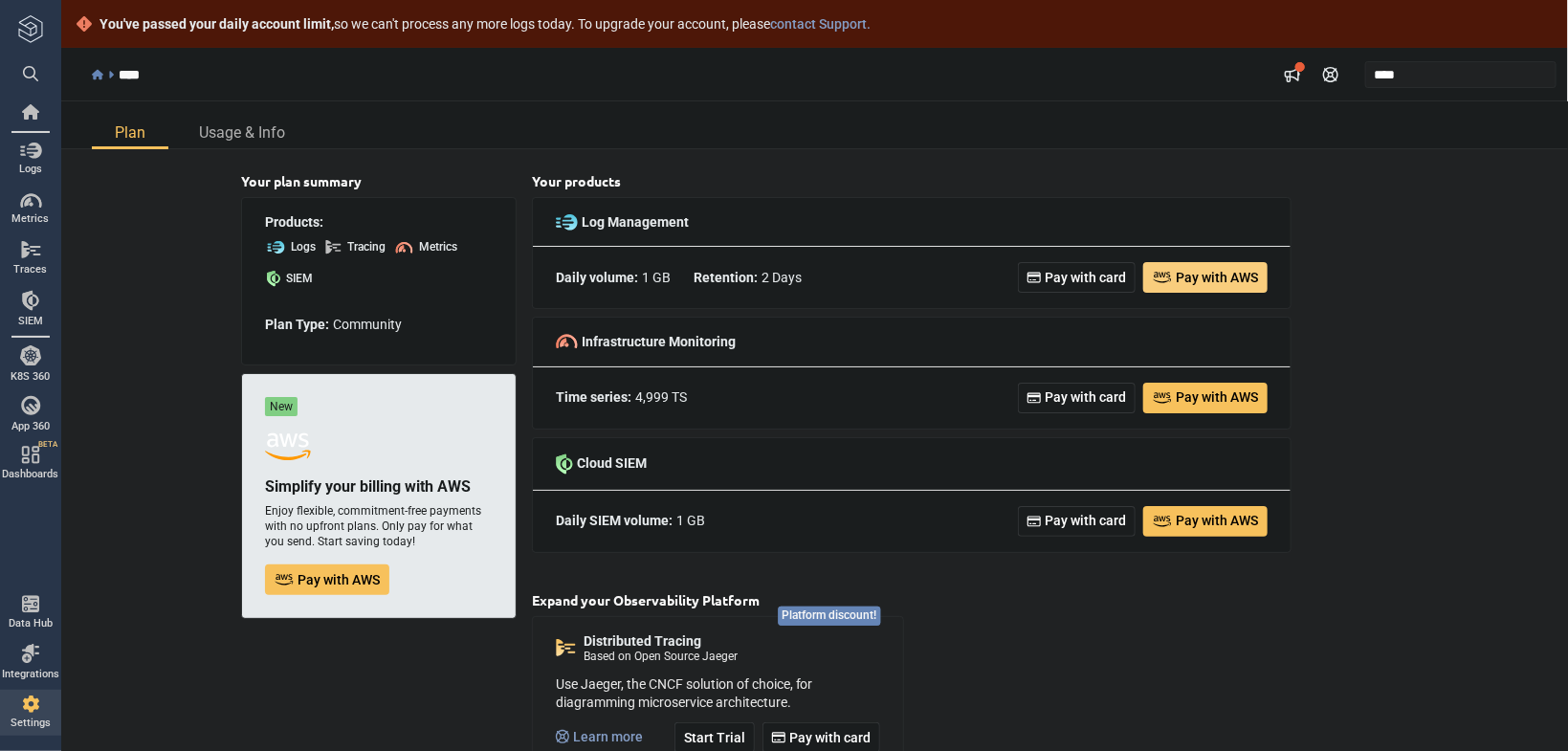 click on "Pay with AWS" at bounding box center (1217, 277) 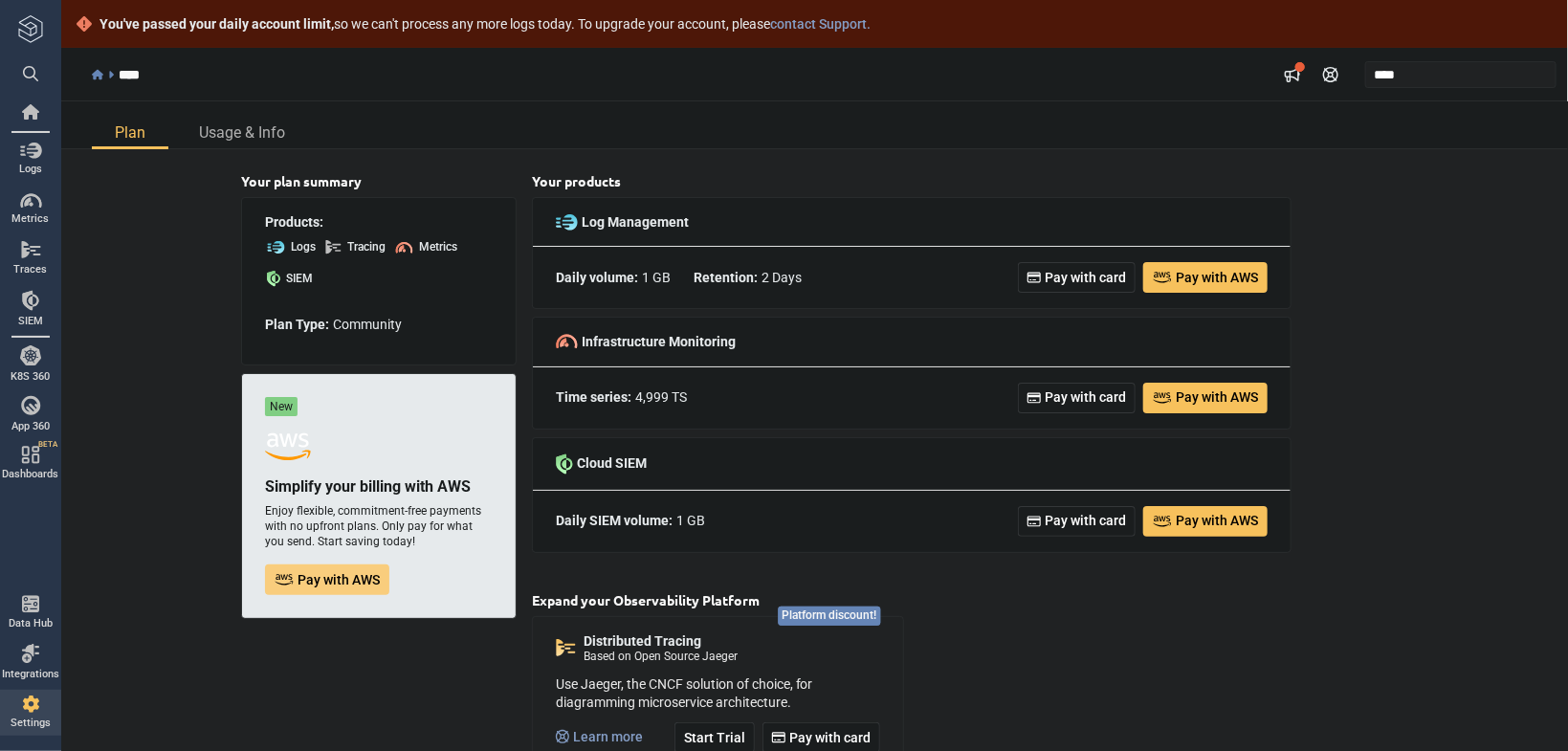 click on "Pay with AWS" at bounding box center [327, 580] 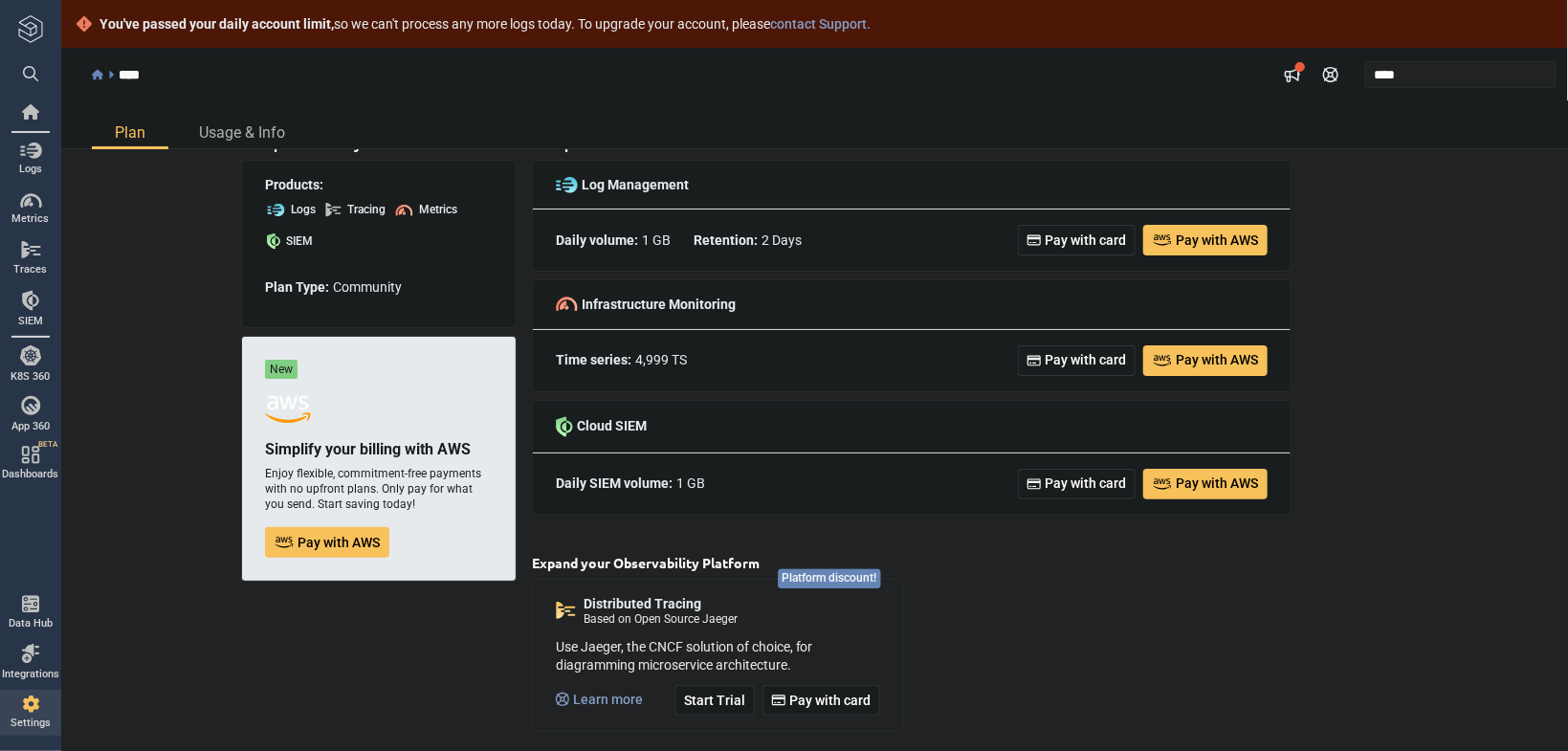 scroll, scrollTop: 0, scrollLeft: 0, axis: both 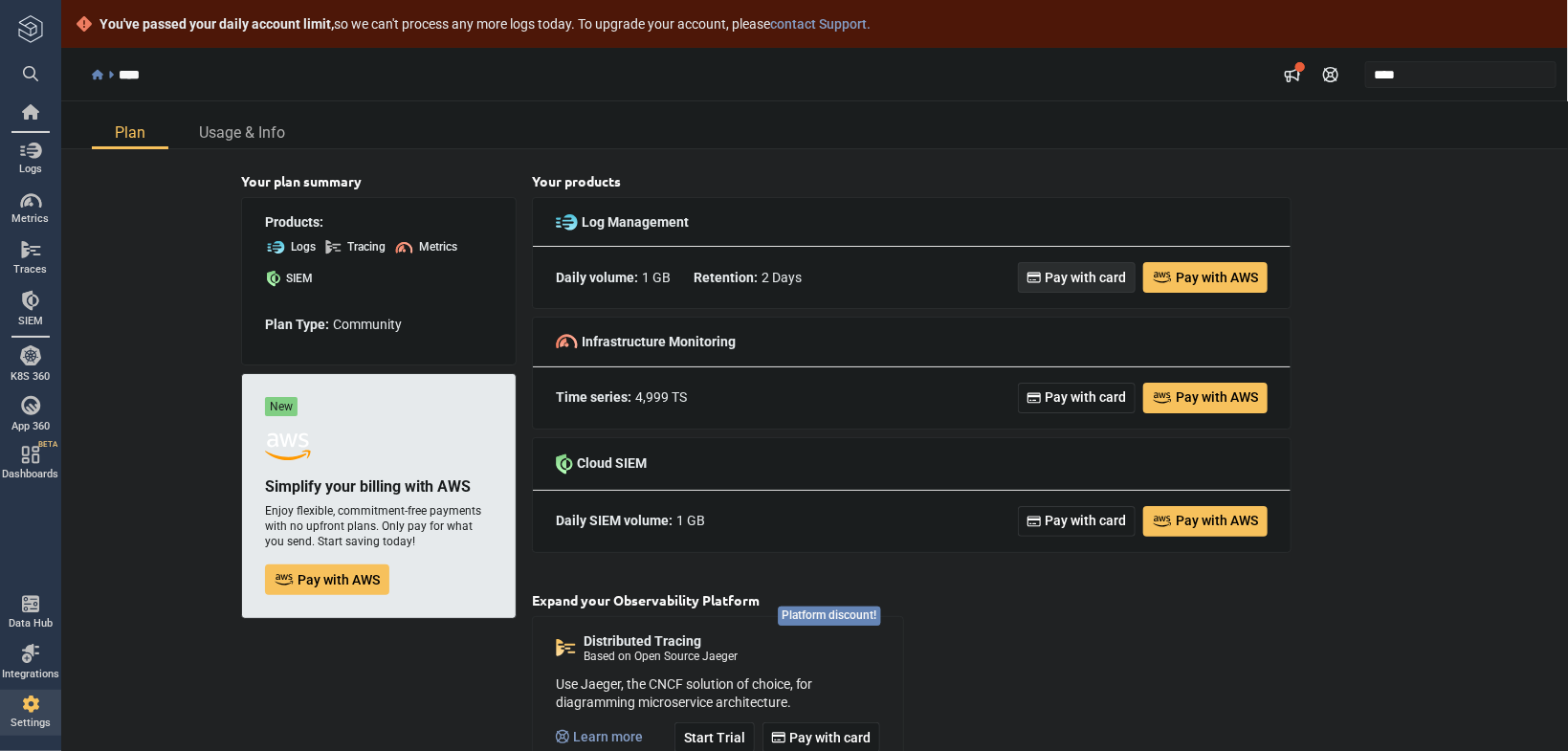 click on "Pay with card" at bounding box center [1085, 277] 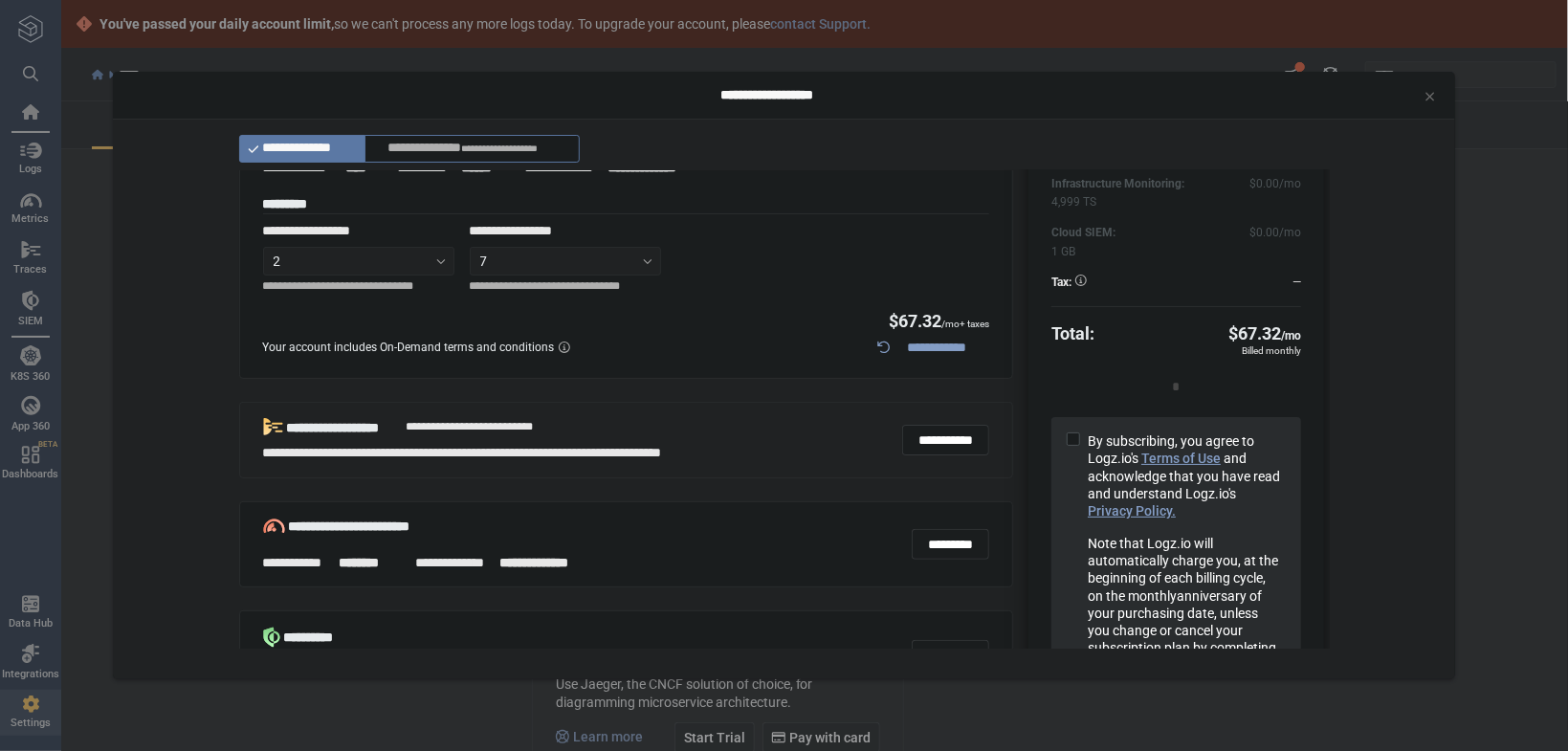 scroll, scrollTop: 0, scrollLeft: 0, axis: both 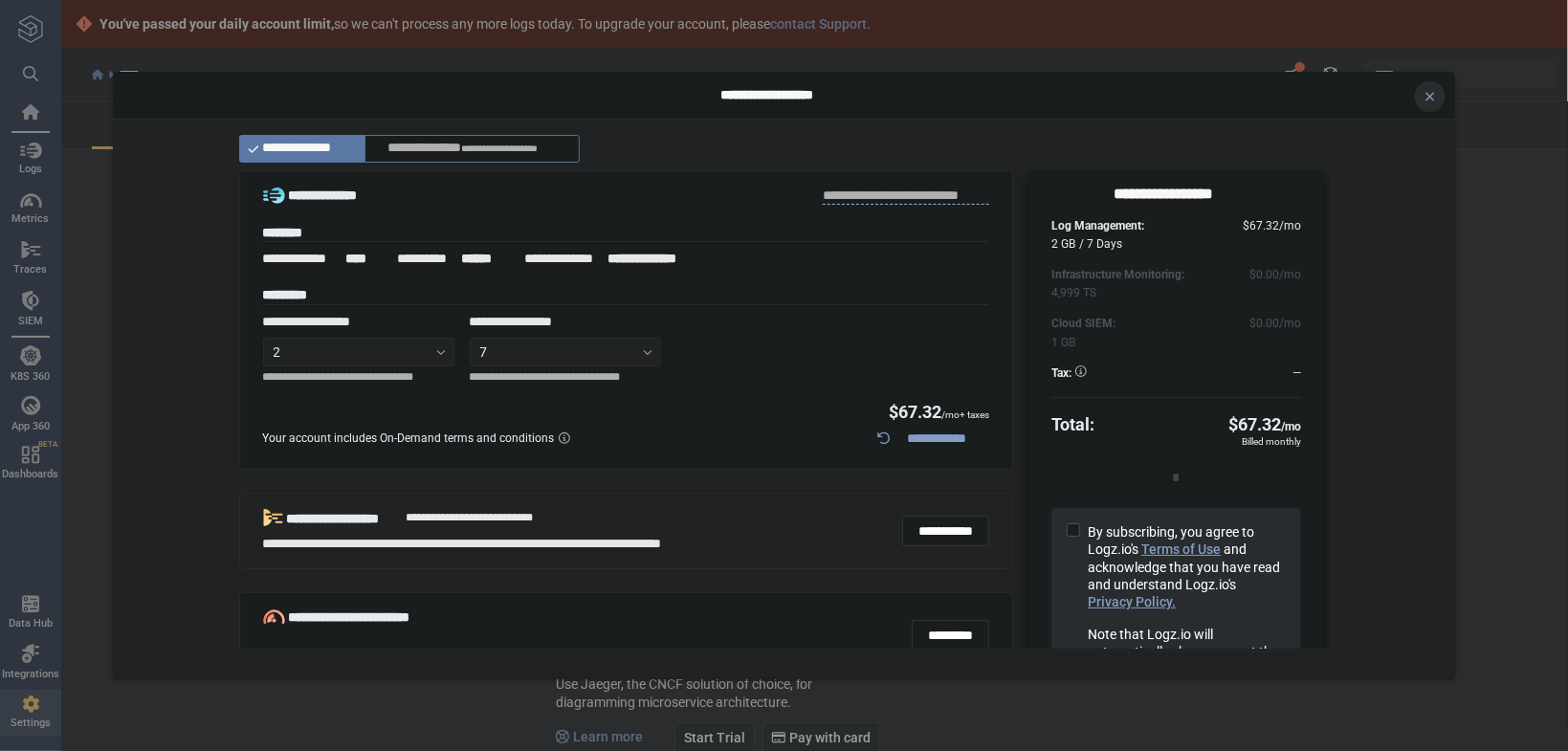 click 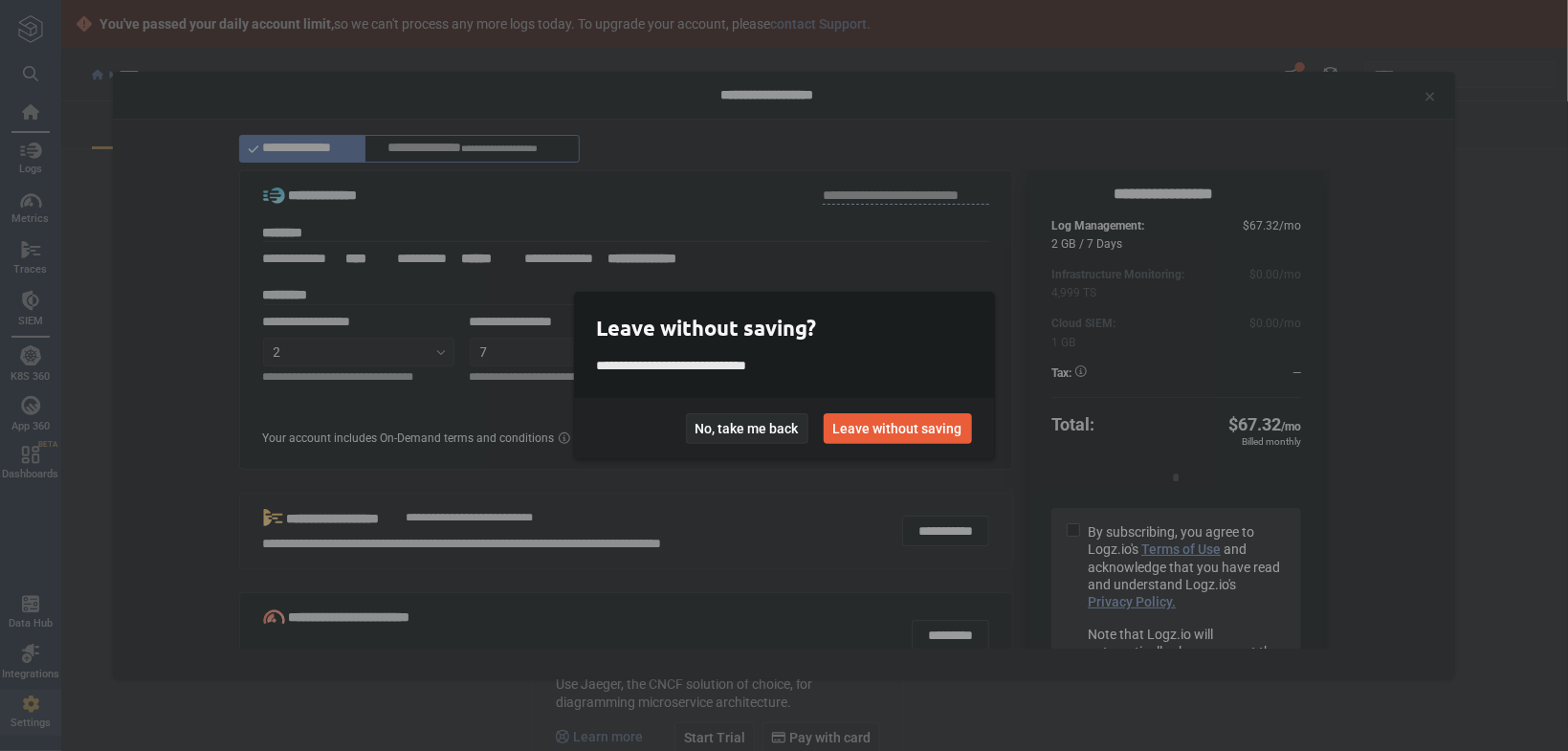 click on "No, take me back" at bounding box center (747, 429) 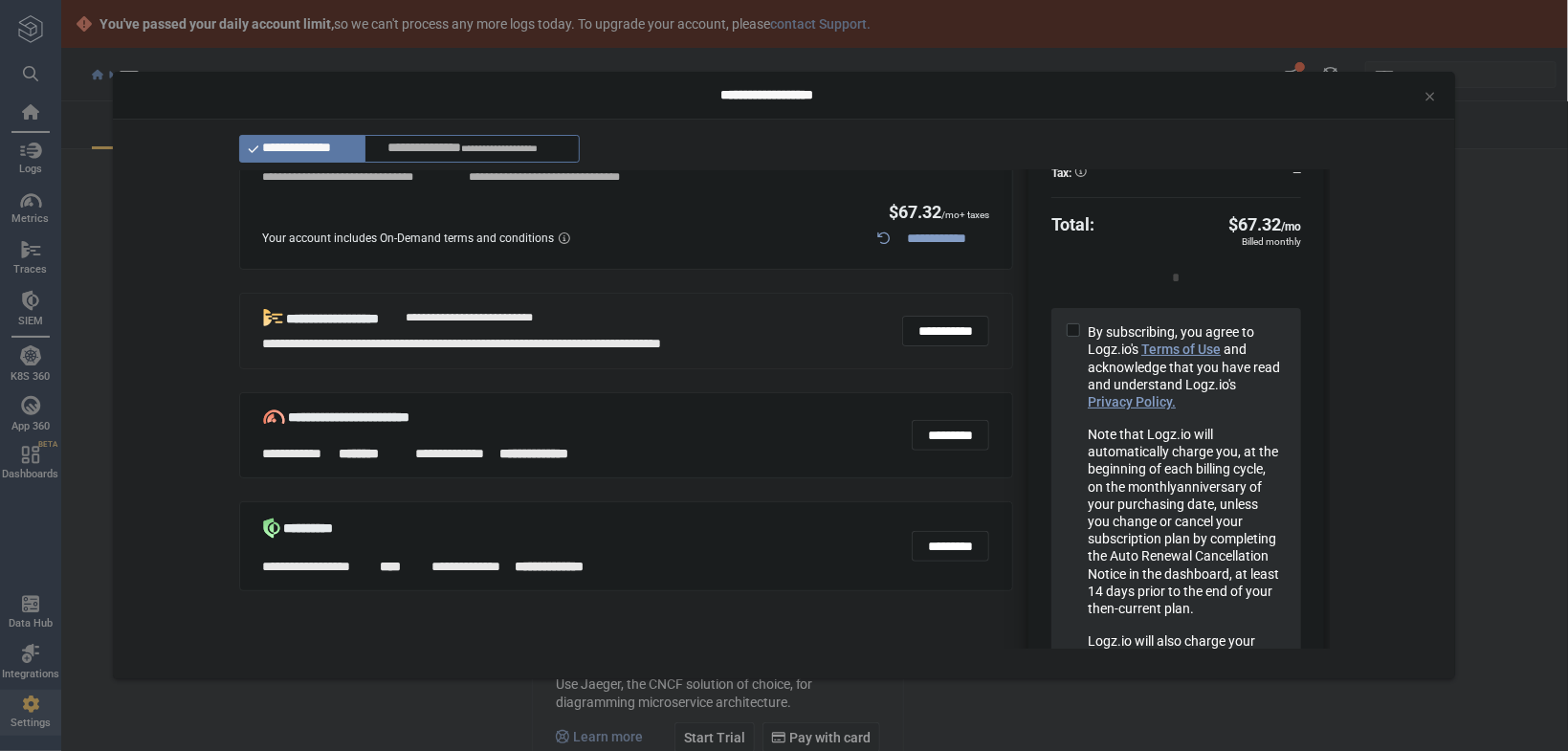 scroll, scrollTop: 178, scrollLeft: 0, axis: vertical 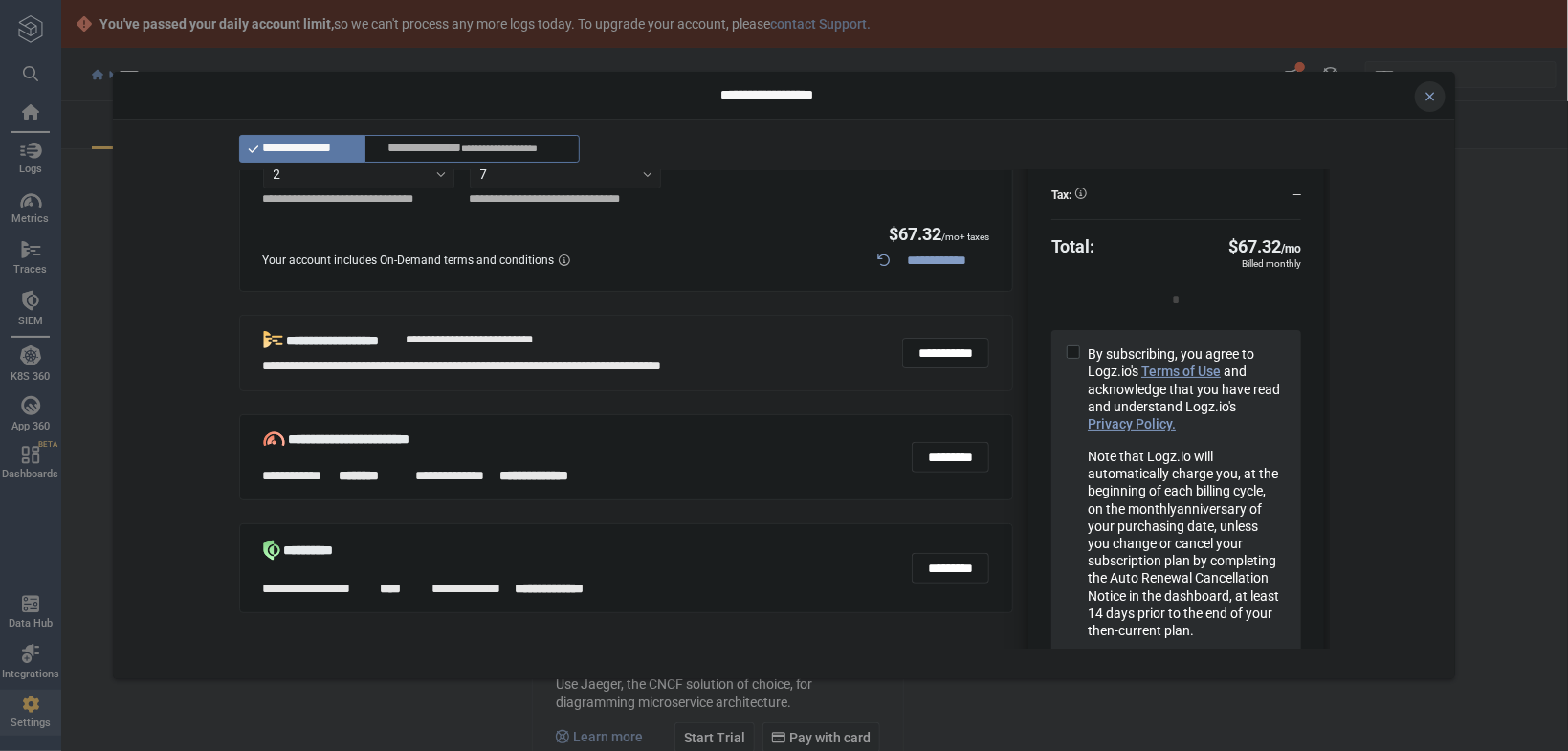 click 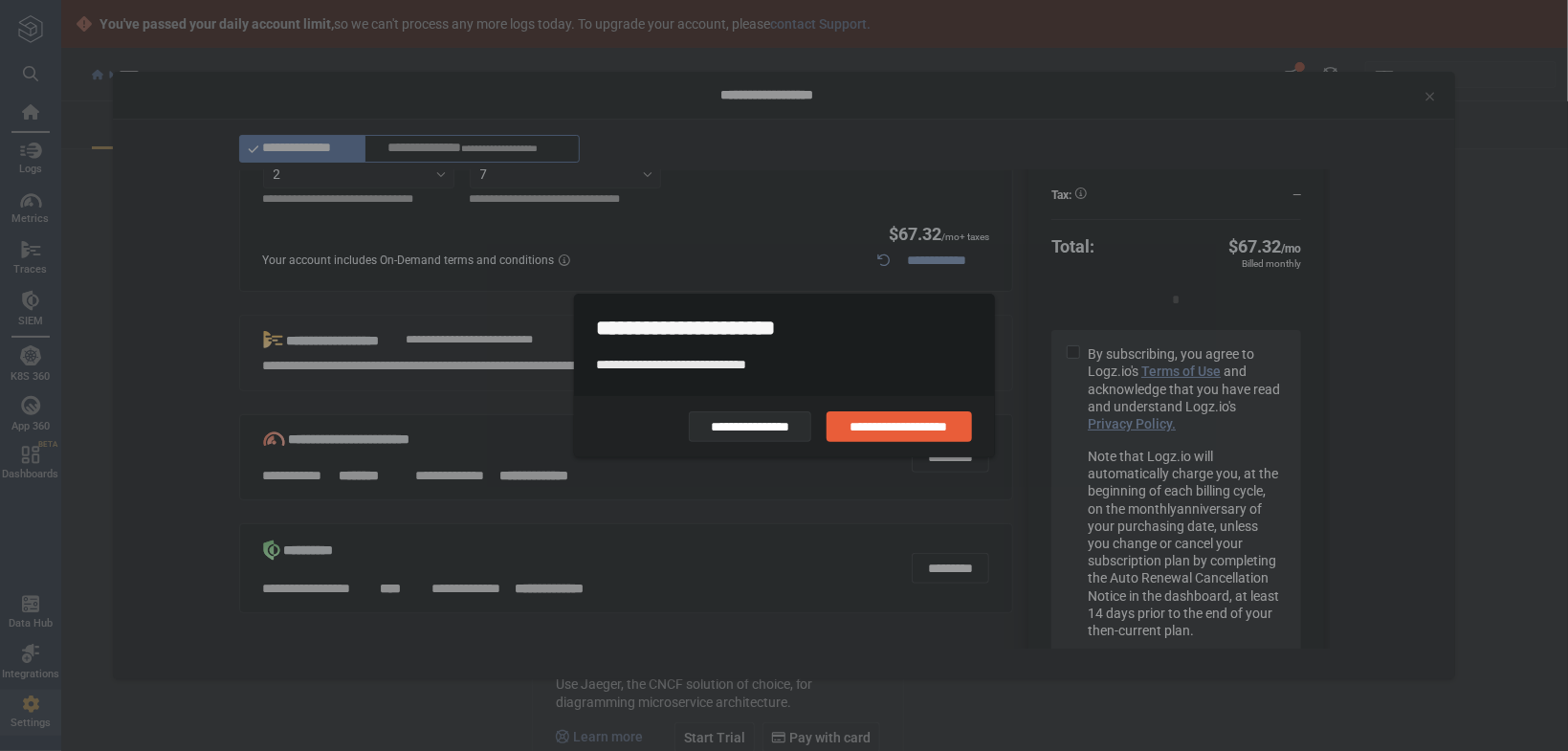 click on "**********" at bounding box center [750, 427] 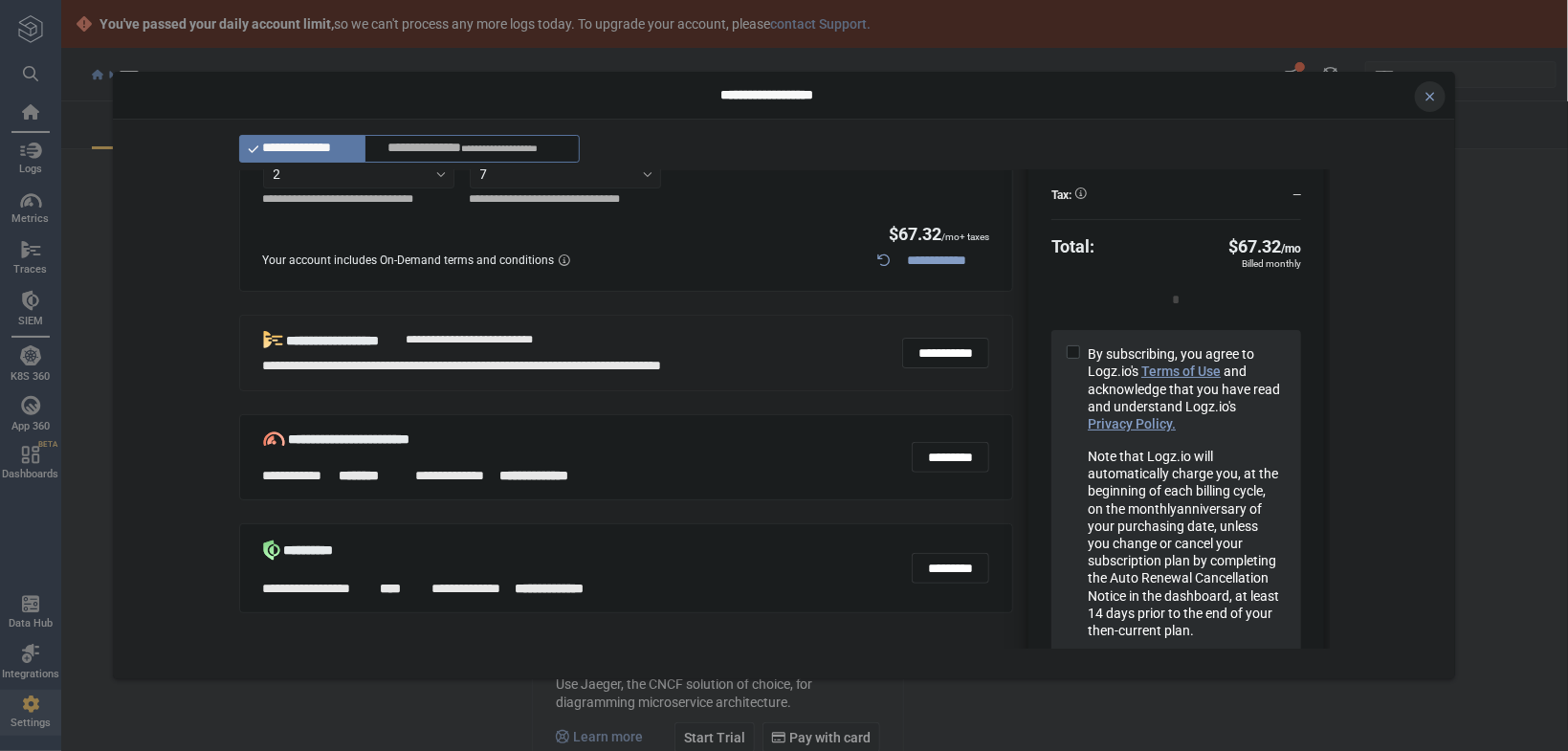 click 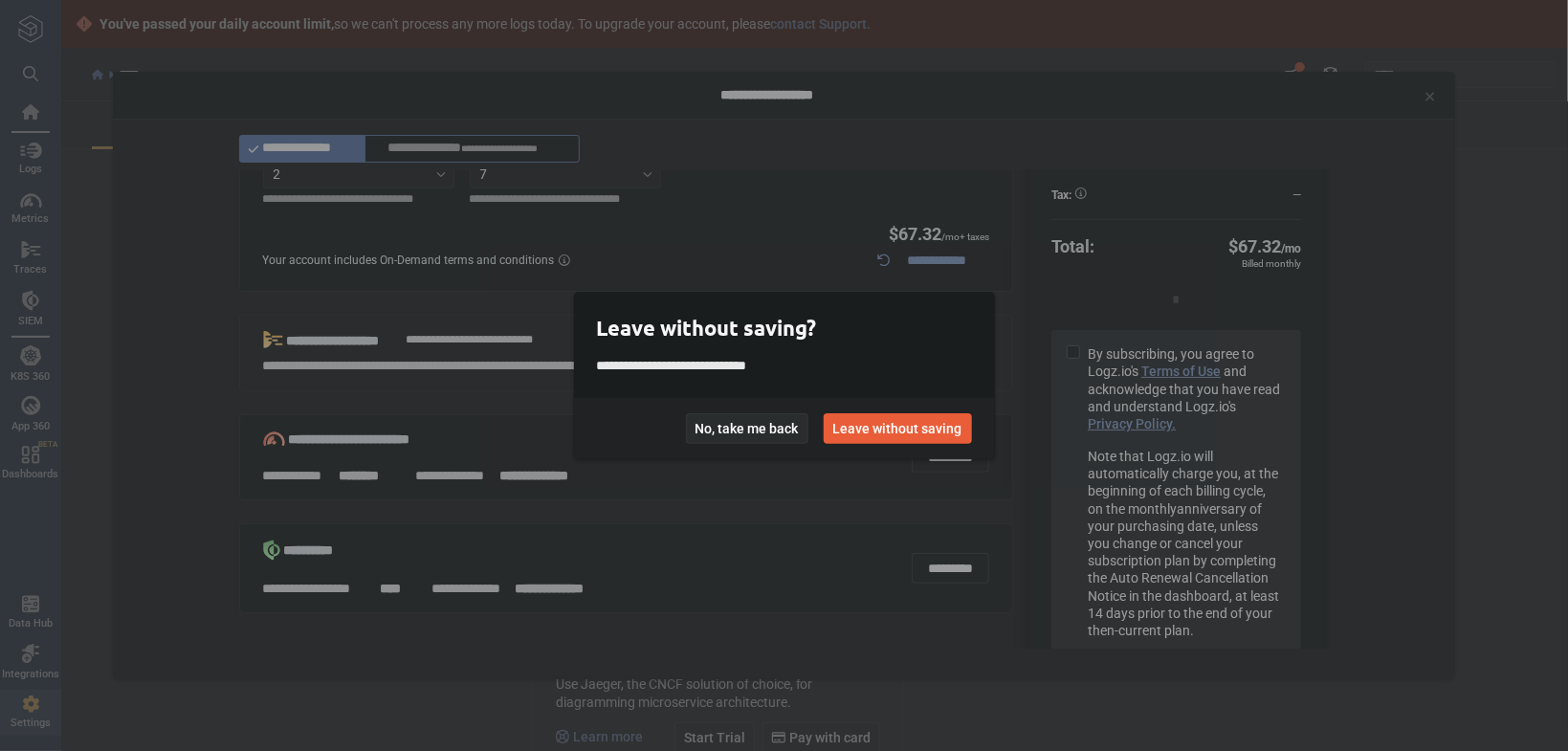 click on "No, take me back" at bounding box center (747, 429) 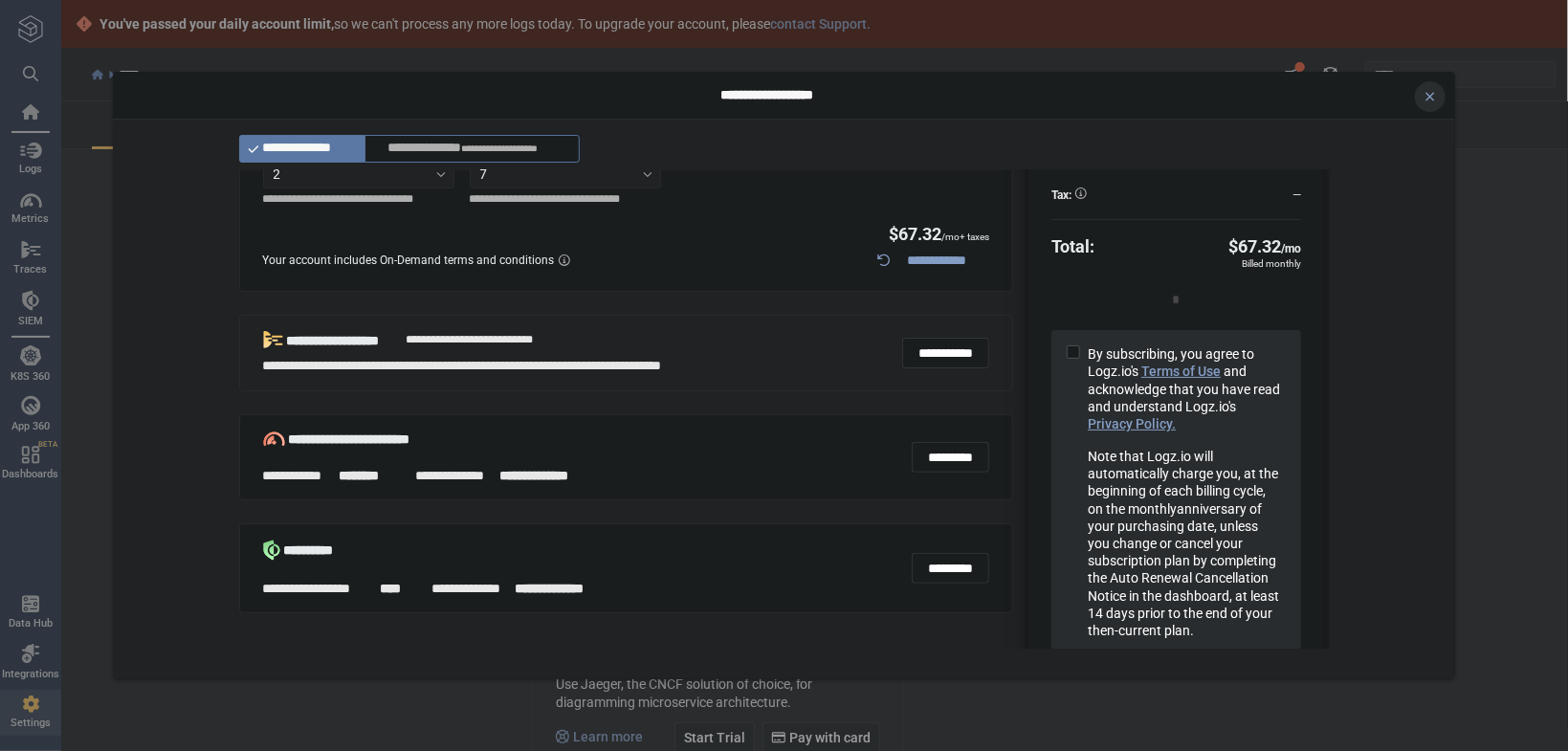 click 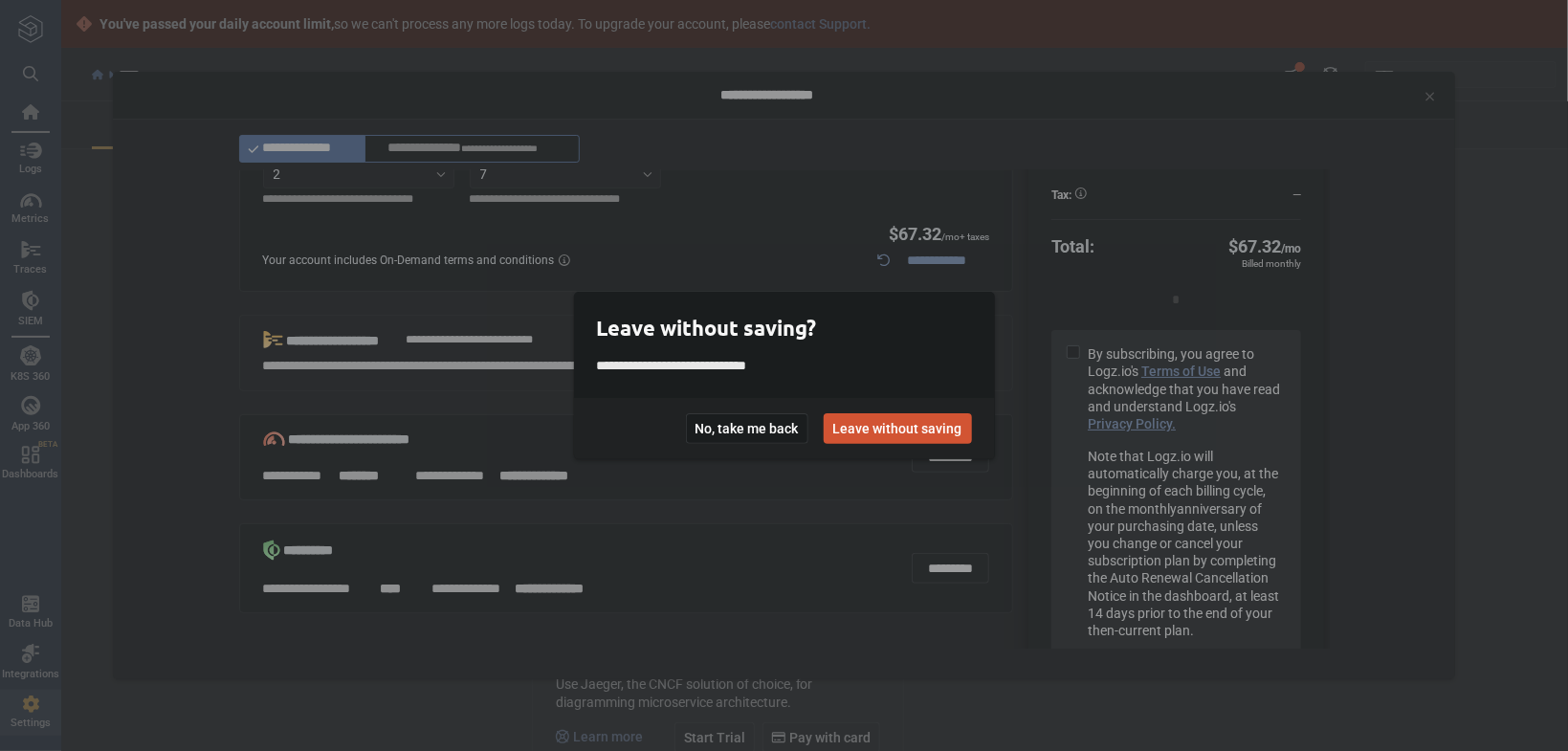 click on "Leave without saving" at bounding box center (897, 429) 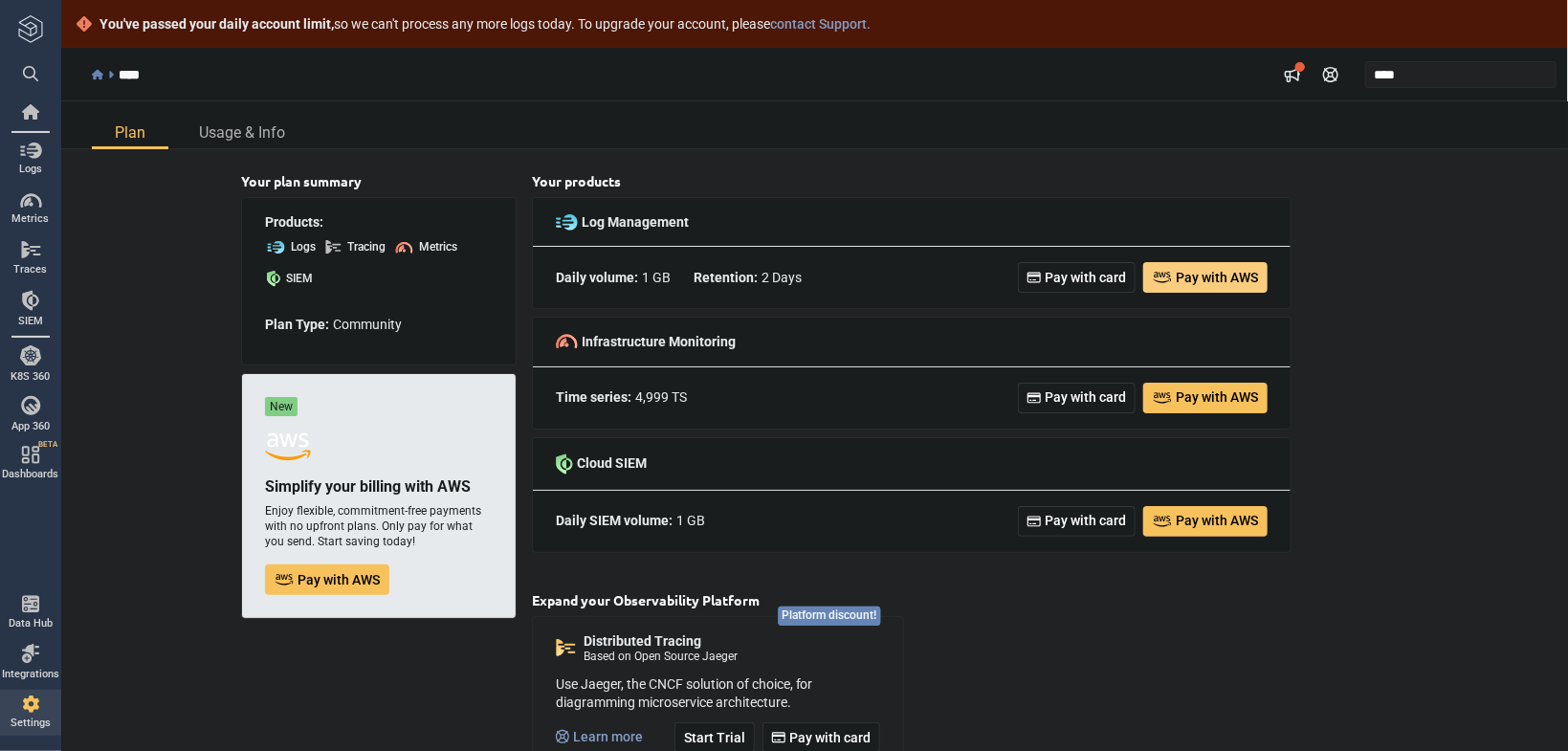 click on "Pay with AWS" at bounding box center [1217, 277] 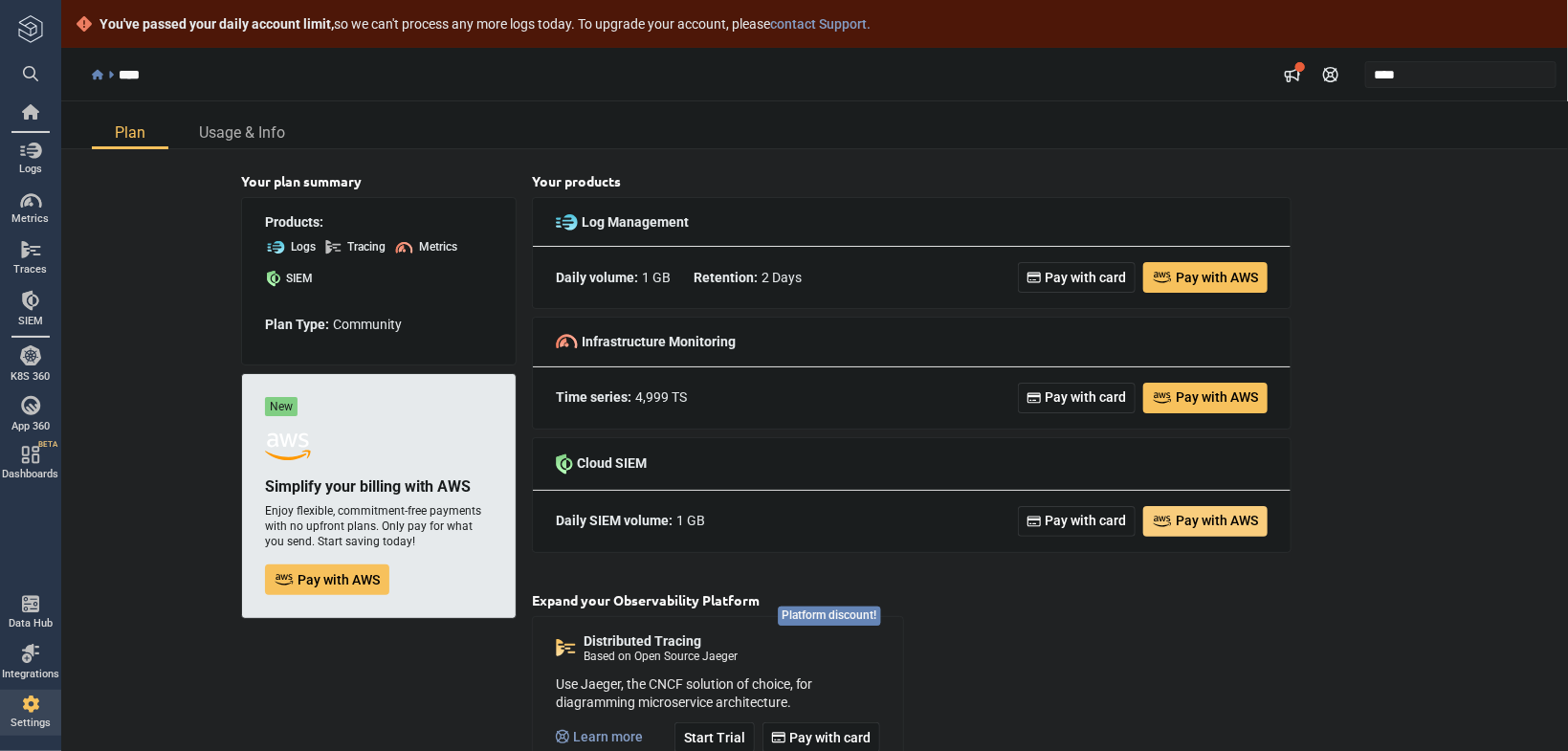 click on "Pay with AWS" at bounding box center (1217, 520) 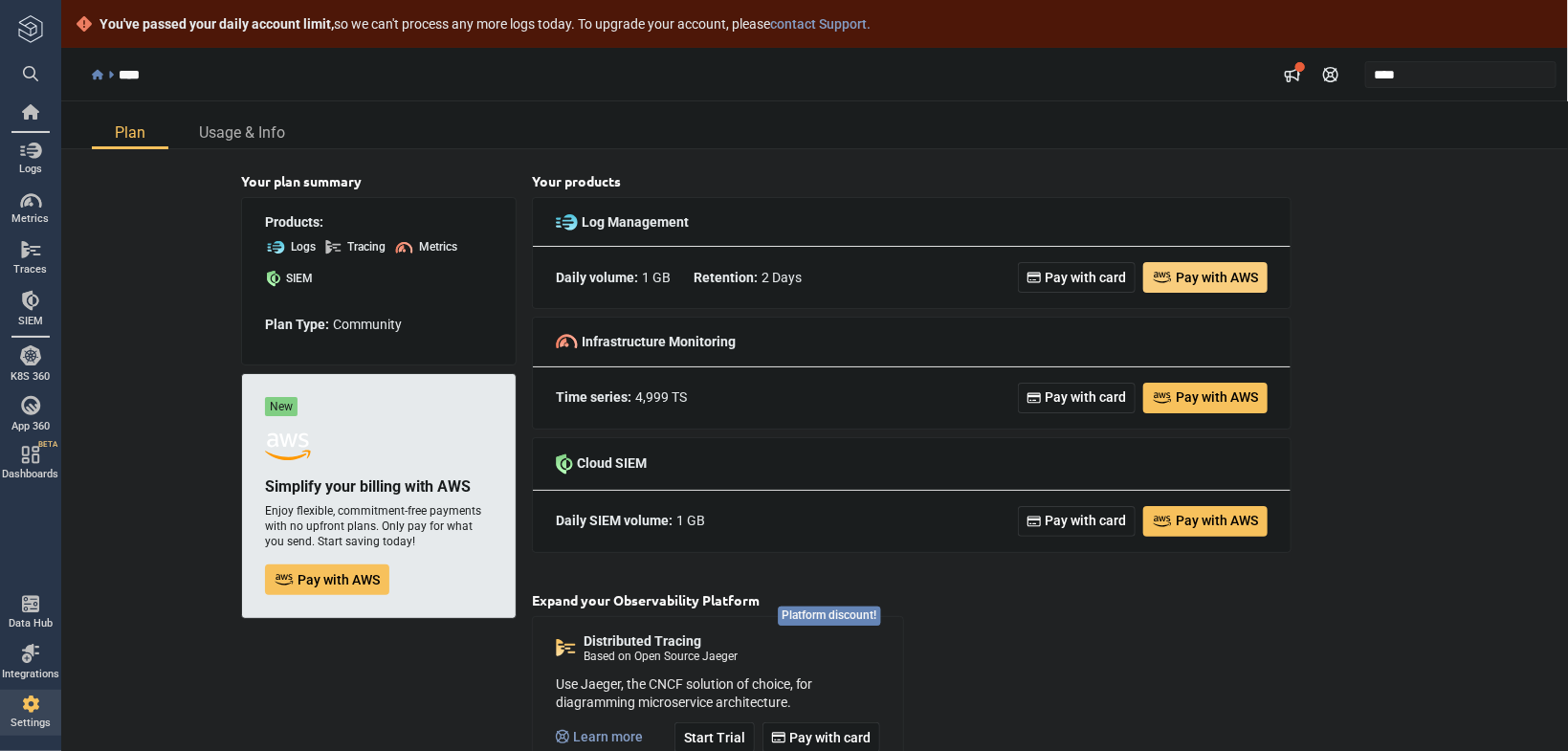 click on "Pay with AWS" at bounding box center (1217, 277) 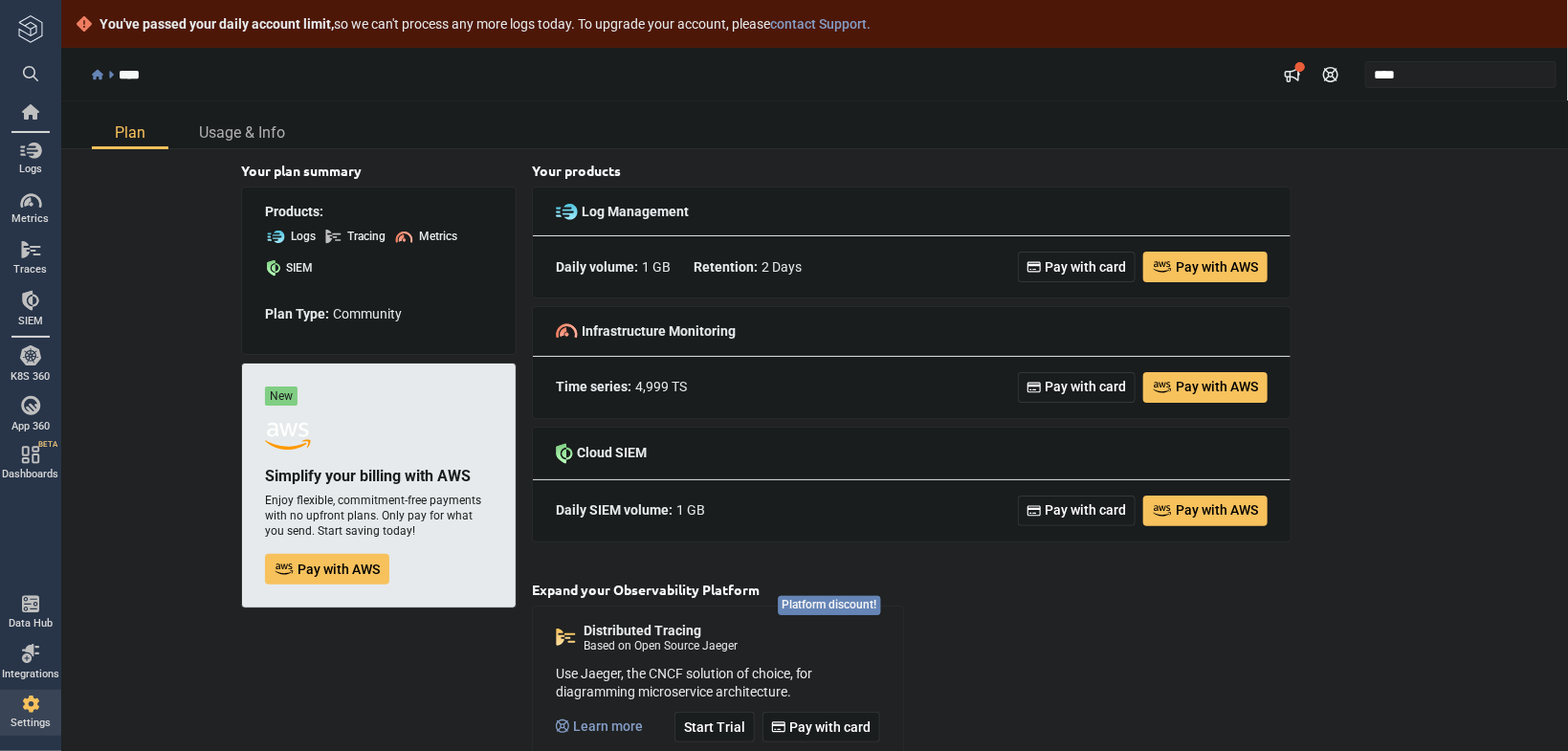scroll, scrollTop: 0, scrollLeft: 0, axis: both 